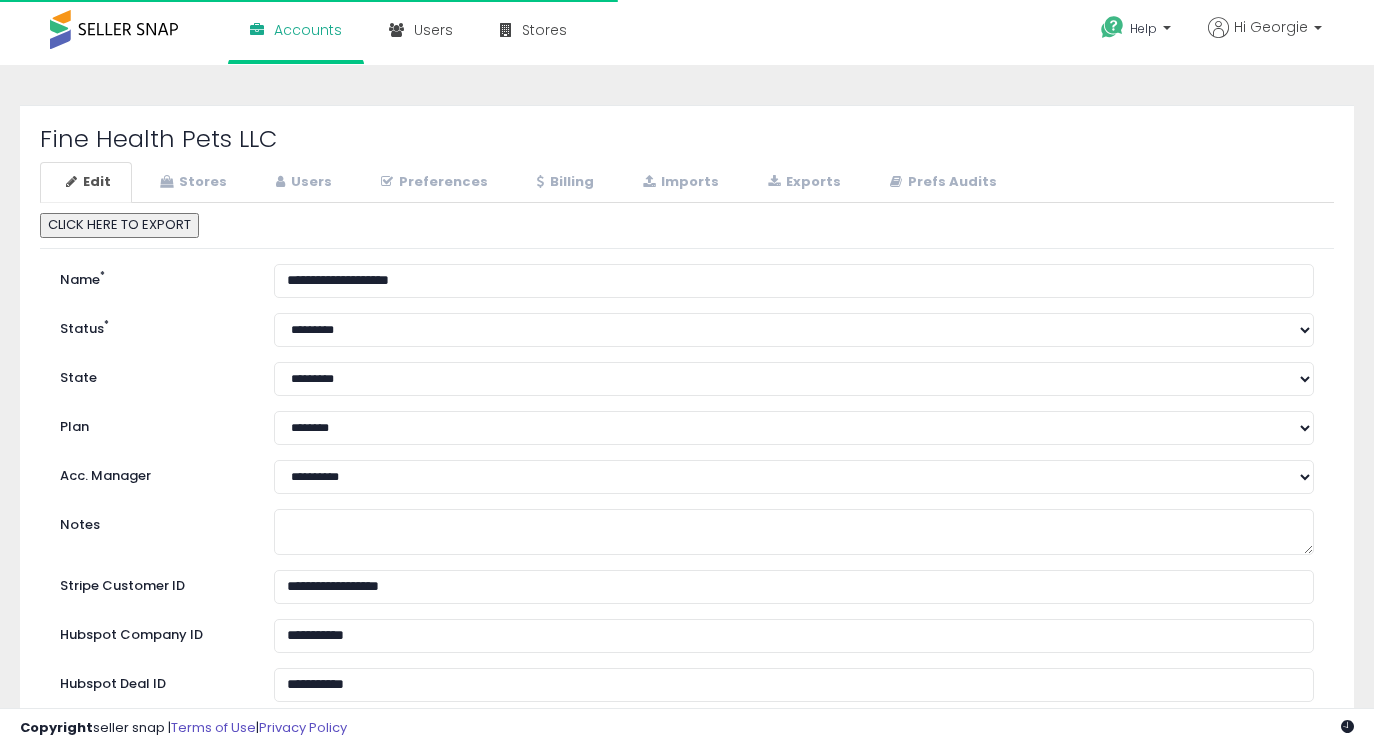 click on "****** ******** *********" at bounding box center (794, 330) 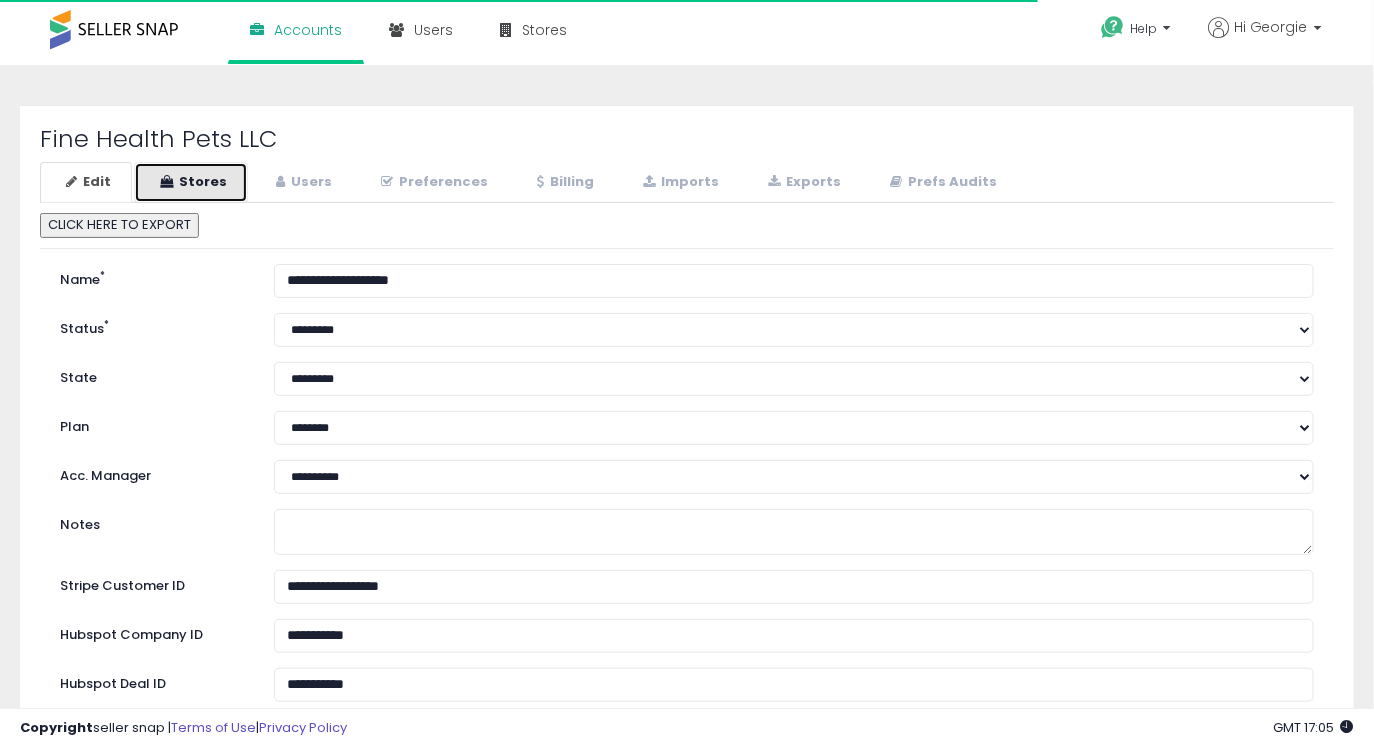click on "Stores" at bounding box center [191, 182] 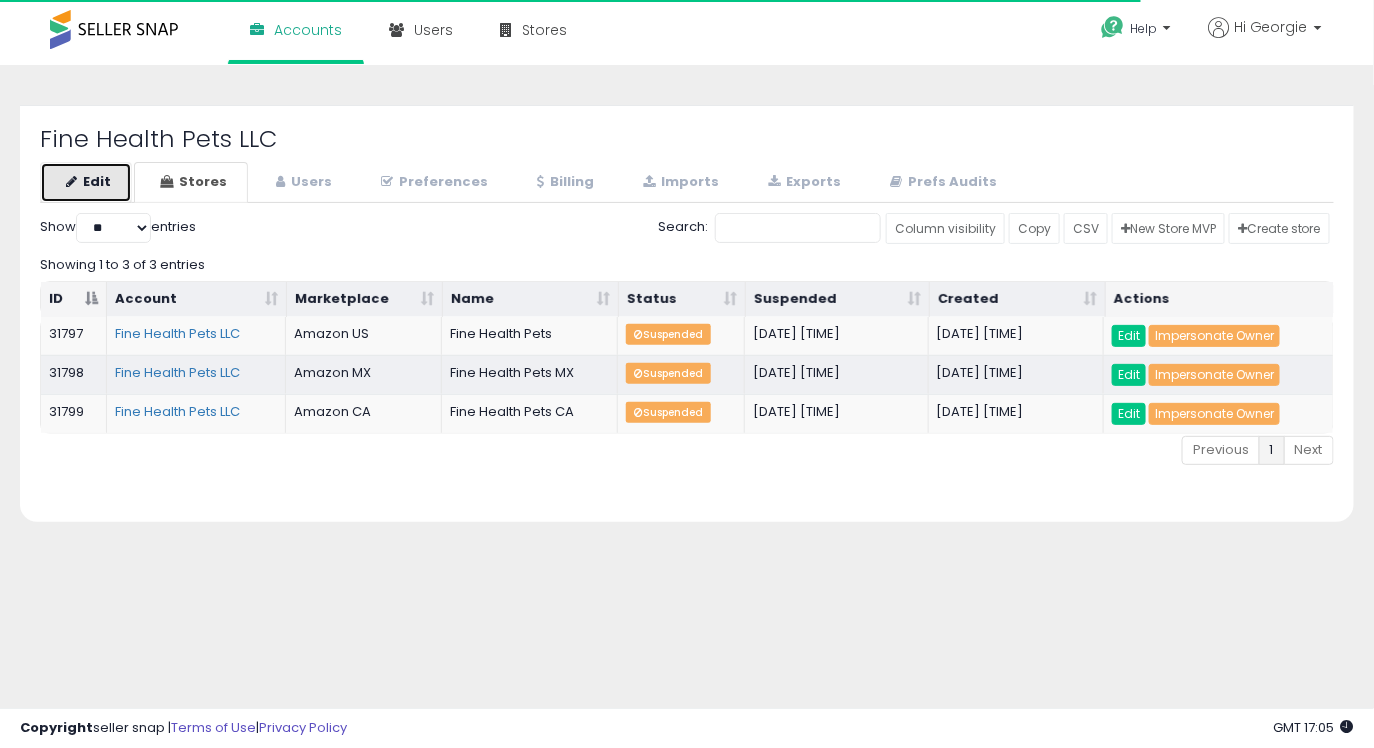 click on "Edit" at bounding box center [86, 182] 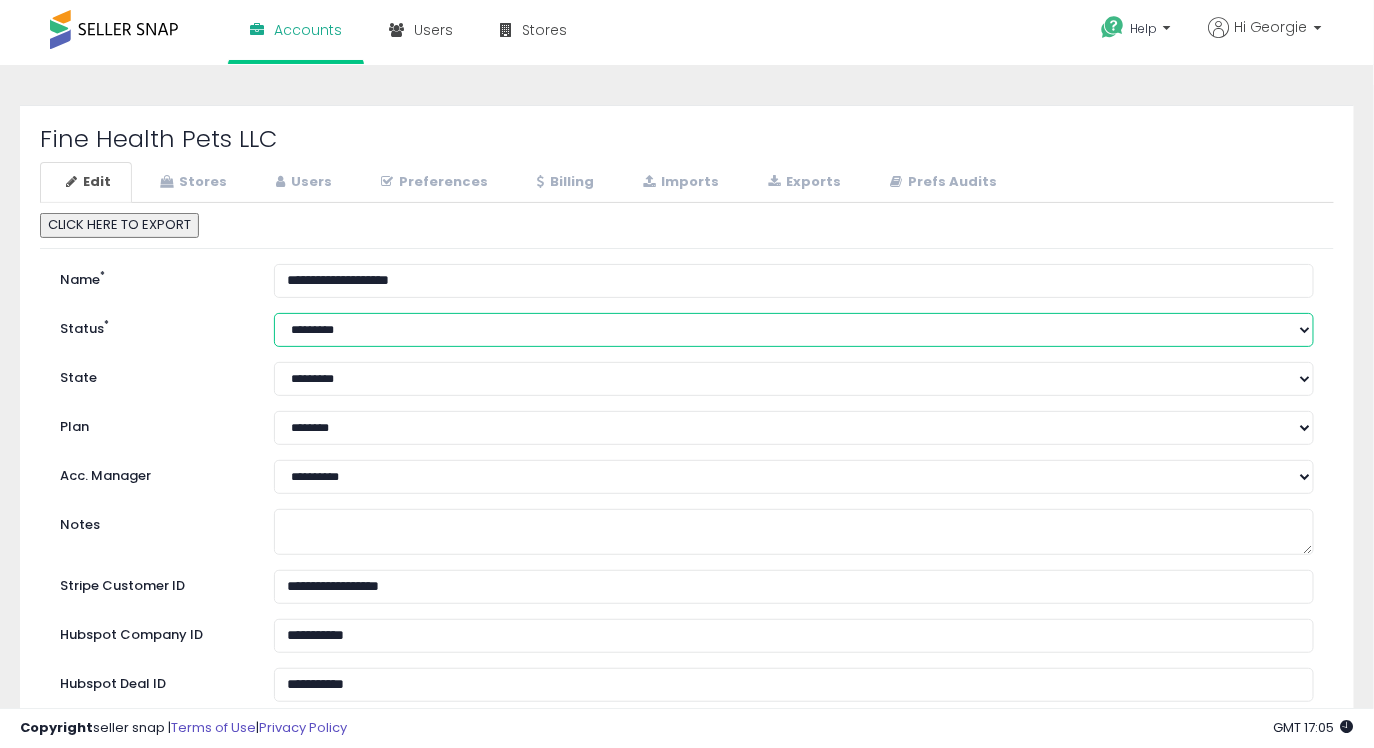 click on "****** ******** *********" at bounding box center (794, 330) 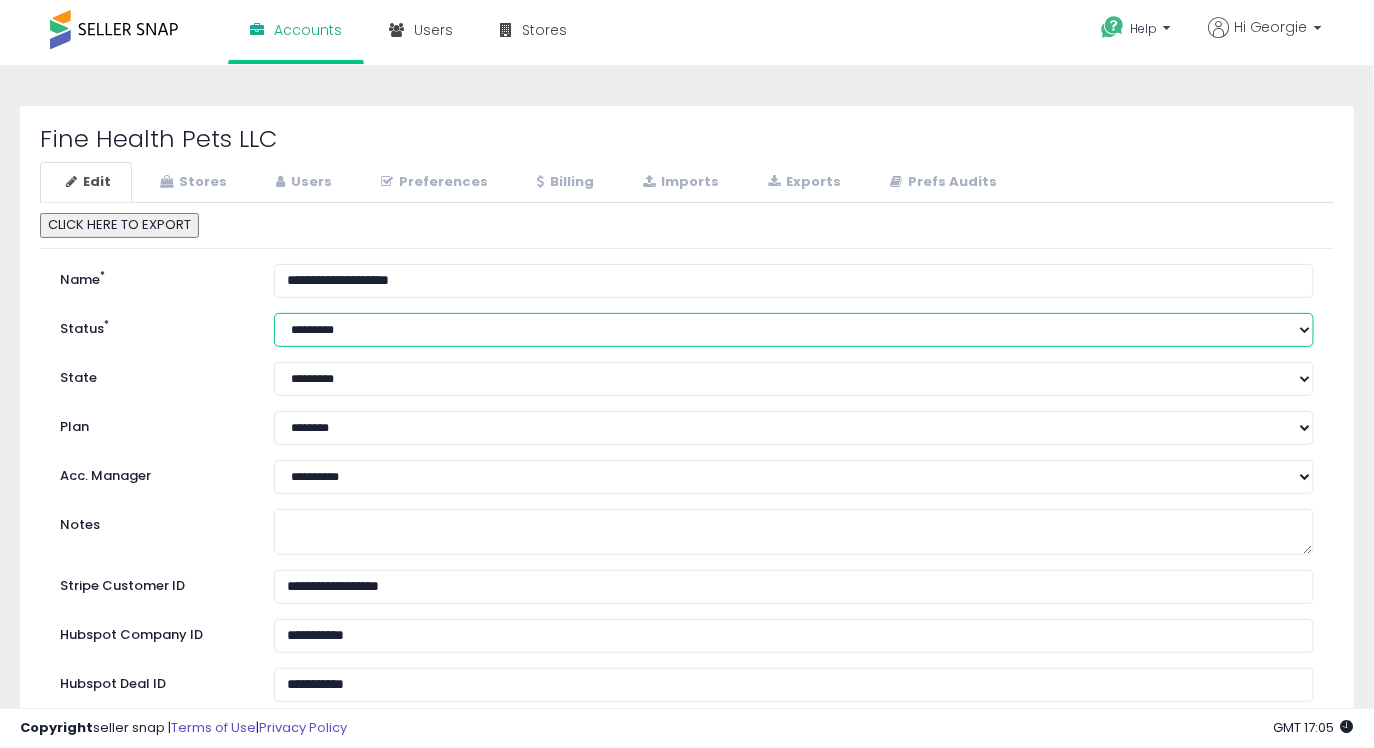 select on "******" 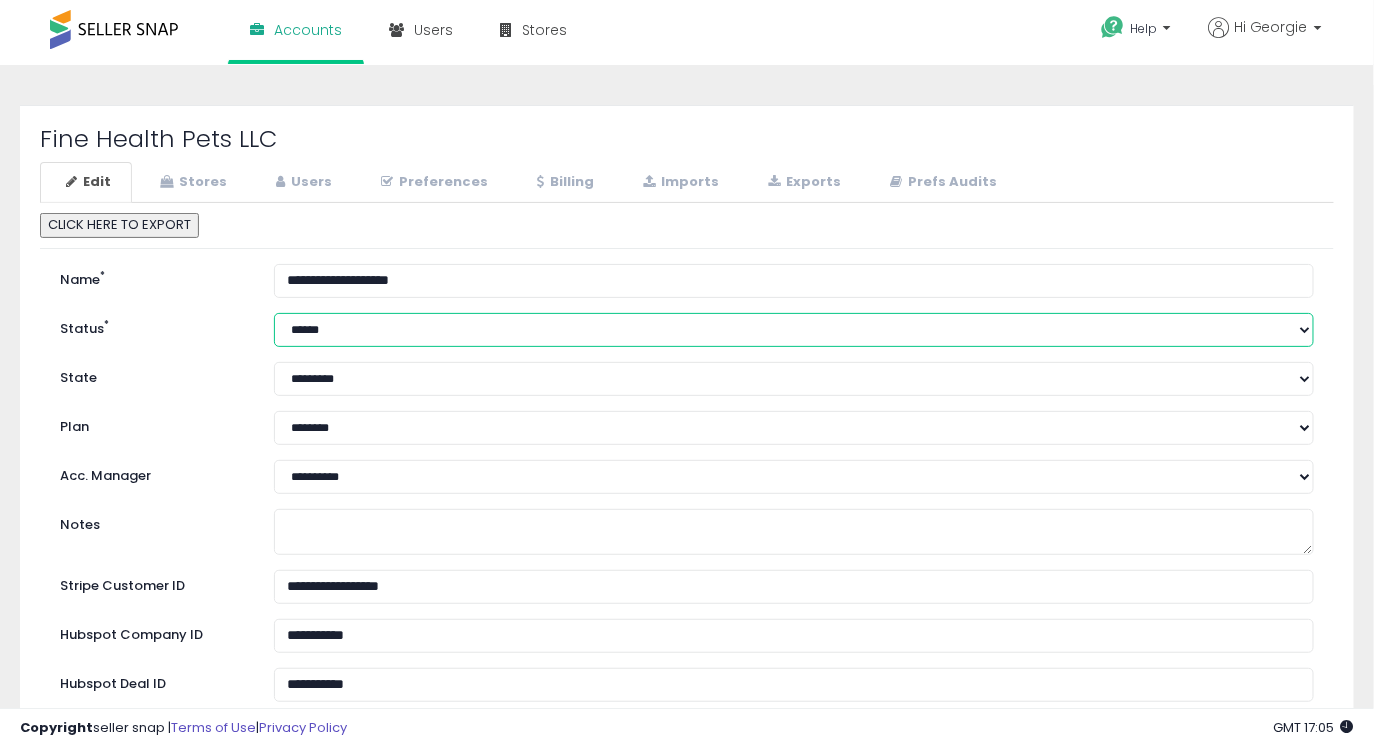 scroll, scrollTop: 556, scrollLeft: 0, axis: vertical 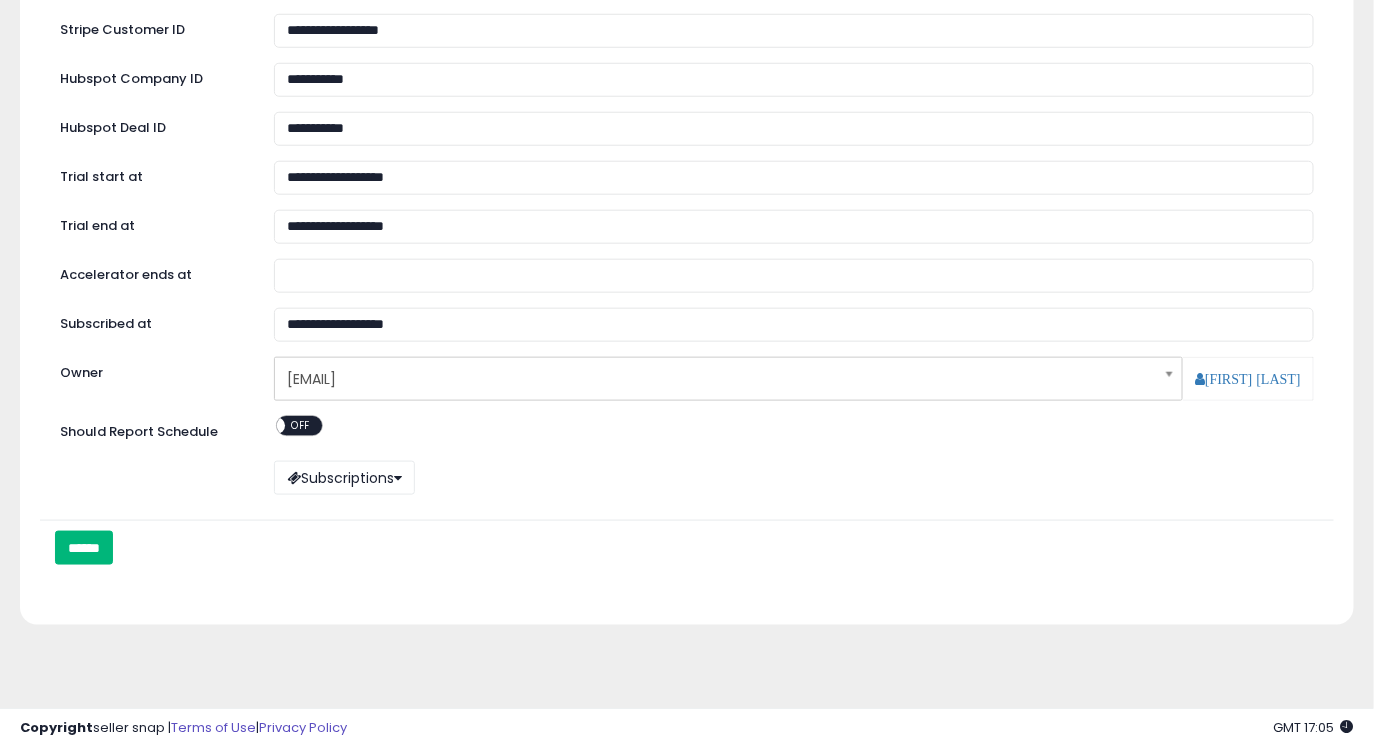 click on "******" at bounding box center [84, 548] 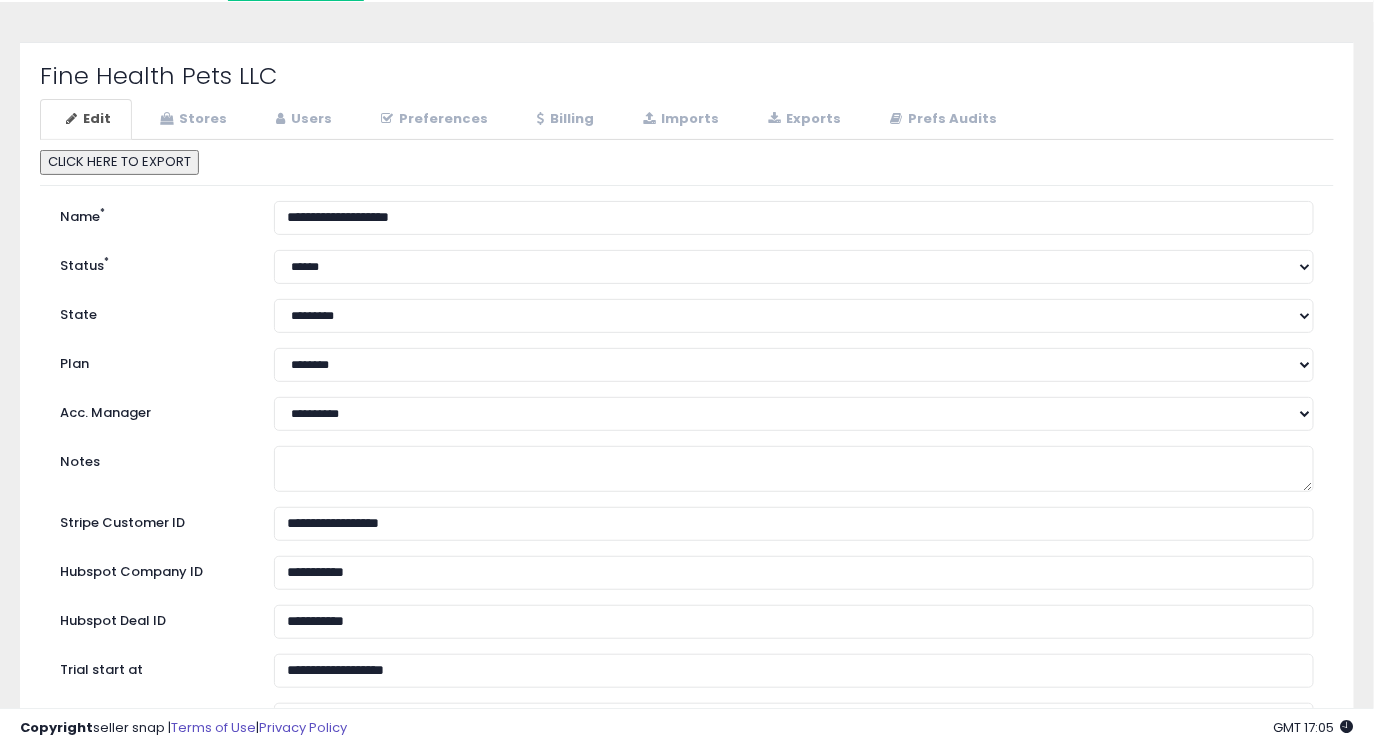 scroll, scrollTop: 0, scrollLeft: 0, axis: both 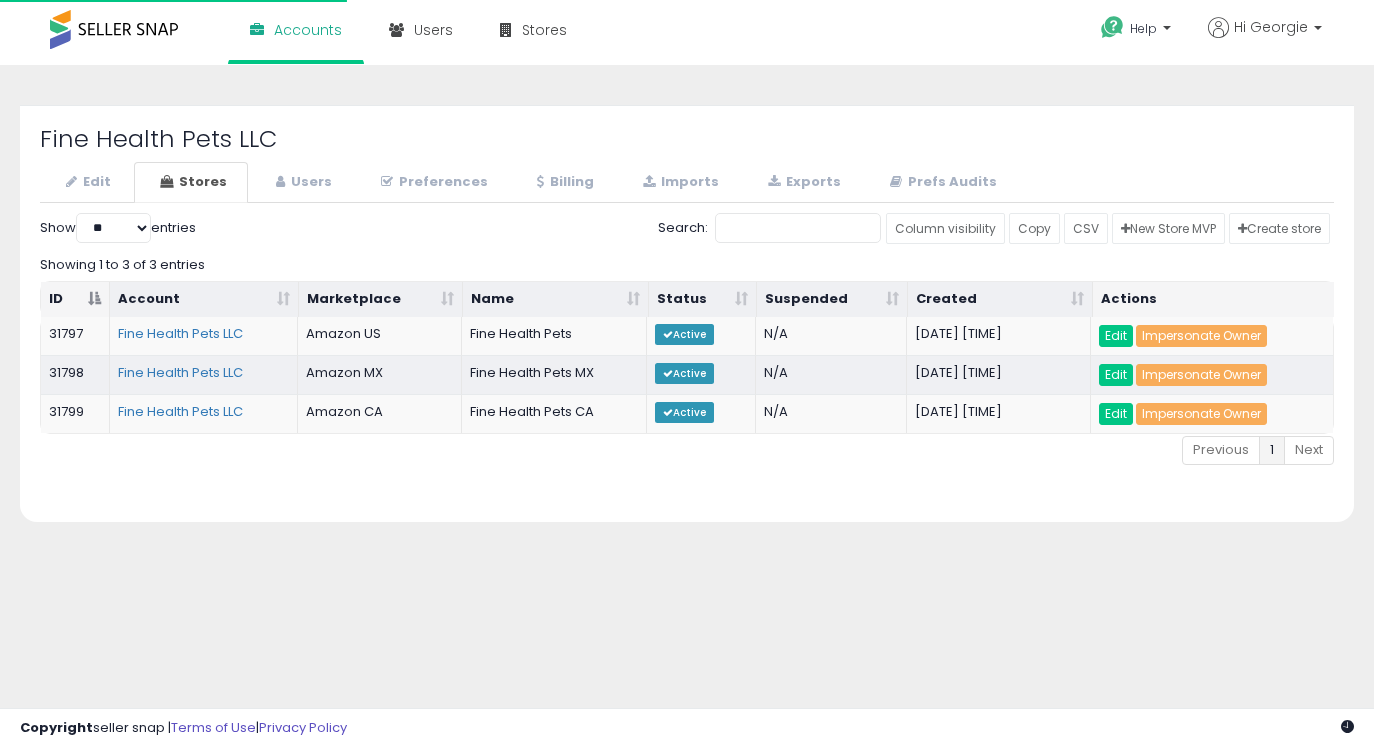 select on "**" 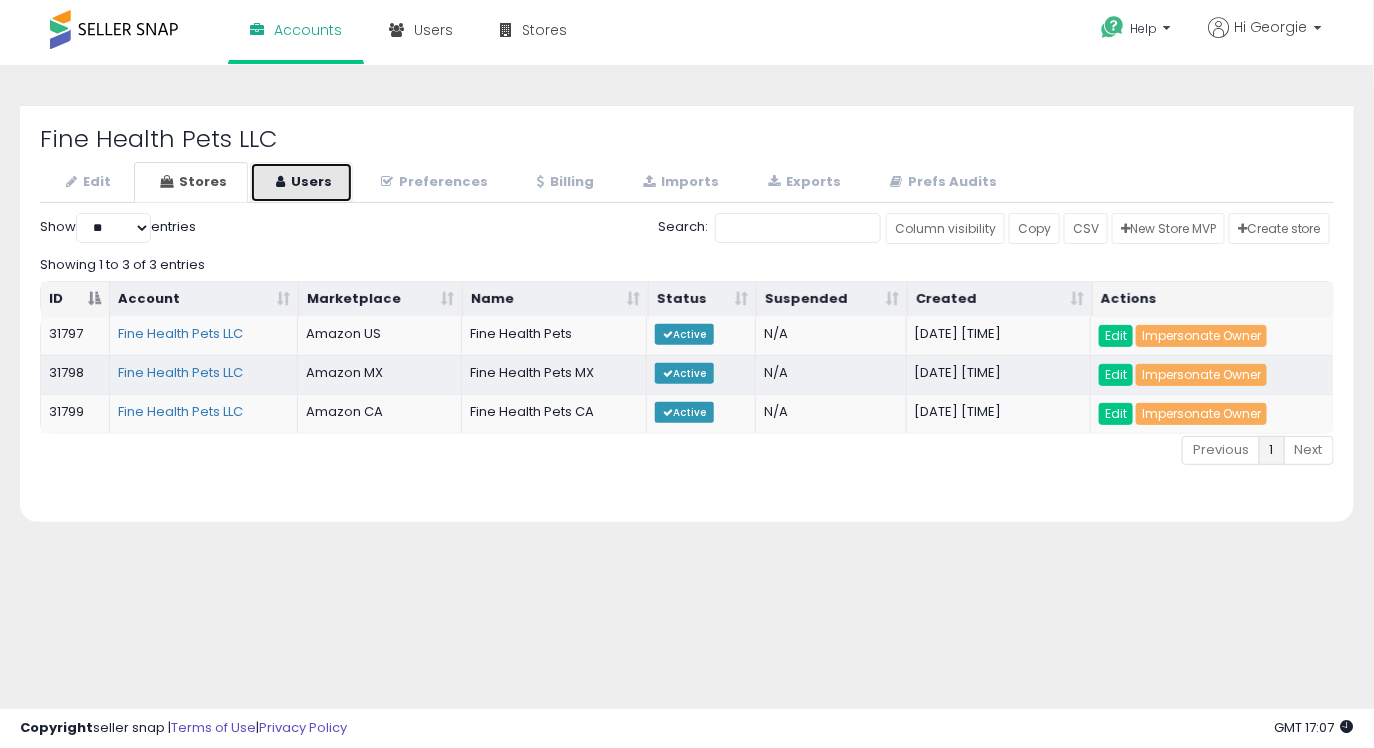 click on "Users" at bounding box center (301, 182) 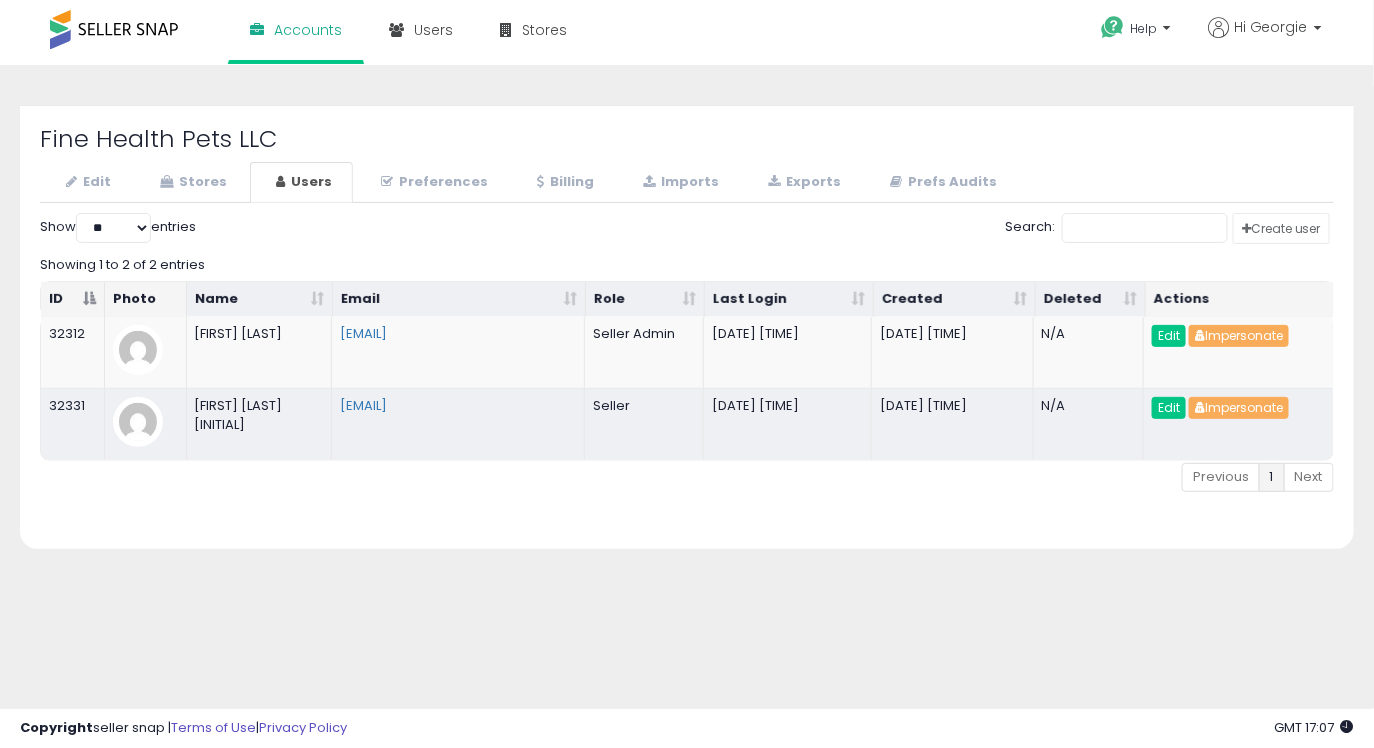 click on "Fine Health Pets LLC
Edit
Stores
Users
Preferences
Billing" at bounding box center [687, 327] 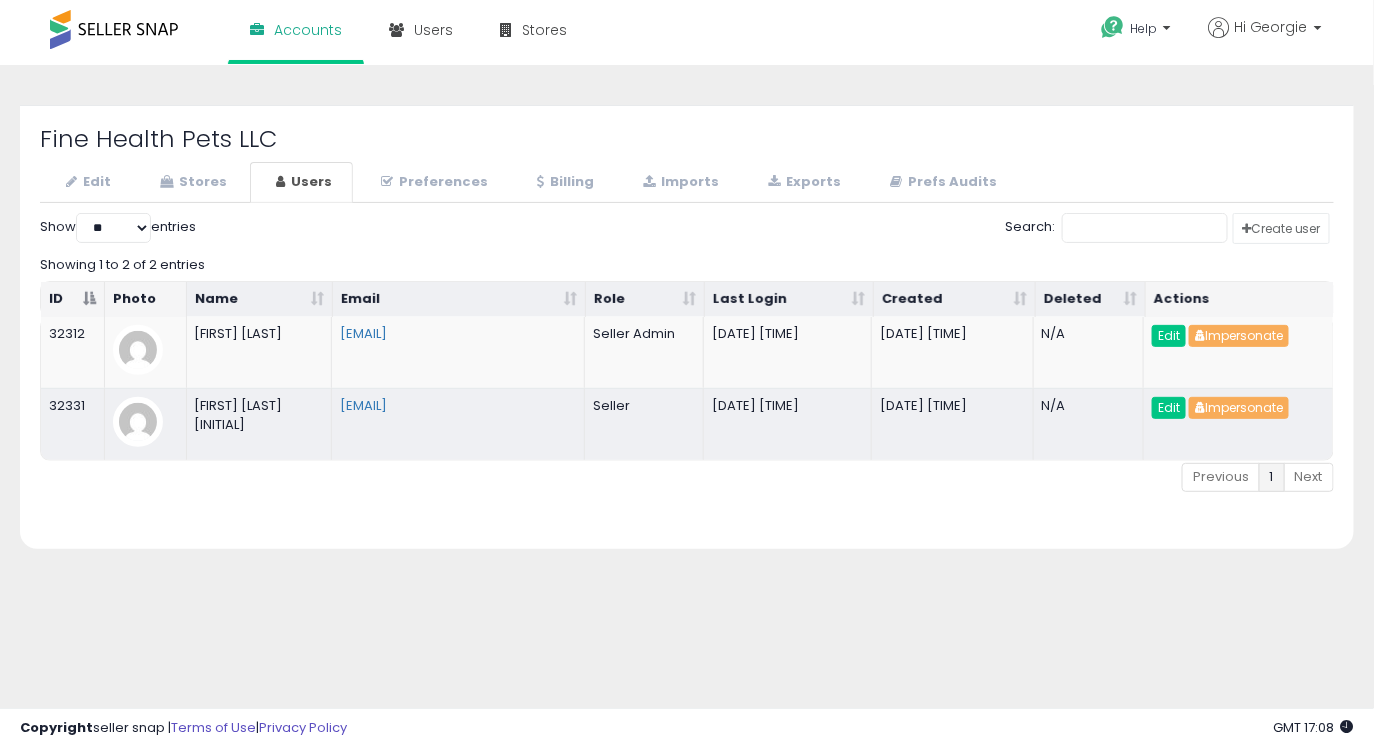 click on "Fine Health Pets LLC" at bounding box center (687, 139) 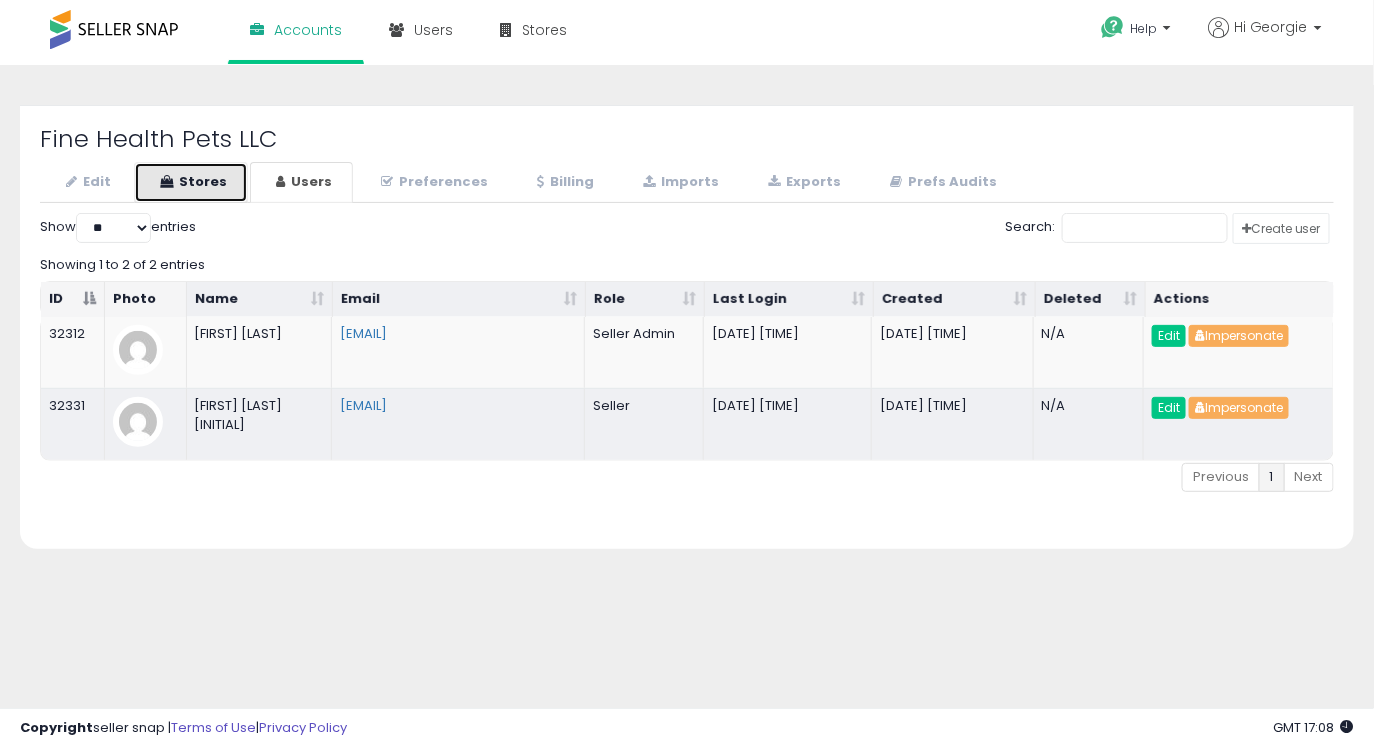 click on "Stores" at bounding box center [191, 182] 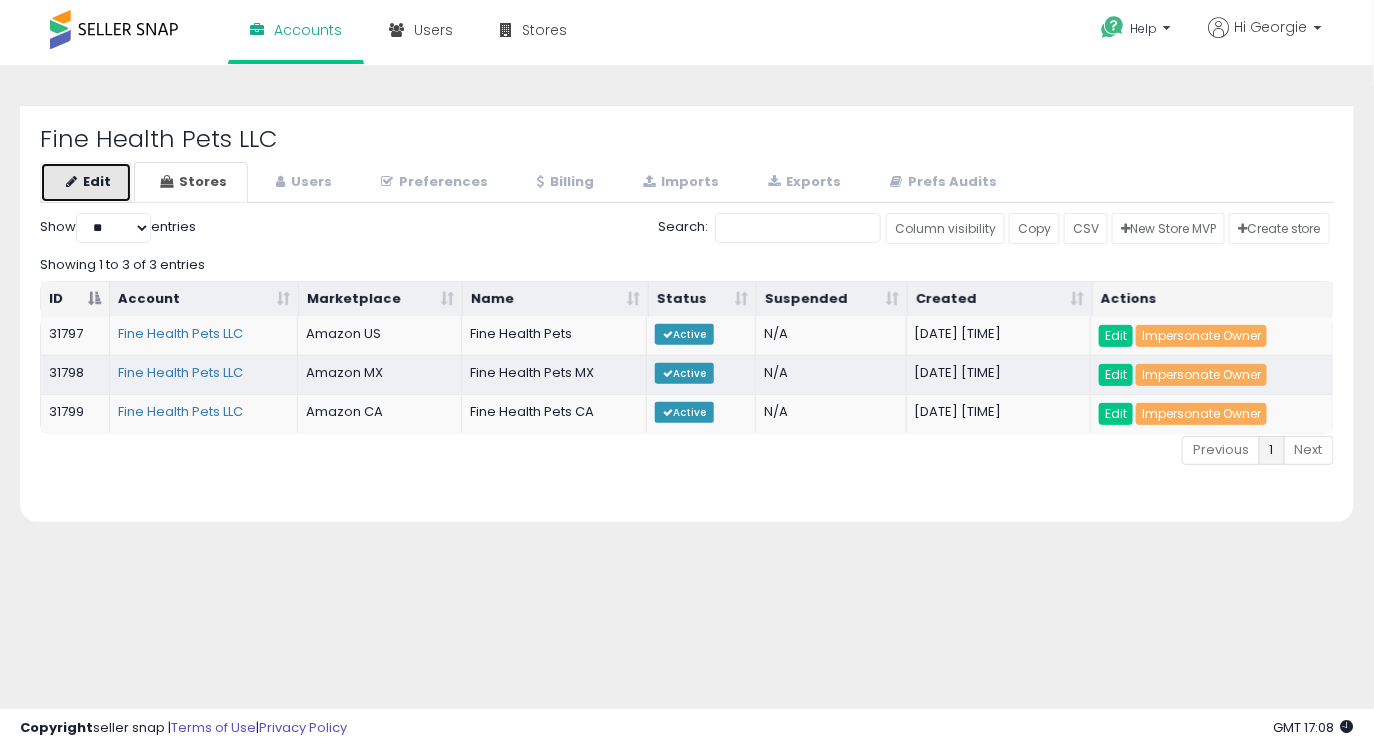 click at bounding box center [71, 181] 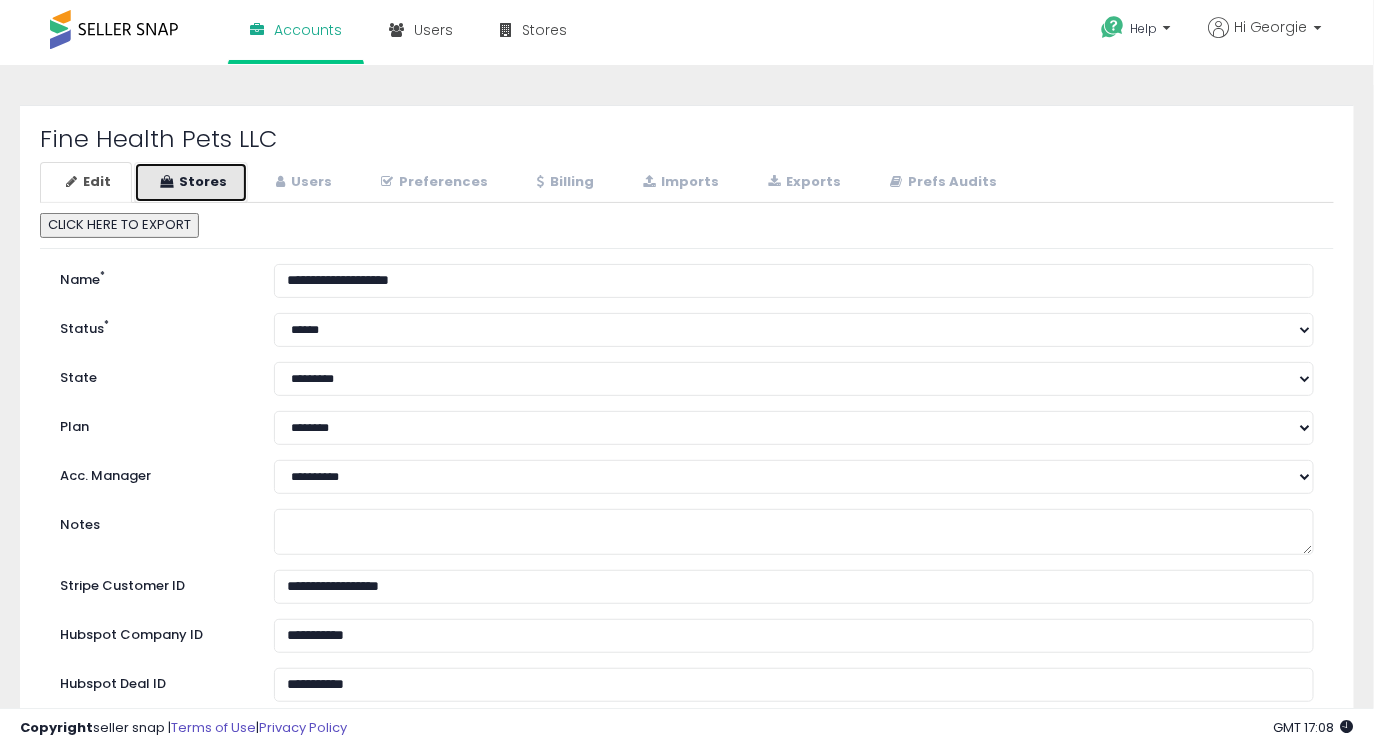 click on "Stores" at bounding box center [191, 182] 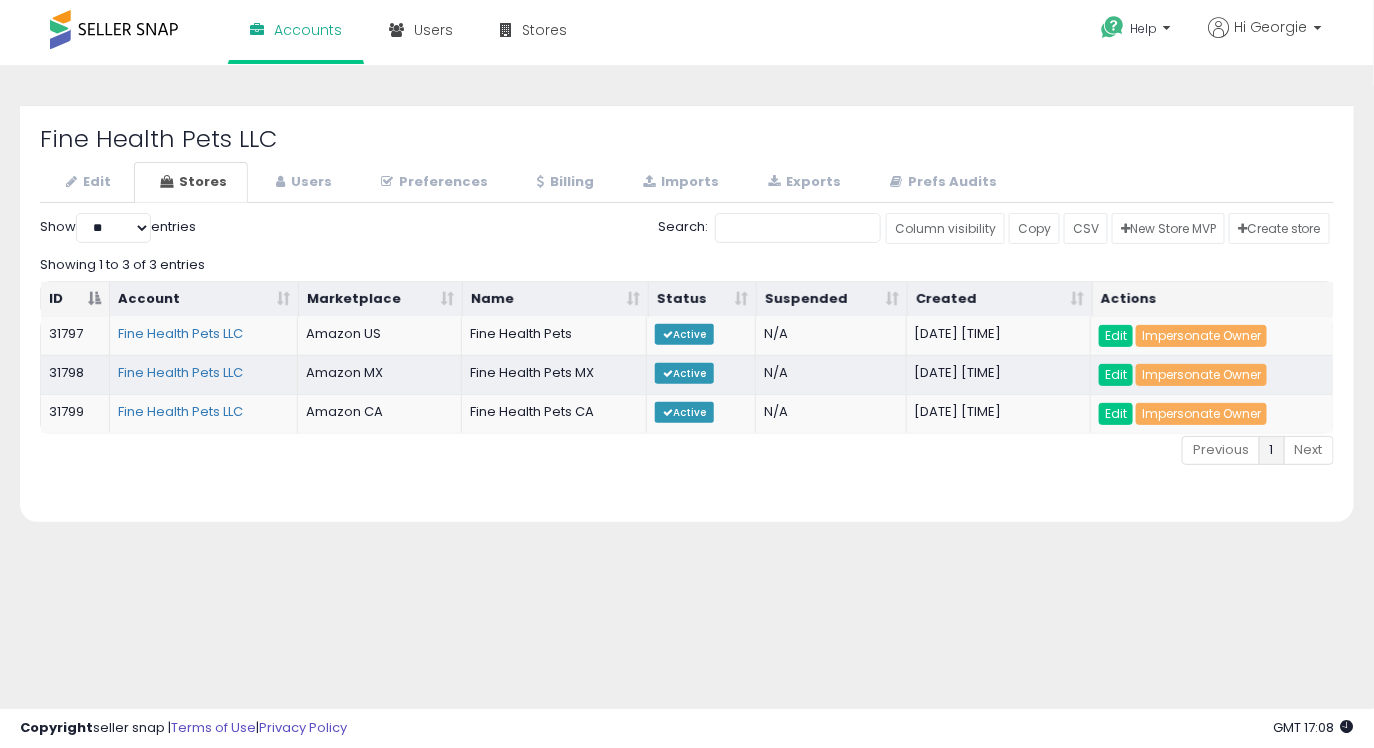 click on "Fine Health Pets LLC" at bounding box center (687, 139) 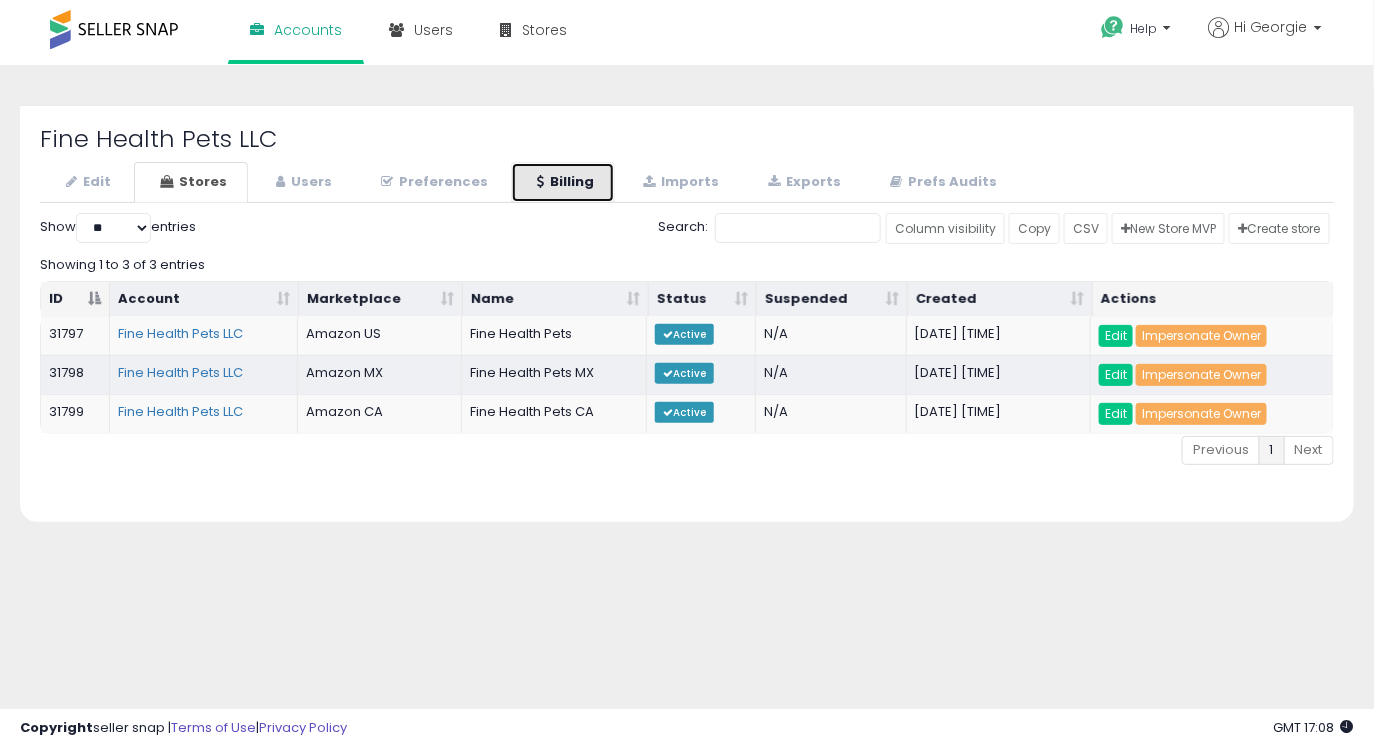 click on "Billing" at bounding box center [563, 182] 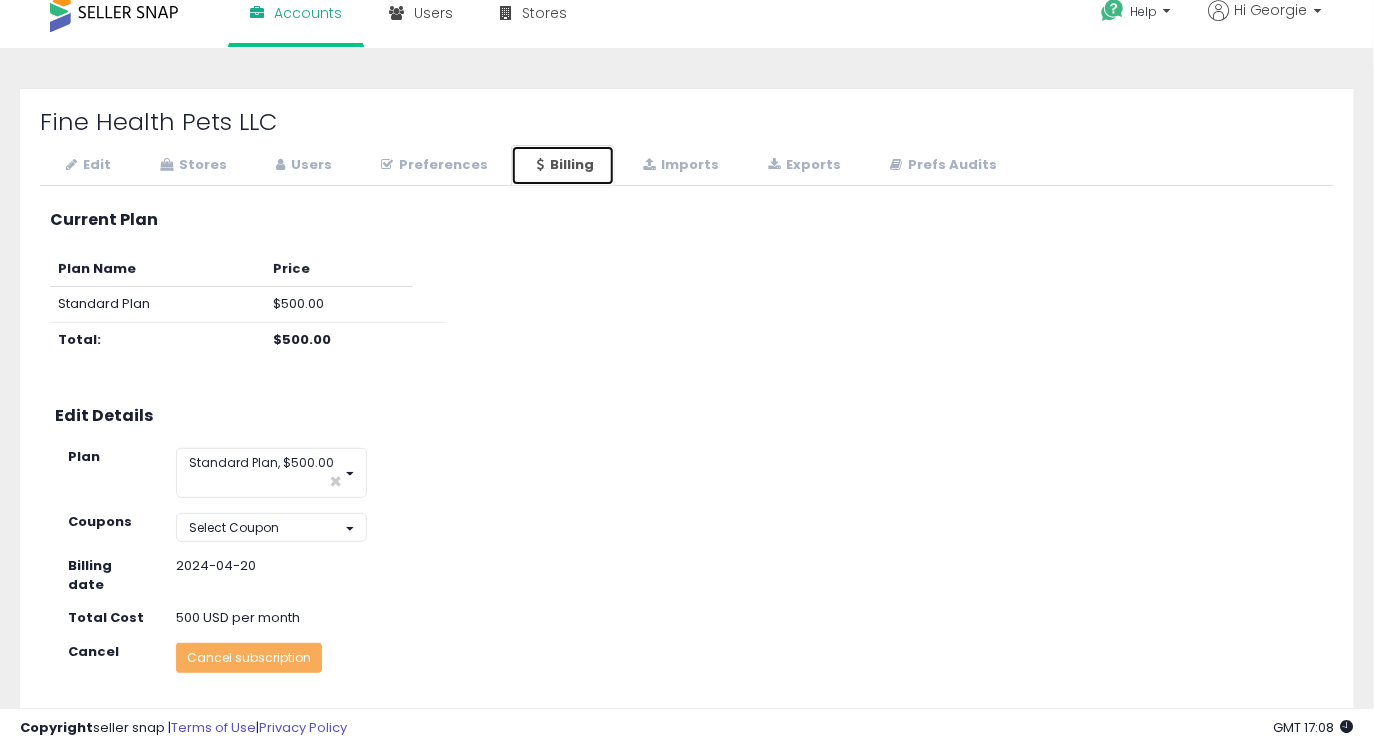 scroll, scrollTop: 15, scrollLeft: 0, axis: vertical 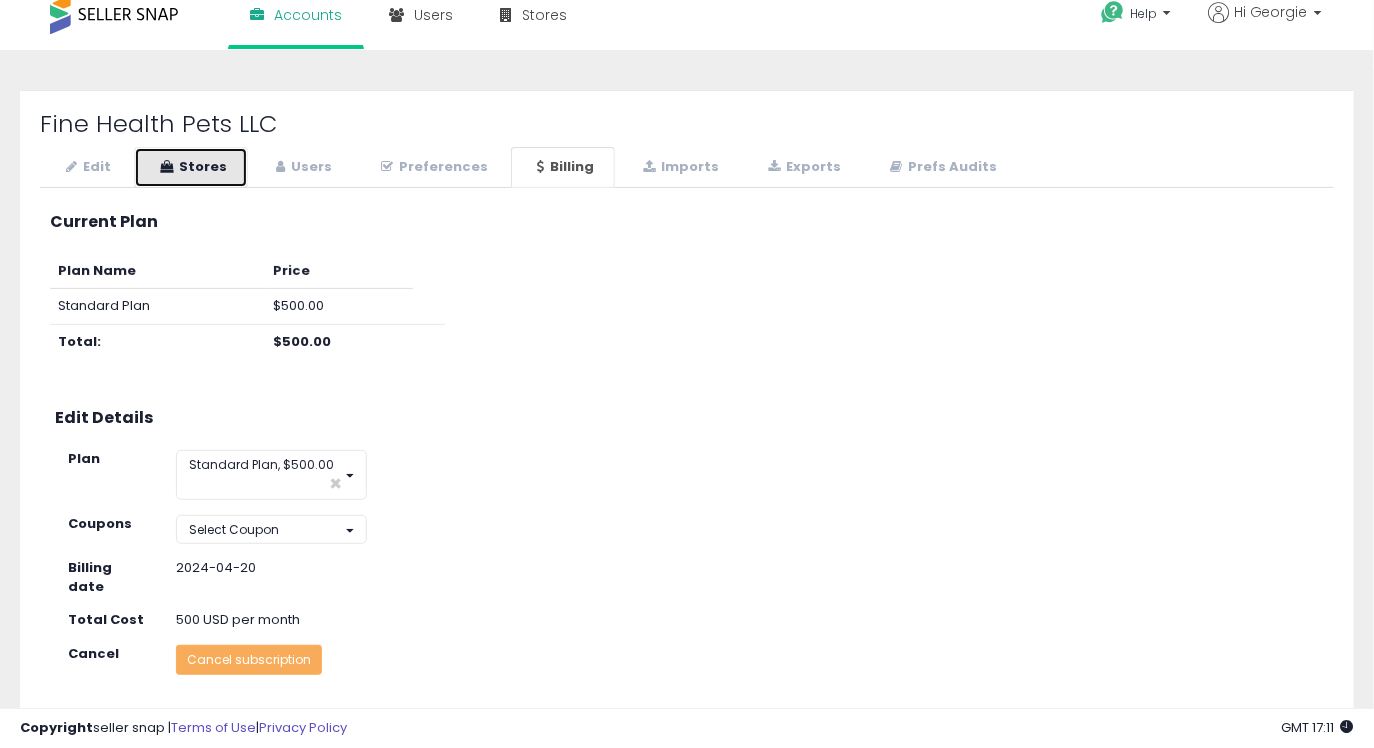 click on "Stores" at bounding box center [191, 167] 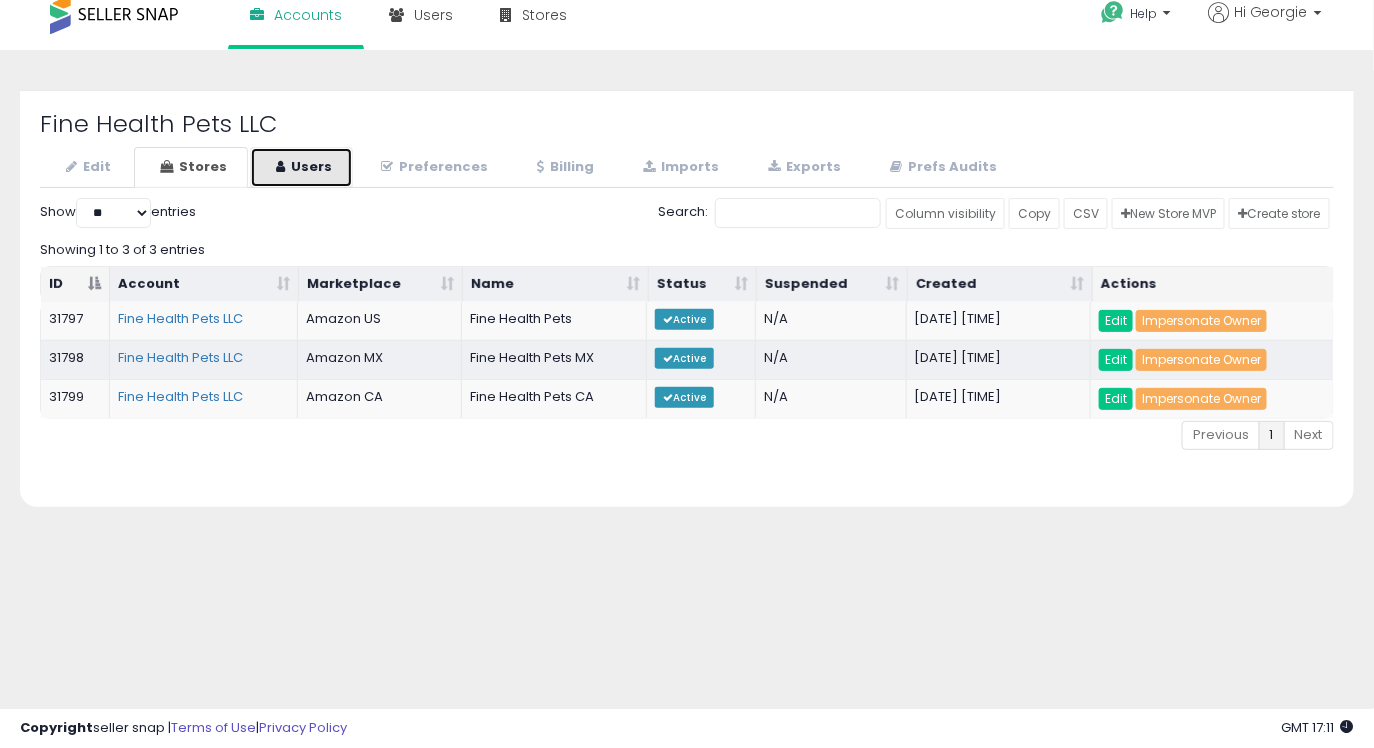 click on "Users" at bounding box center (301, 167) 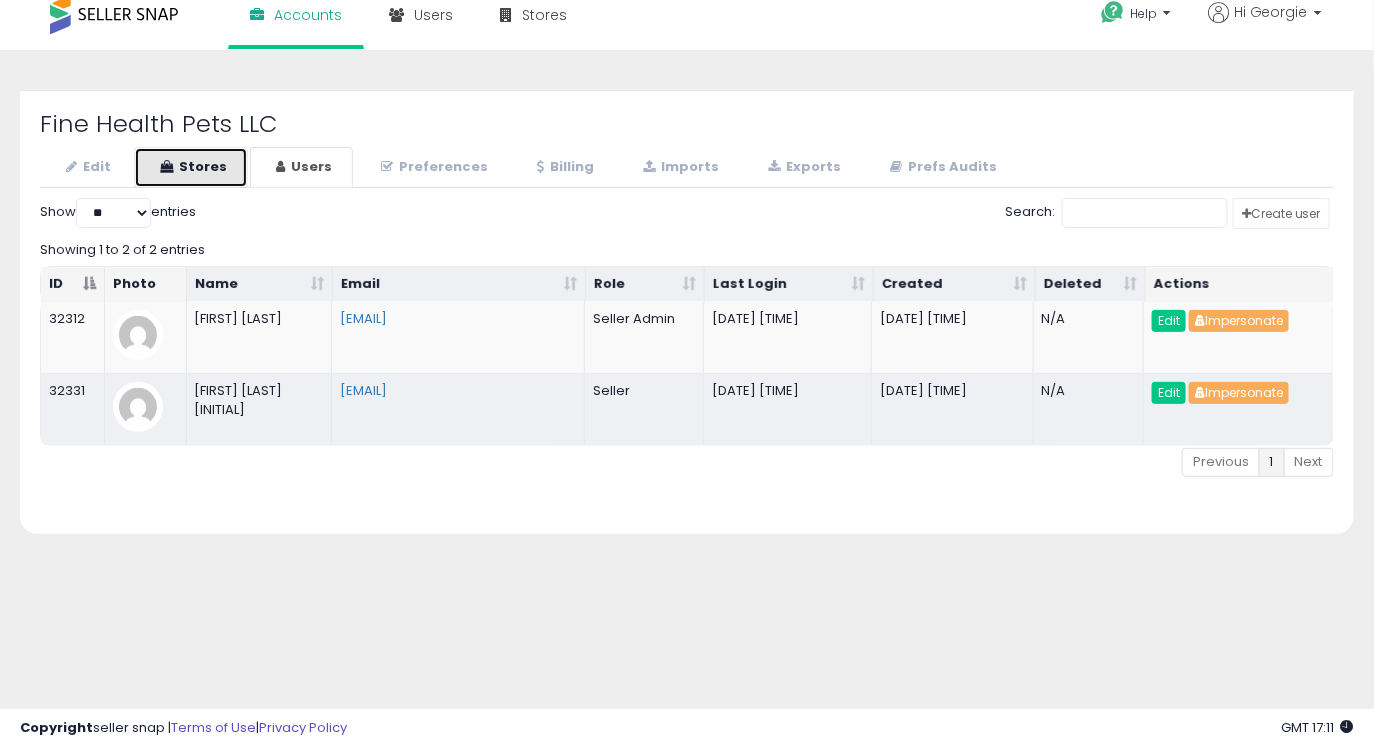 click on "Stores" at bounding box center (191, 167) 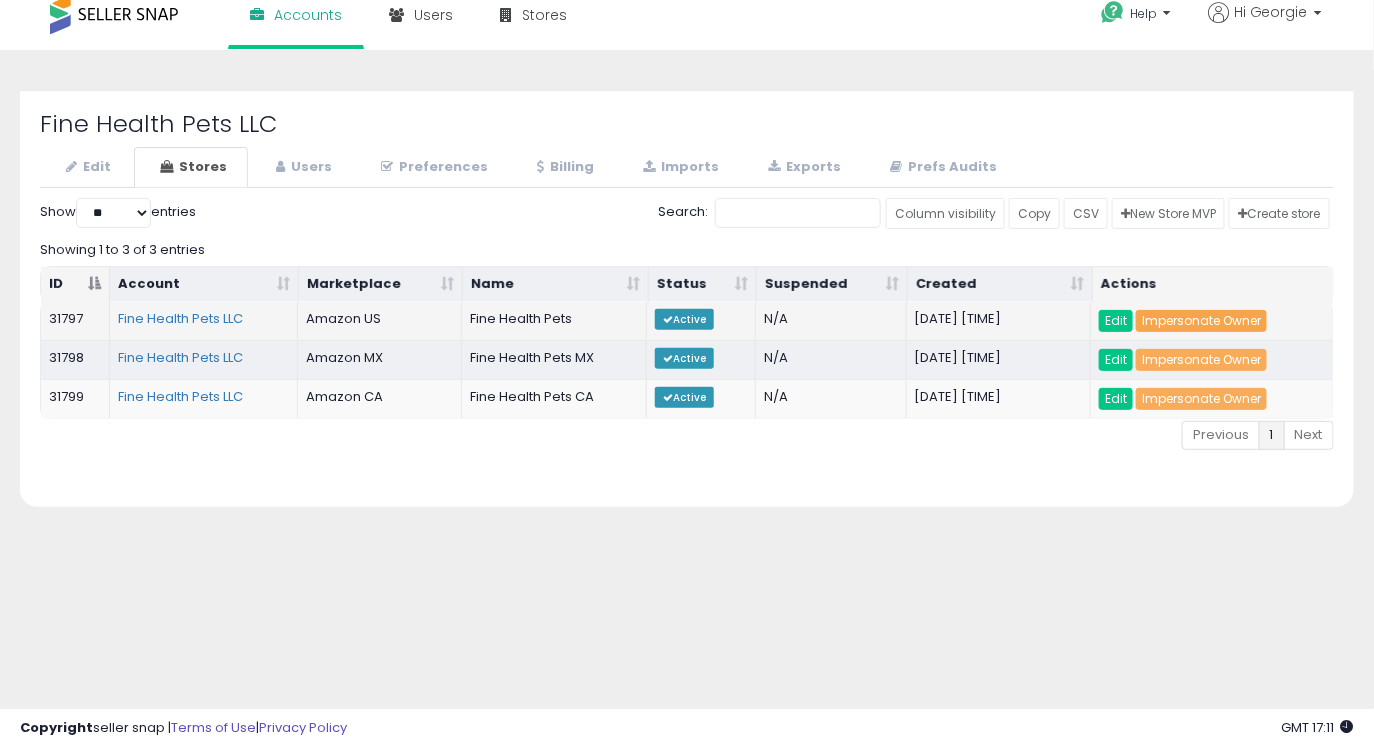 click on "Impersonate Owner" at bounding box center [1201, 321] 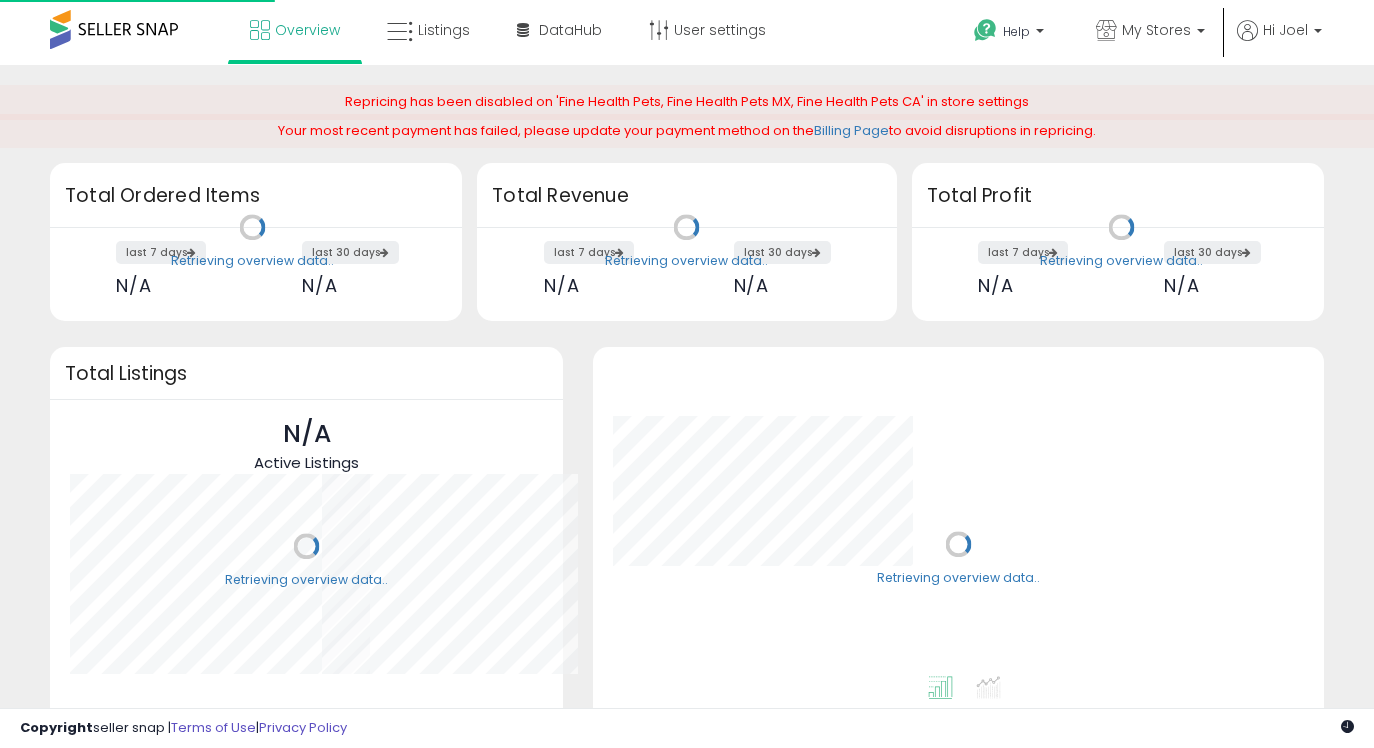scroll, scrollTop: 0, scrollLeft: 0, axis: both 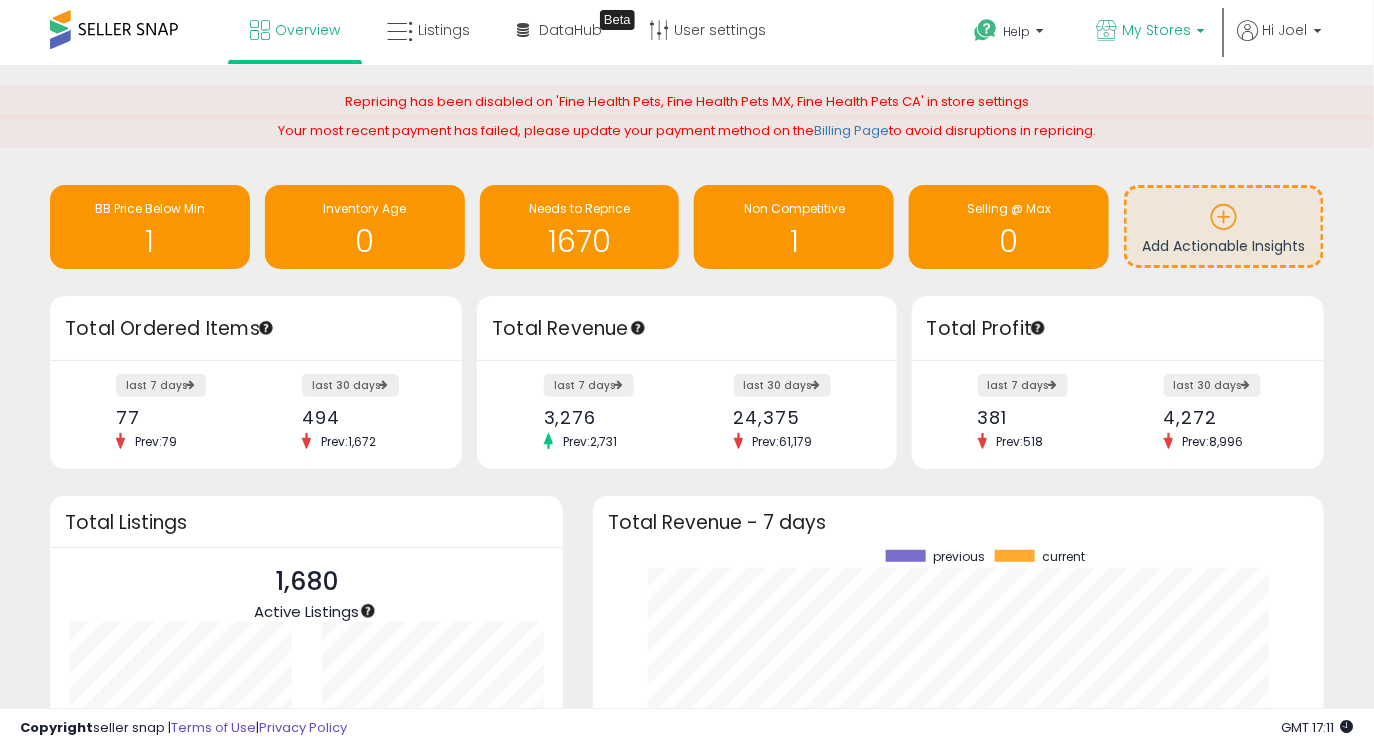 click on "My Stores" at bounding box center (1150, 32) 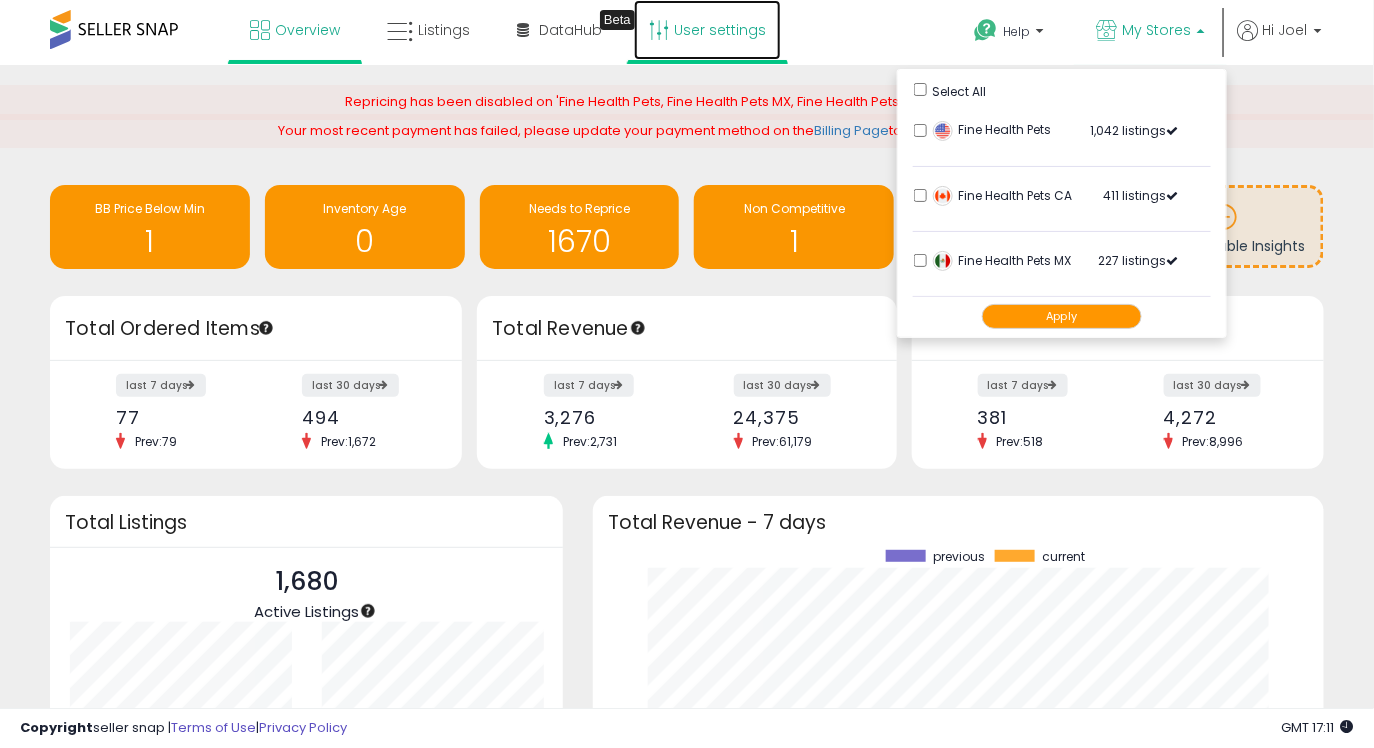 click on "User
settings" at bounding box center (707, 30) 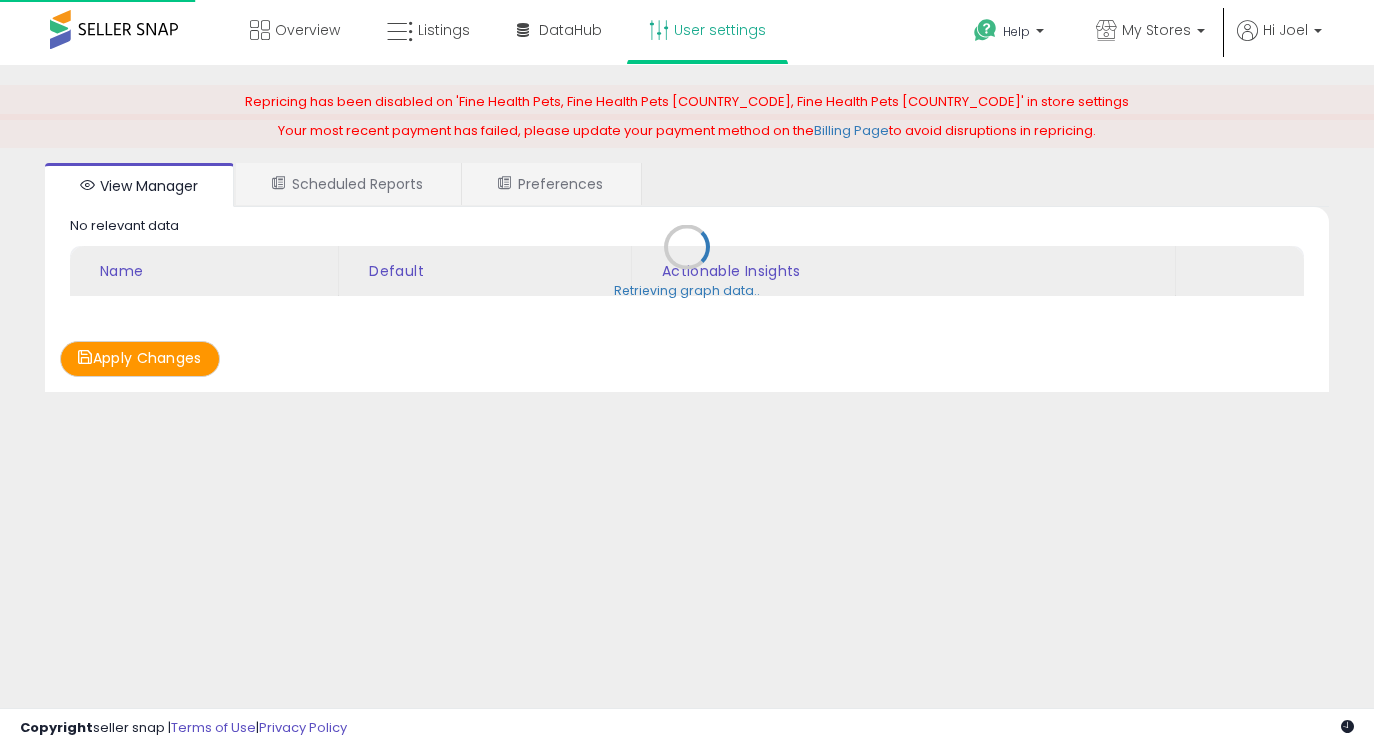 scroll, scrollTop: 0, scrollLeft: 0, axis: both 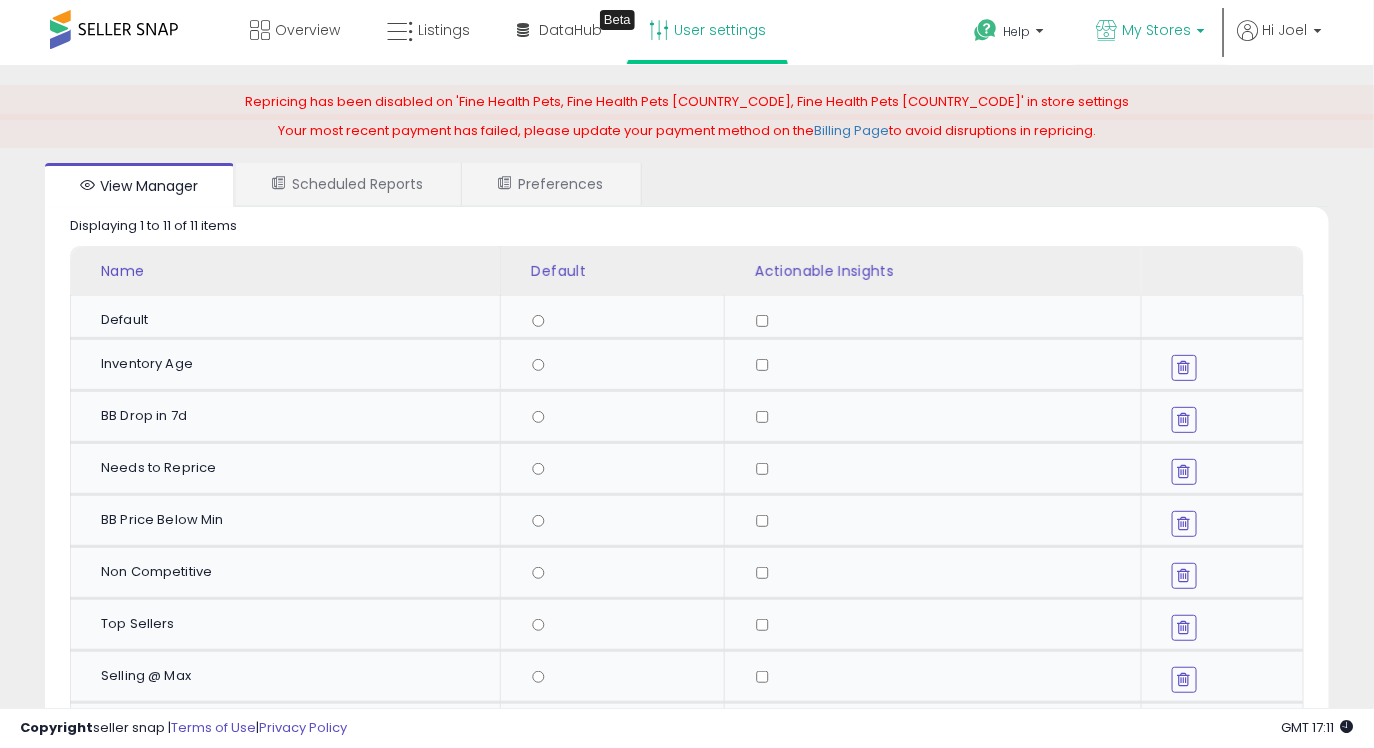 click on "My Stores" at bounding box center (1150, 32) 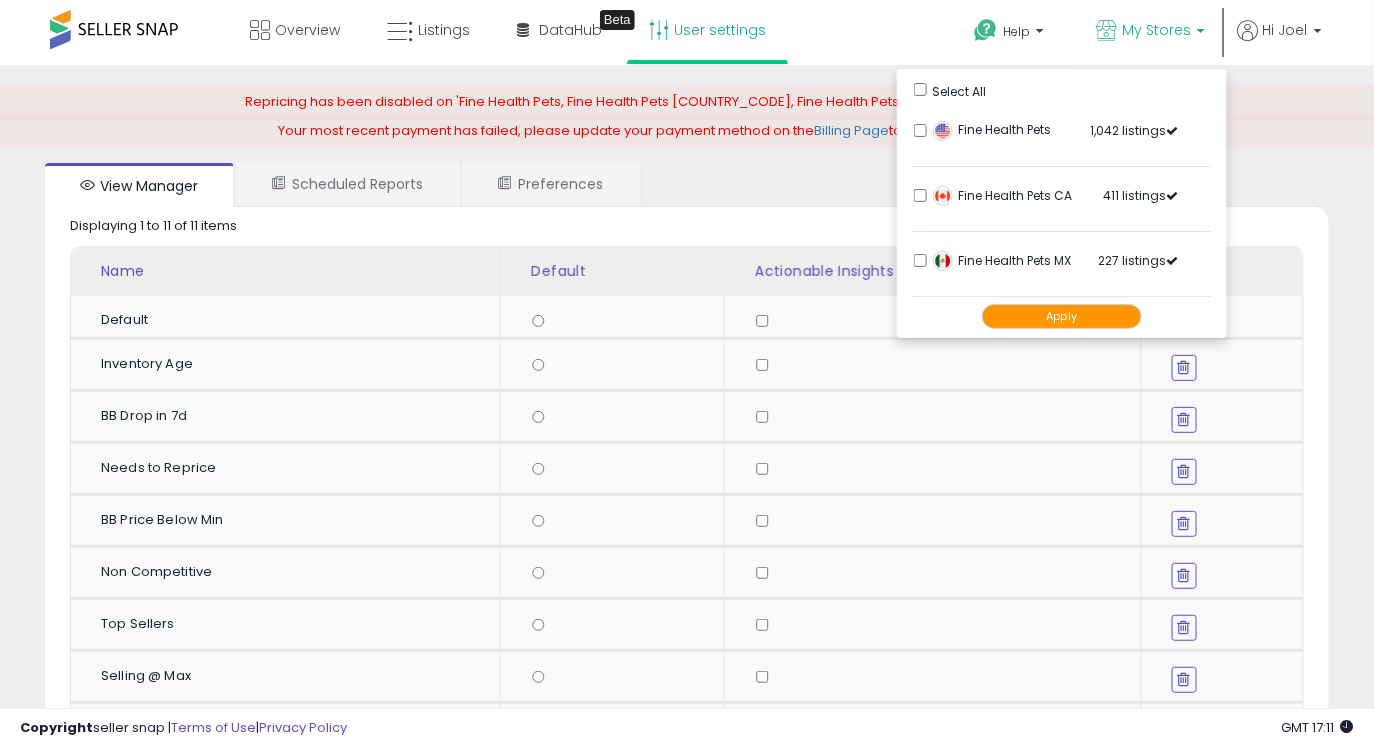 click on "Apply" at bounding box center (1062, 316) 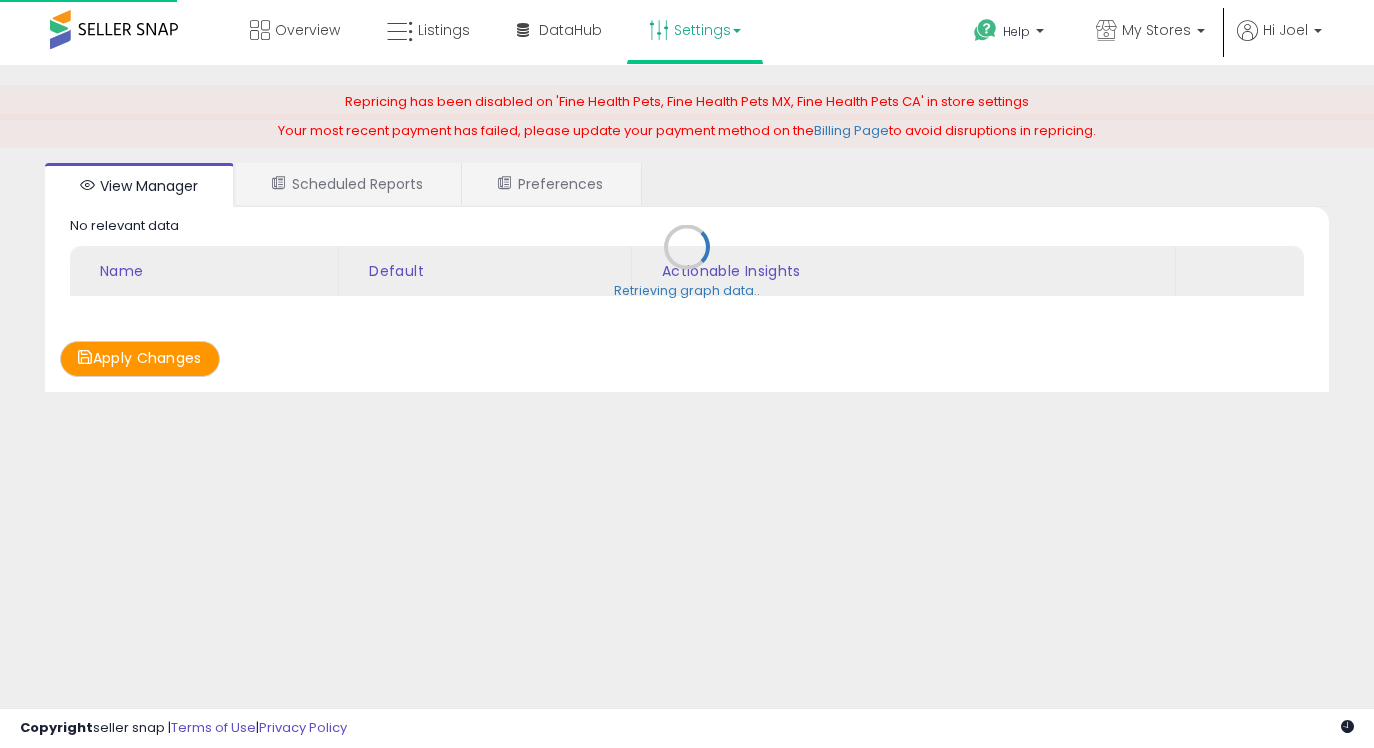 scroll, scrollTop: 0, scrollLeft: 0, axis: both 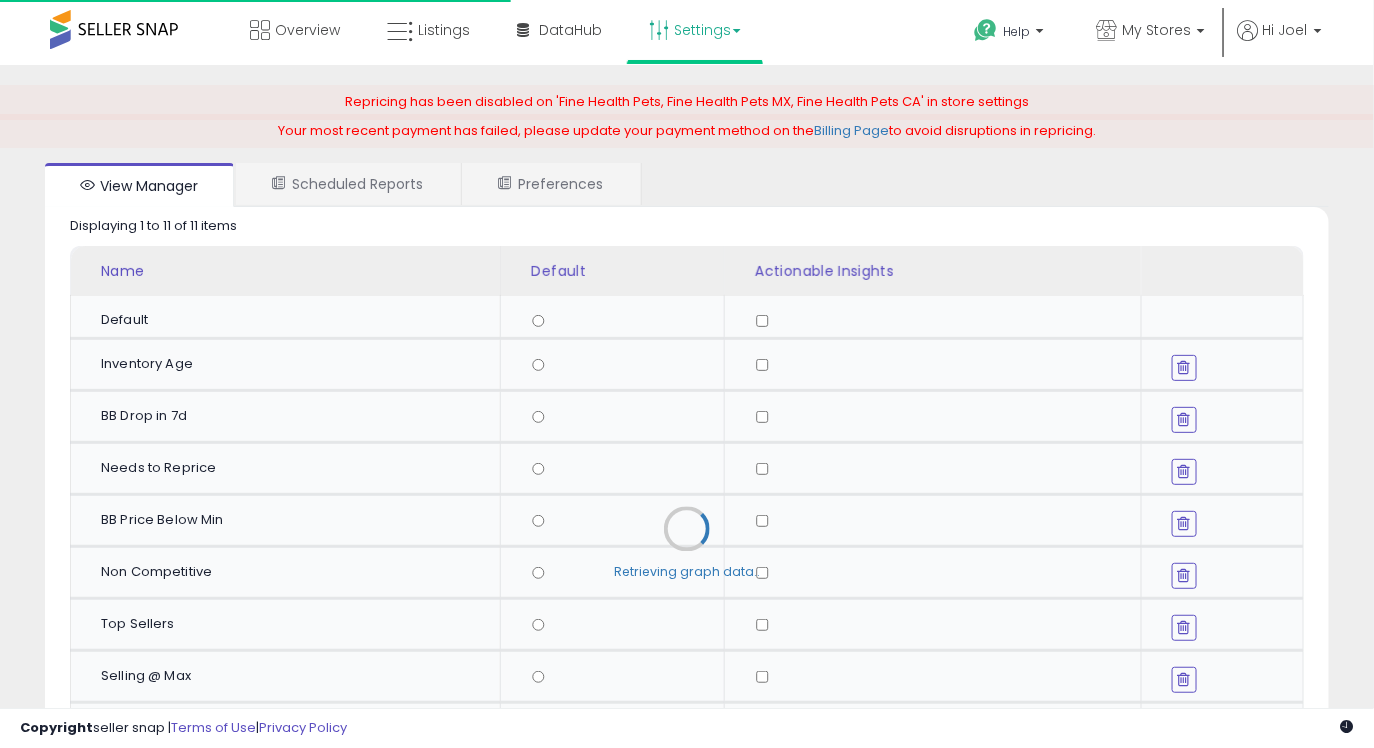 click on "Settings" at bounding box center (695, 30) 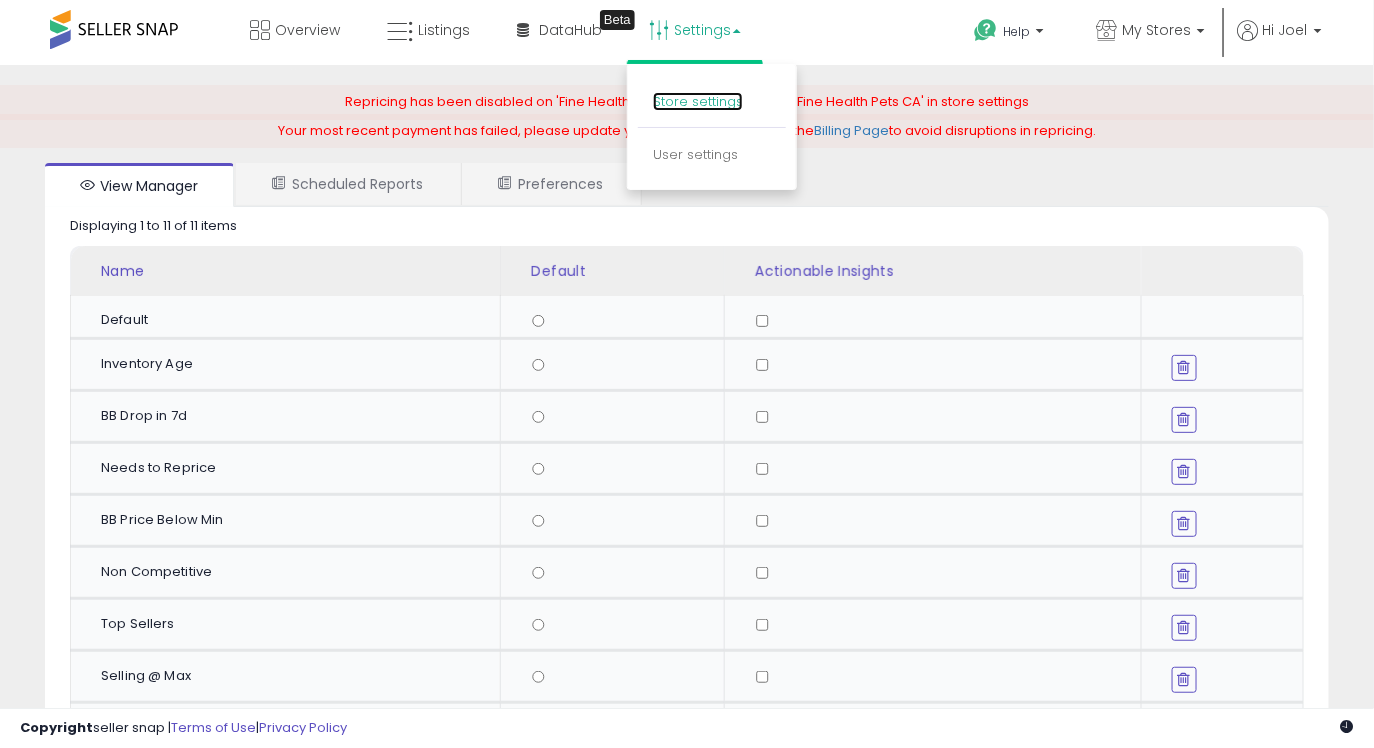 click on "Store
settings" at bounding box center (698, 101) 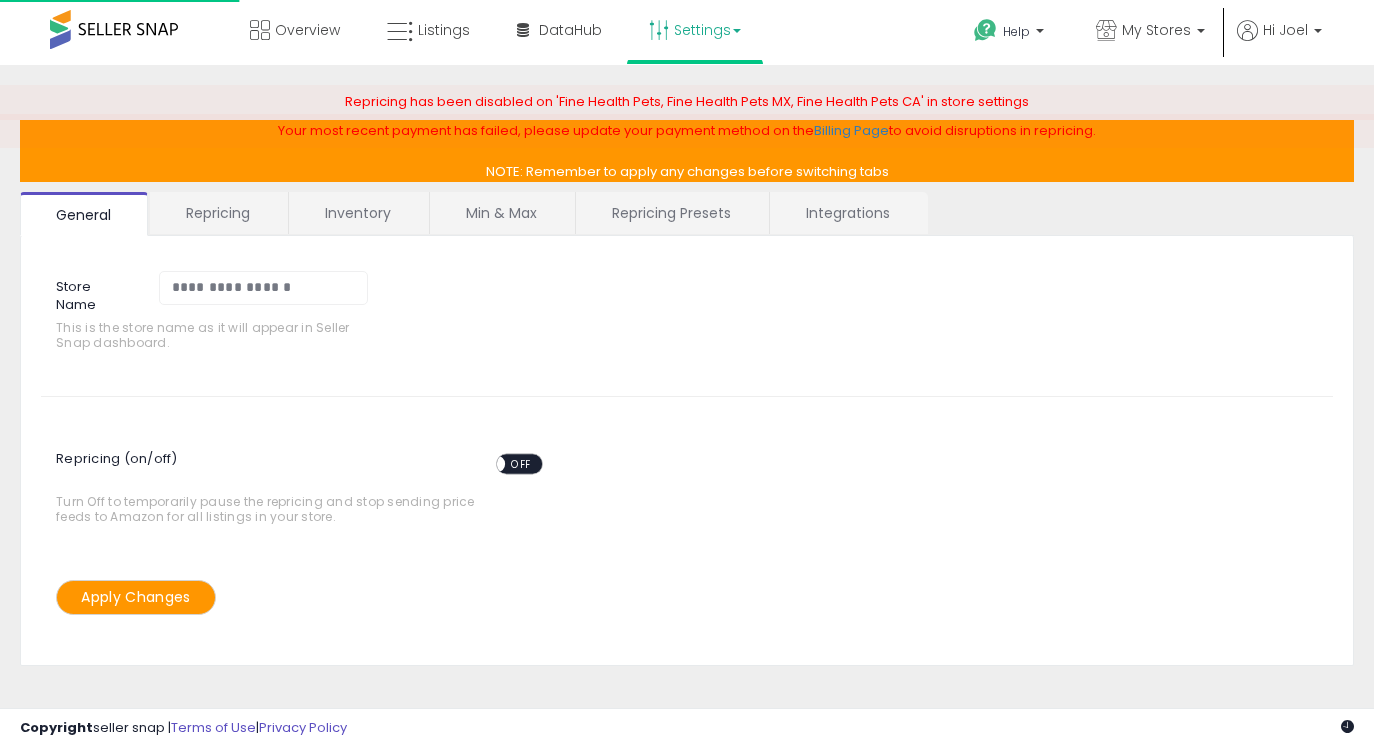 scroll, scrollTop: 0, scrollLeft: 0, axis: both 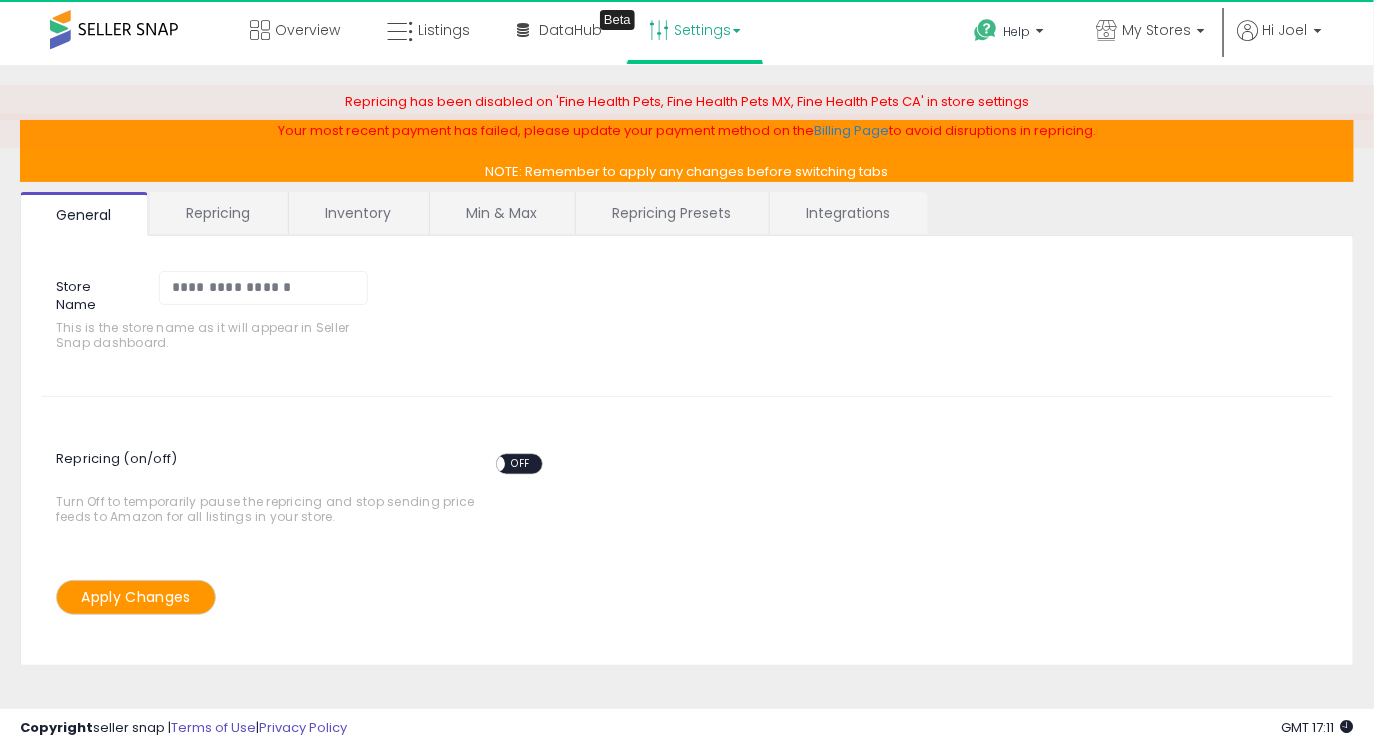 click on "OFF" at bounding box center (521, 463) 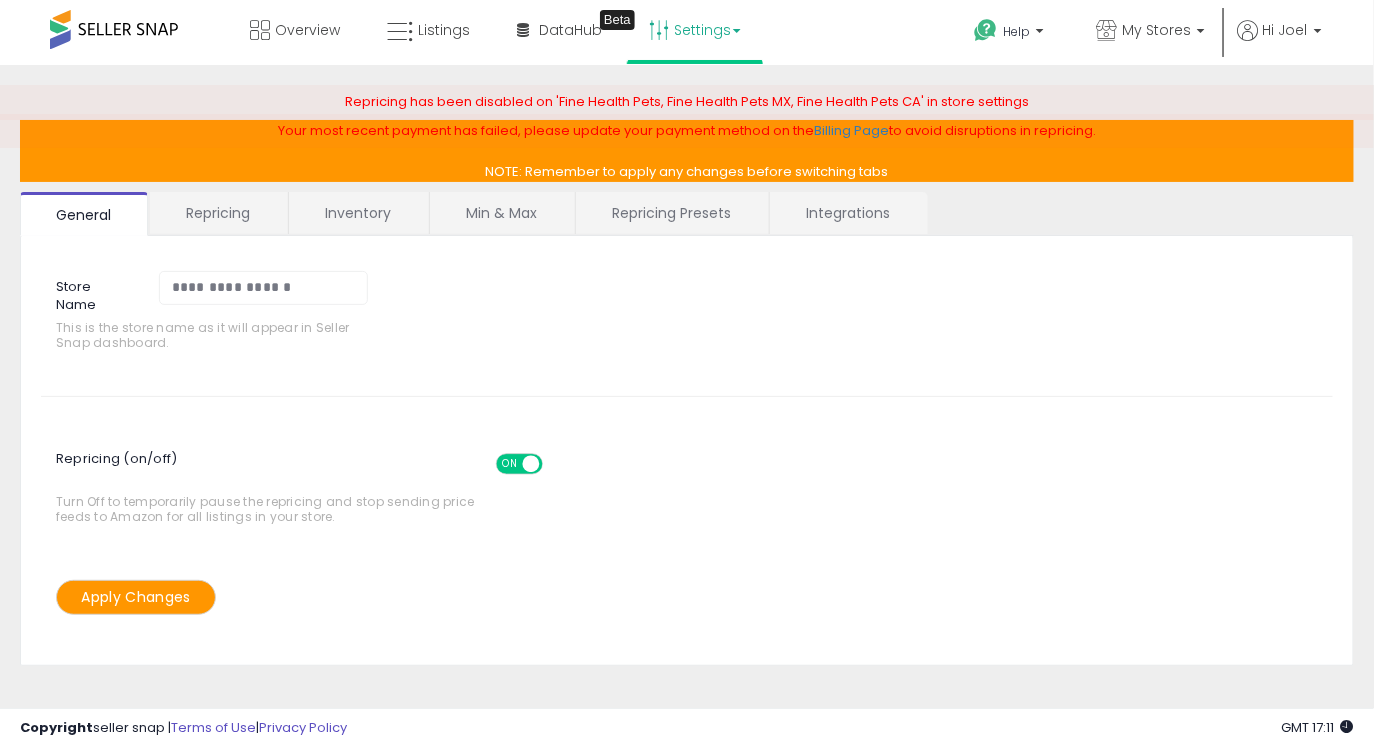 click on "Apply Changes" at bounding box center (136, 597) 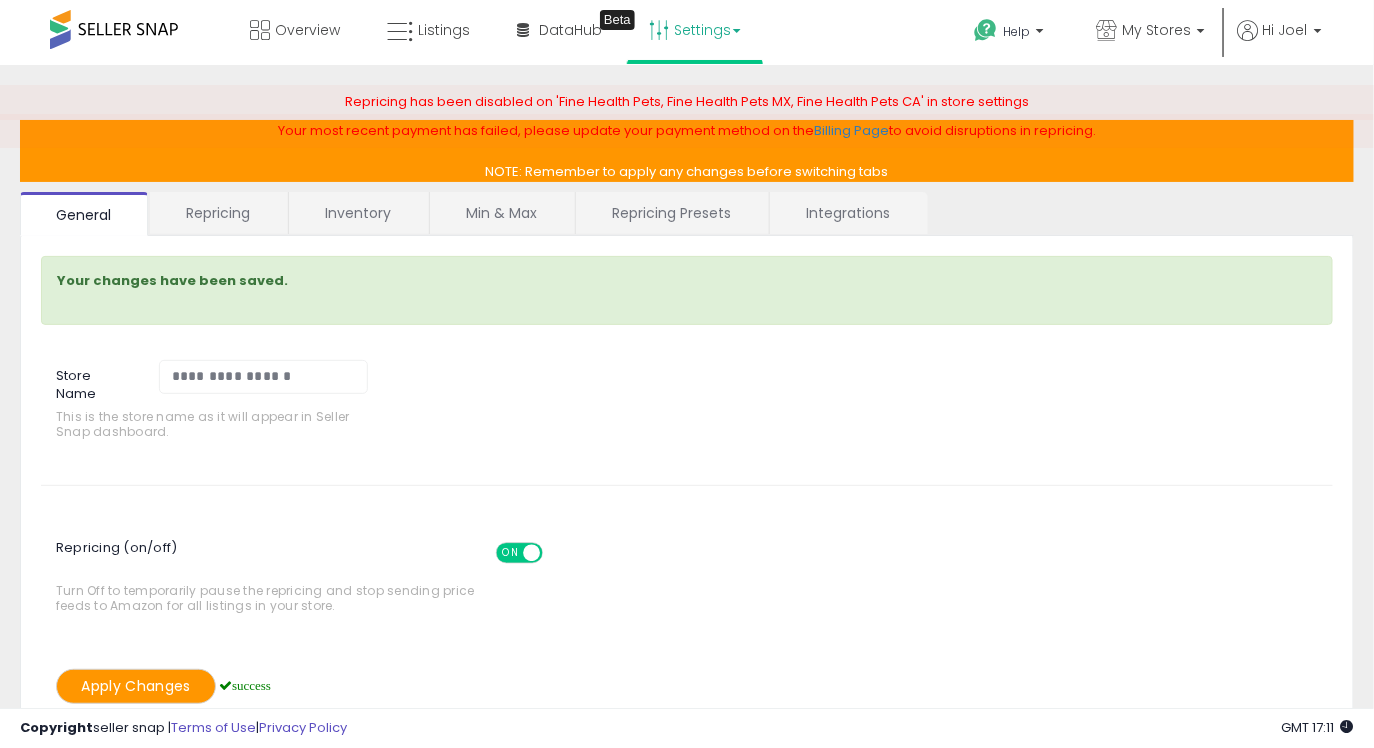 click on "Settings" at bounding box center [695, 30] 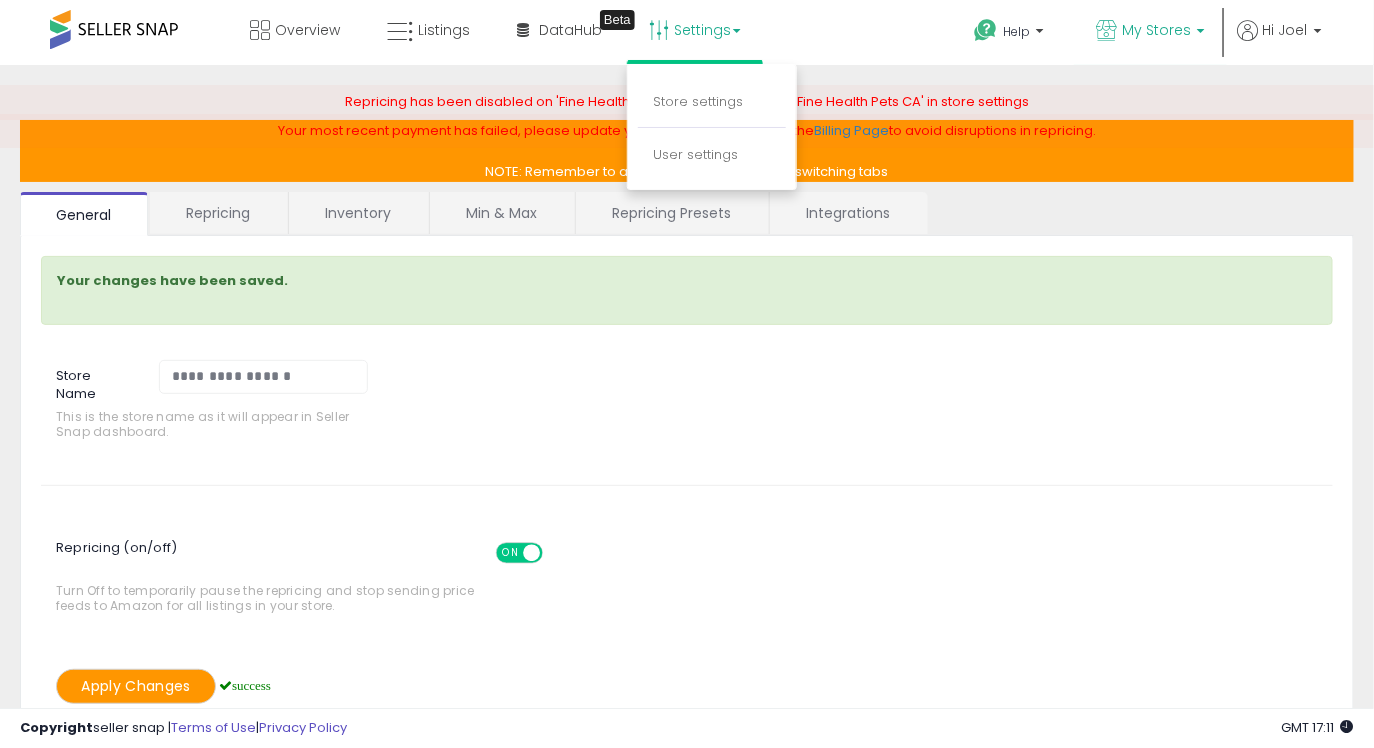click at bounding box center (1106, 30) 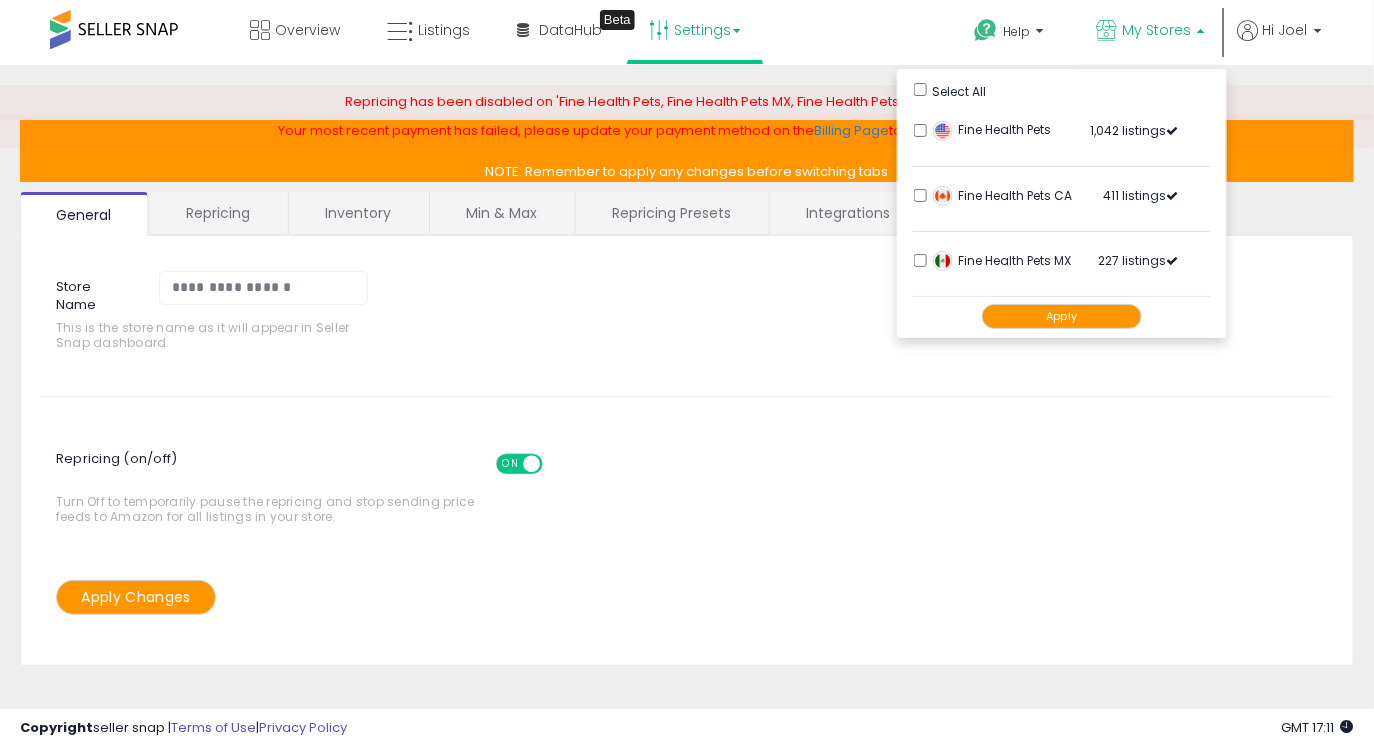click on "Fine Health Pets
1,042
listings" at bounding box center [1062, 136] 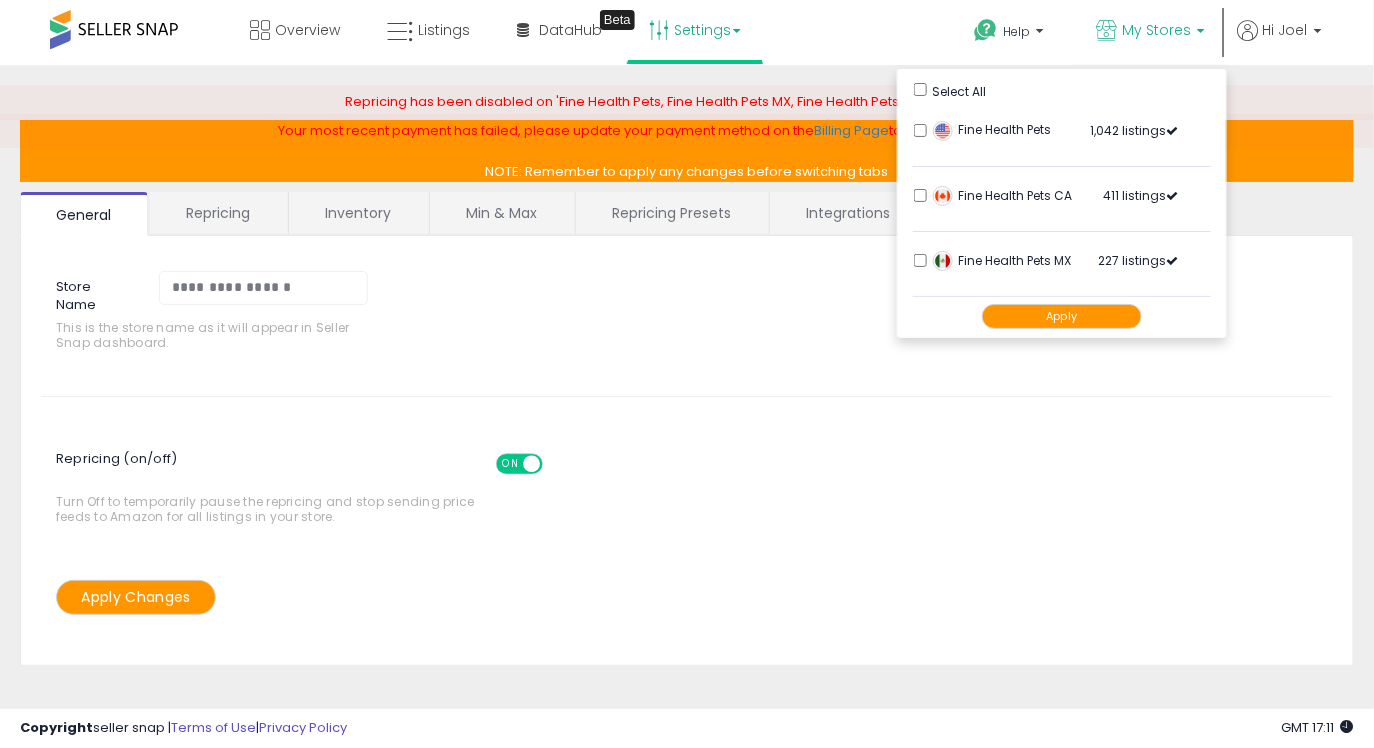click on "Apply" at bounding box center (1062, 316) 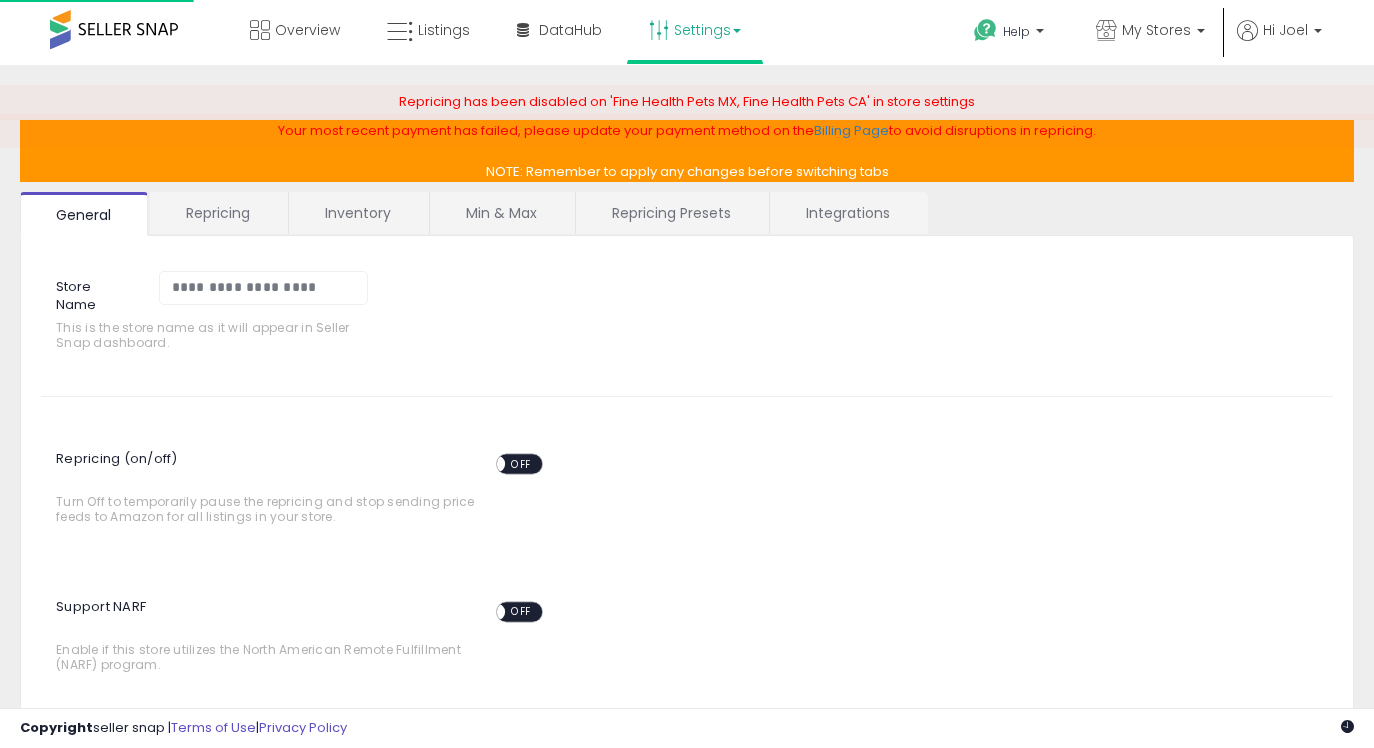 scroll, scrollTop: 0, scrollLeft: 0, axis: both 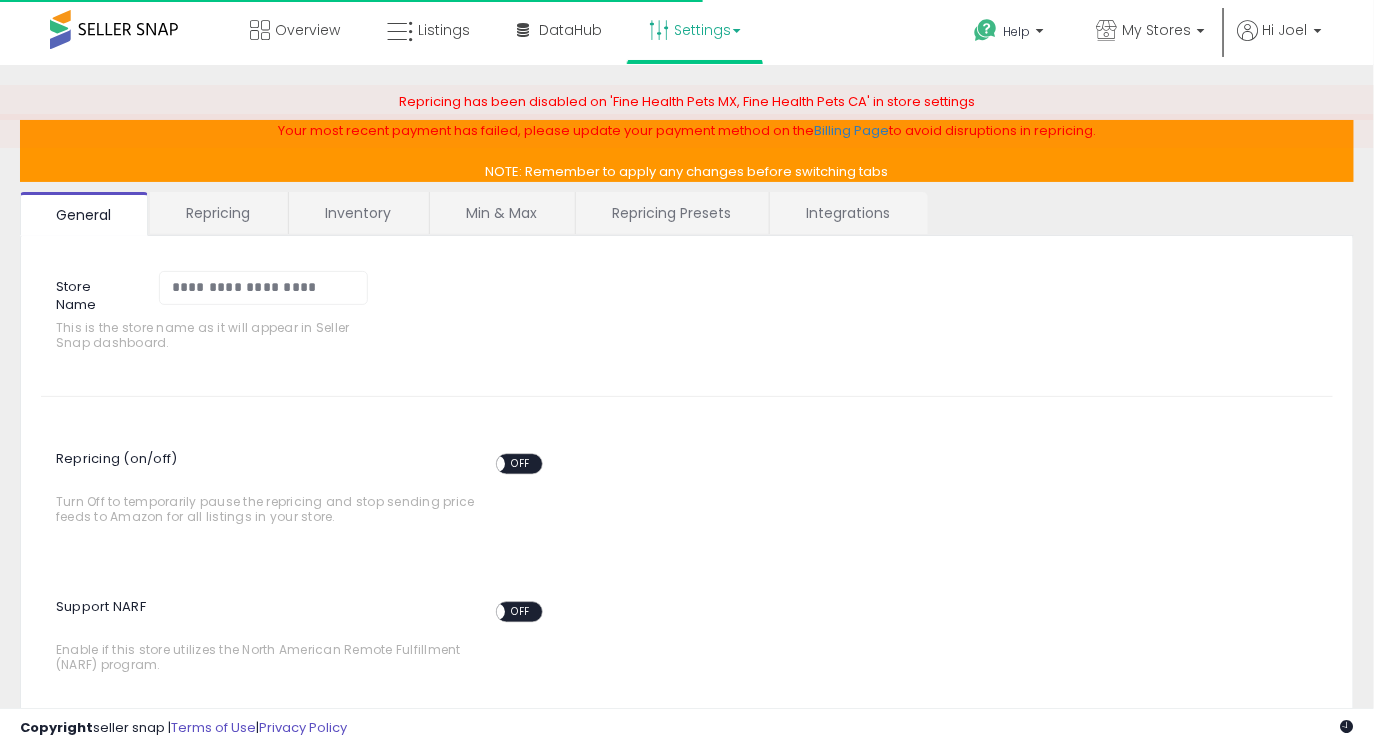 click on "Settings" at bounding box center (695, 30) 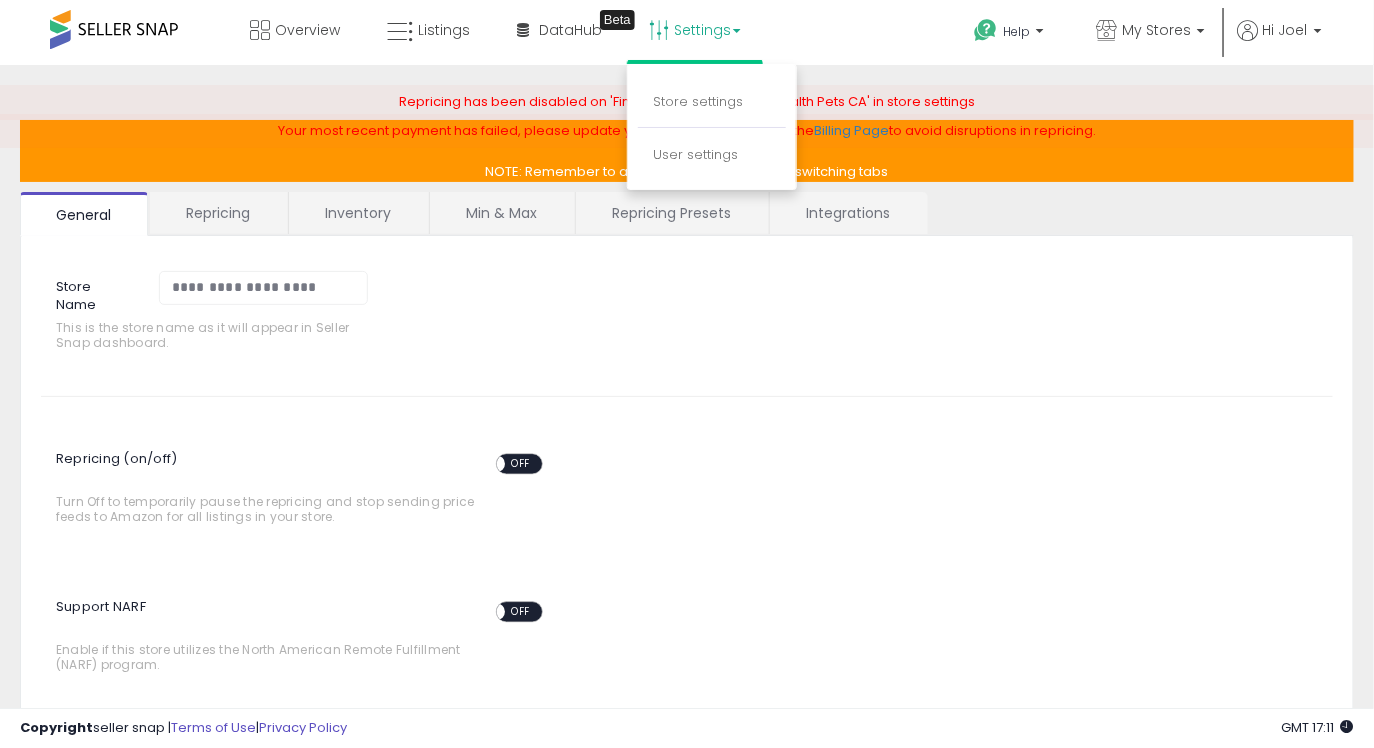 click on "Store
settings" at bounding box center (712, 103) 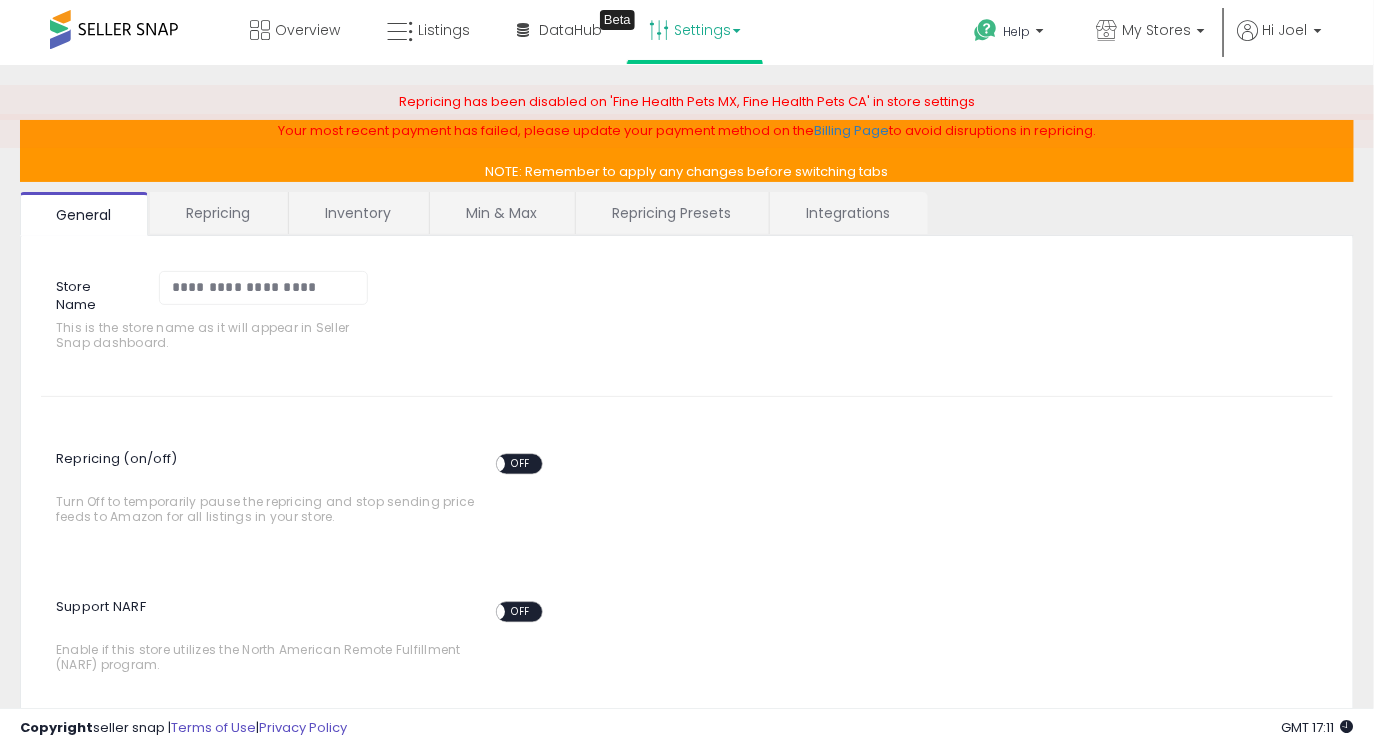 click on "Settings" at bounding box center [695, 30] 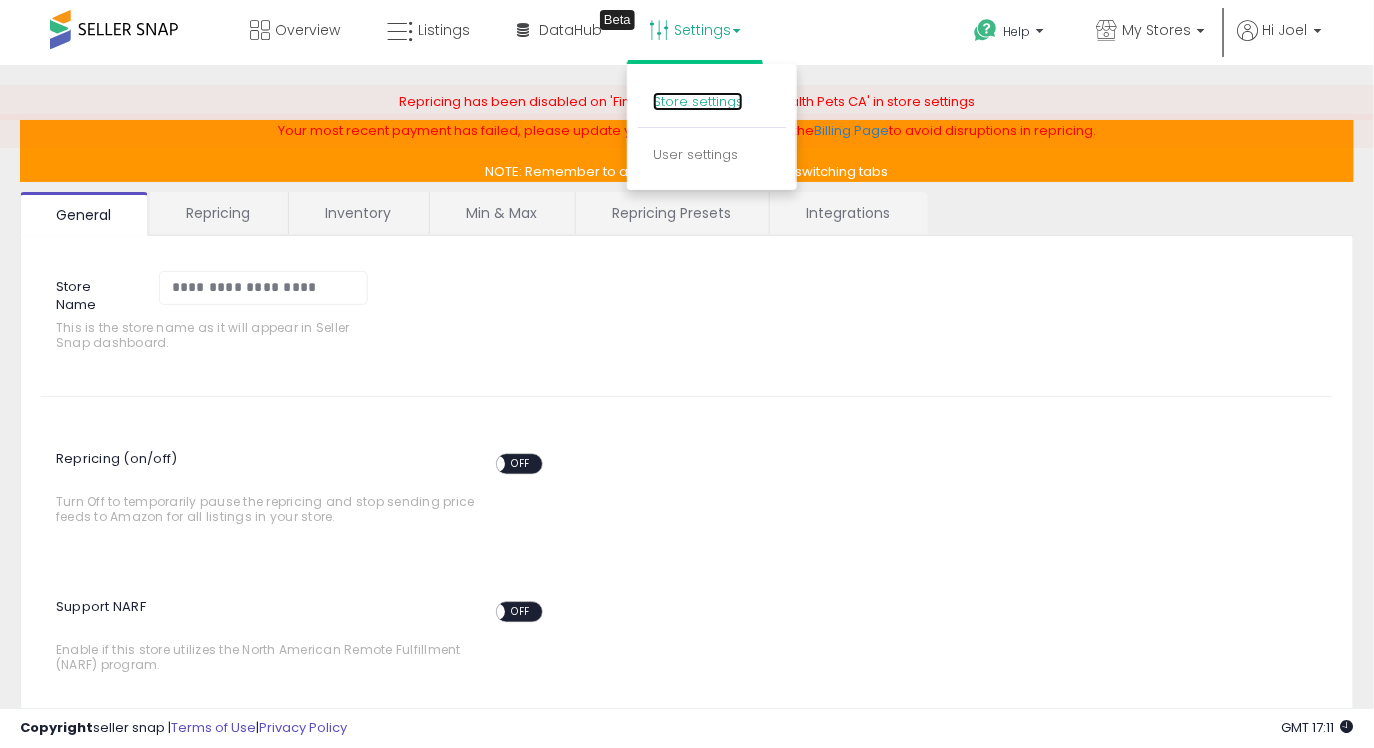 click on "Store
settings" at bounding box center (698, 101) 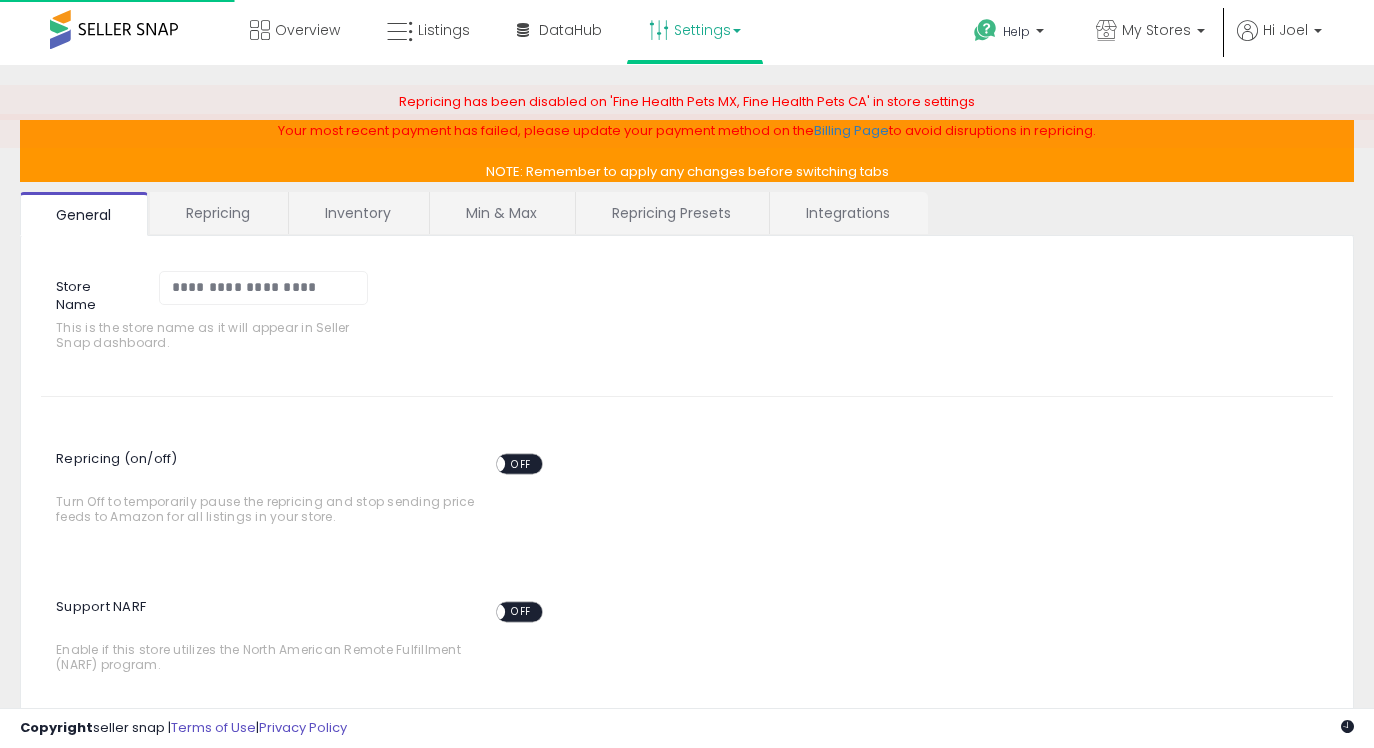 scroll, scrollTop: 0, scrollLeft: 0, axis: both 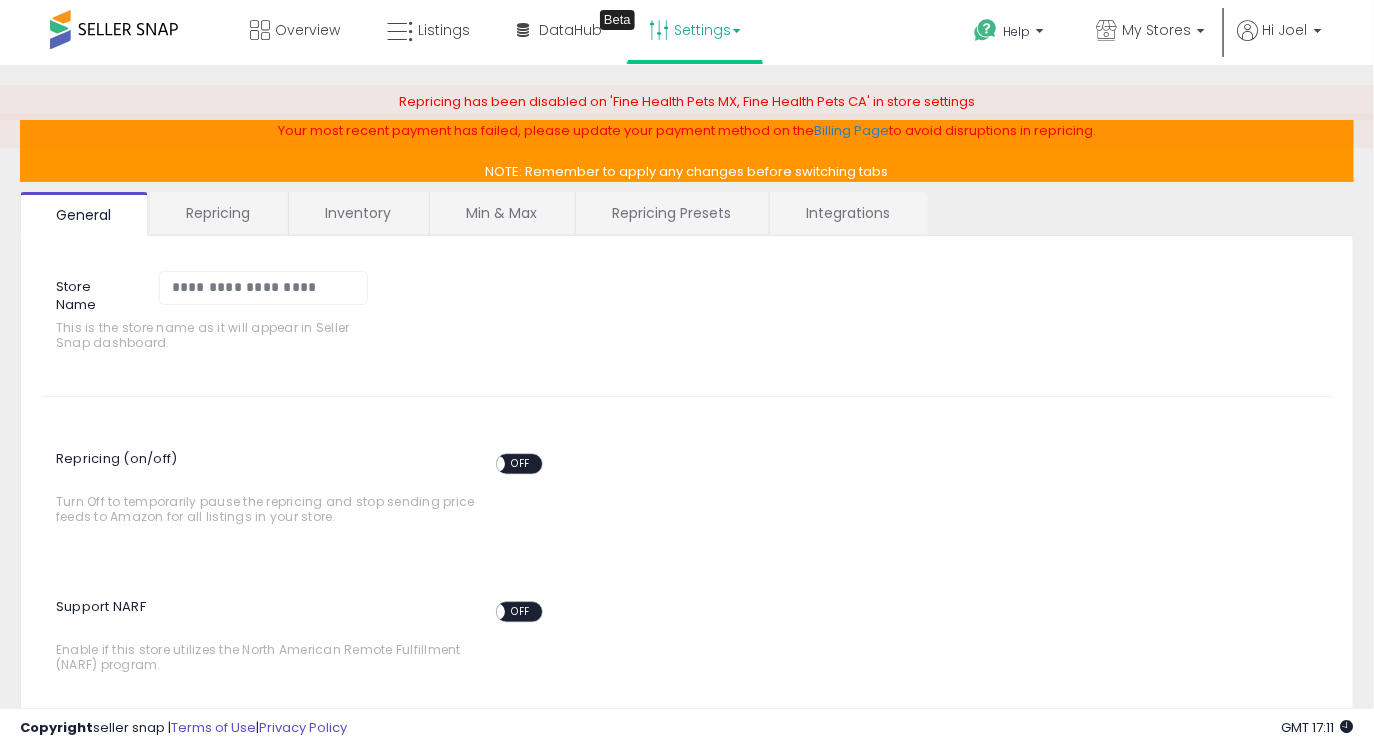click on "ON   OFF" at bounding box center (519, 463) 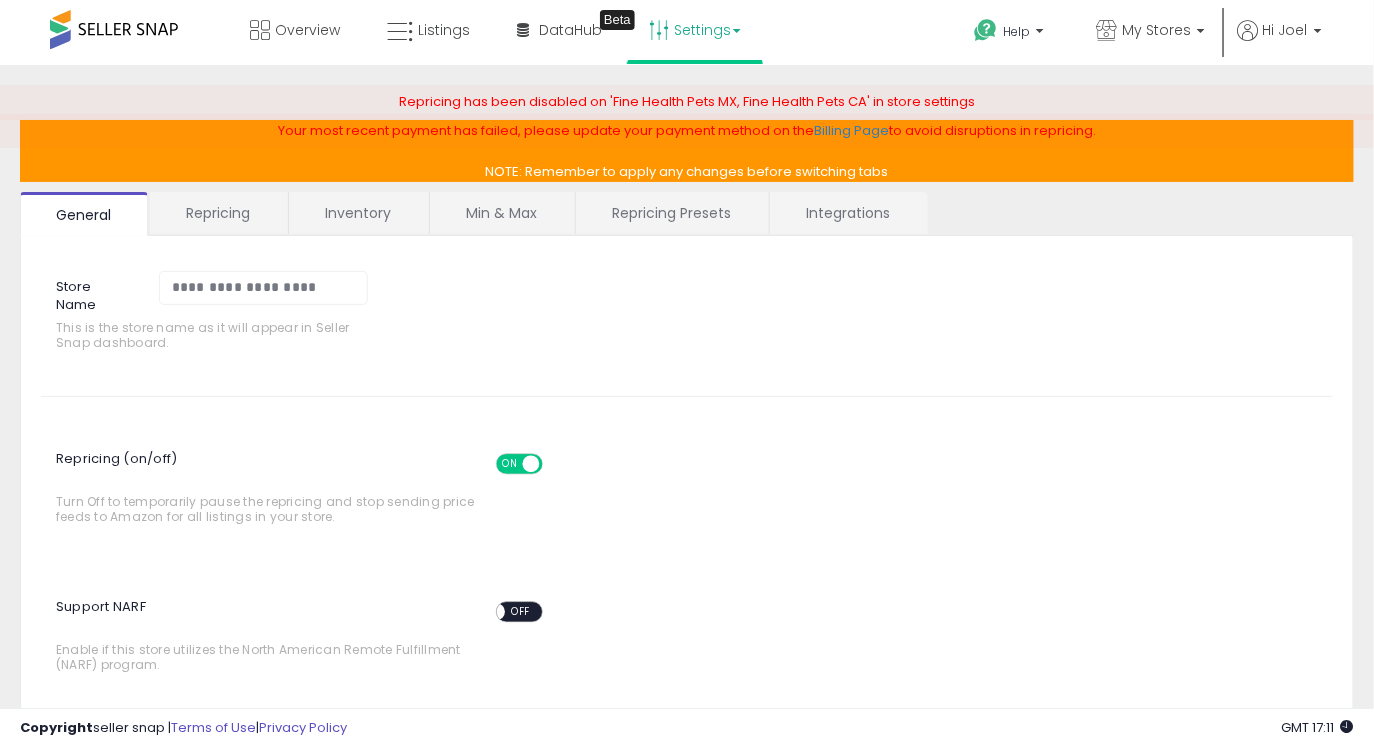 scroll, scrollTop: 216, scrollLeft: 0, axis: vertical 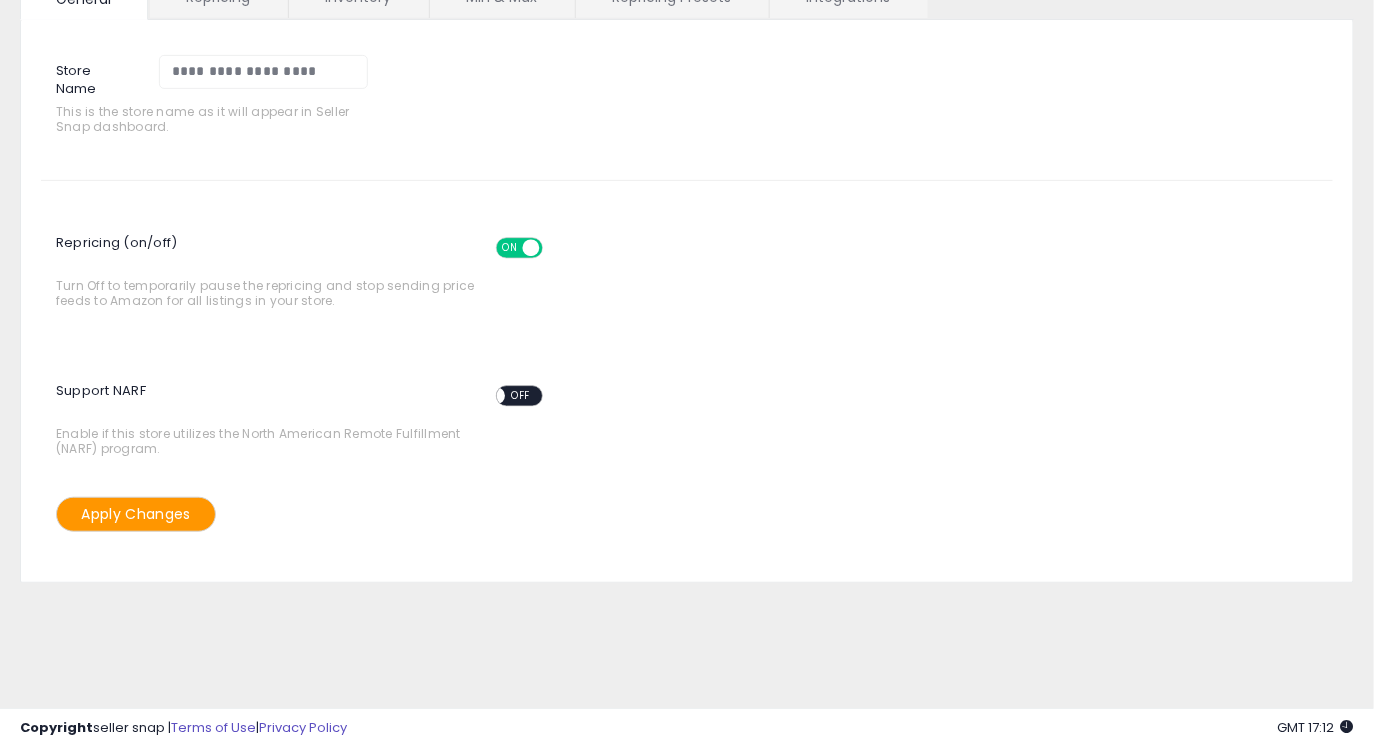 click on "Apply Changes" at bounding box center [136, 514] 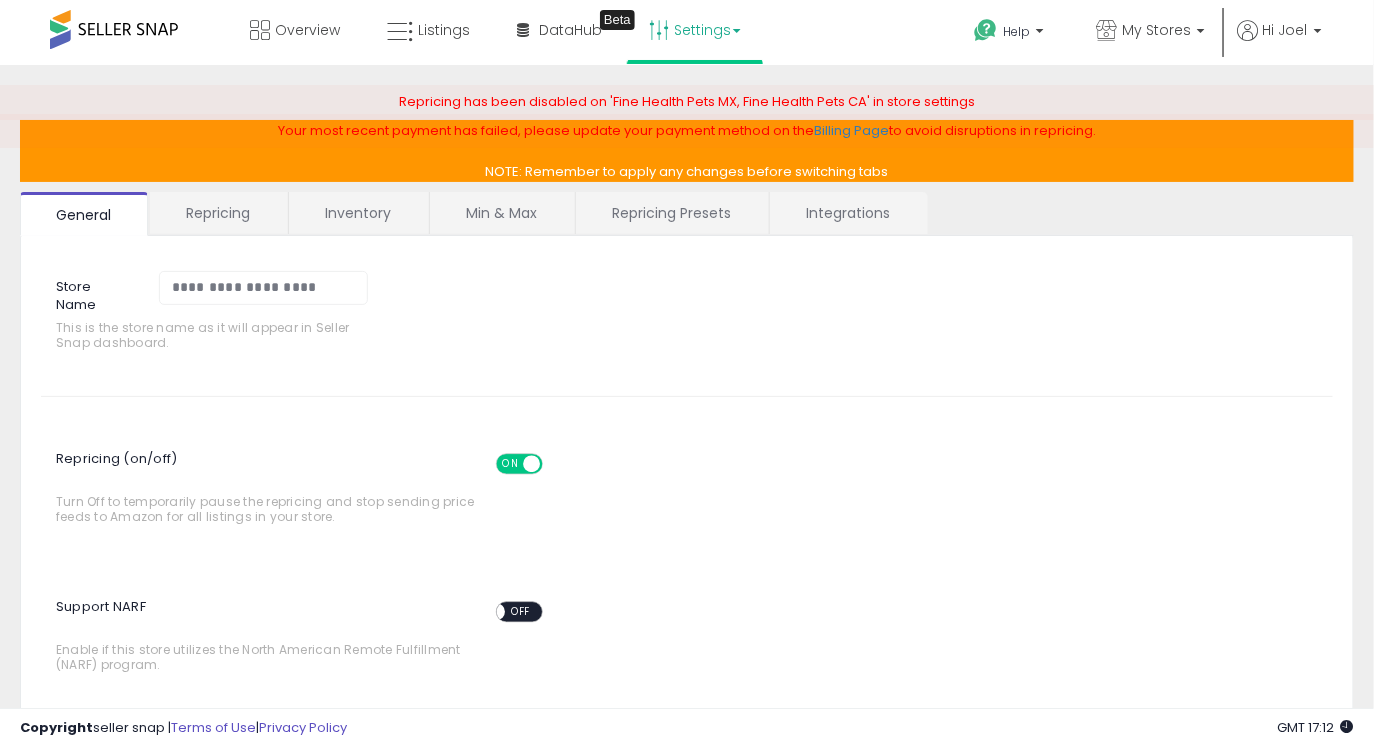click on "Settings" at bounding box center [695, 30] 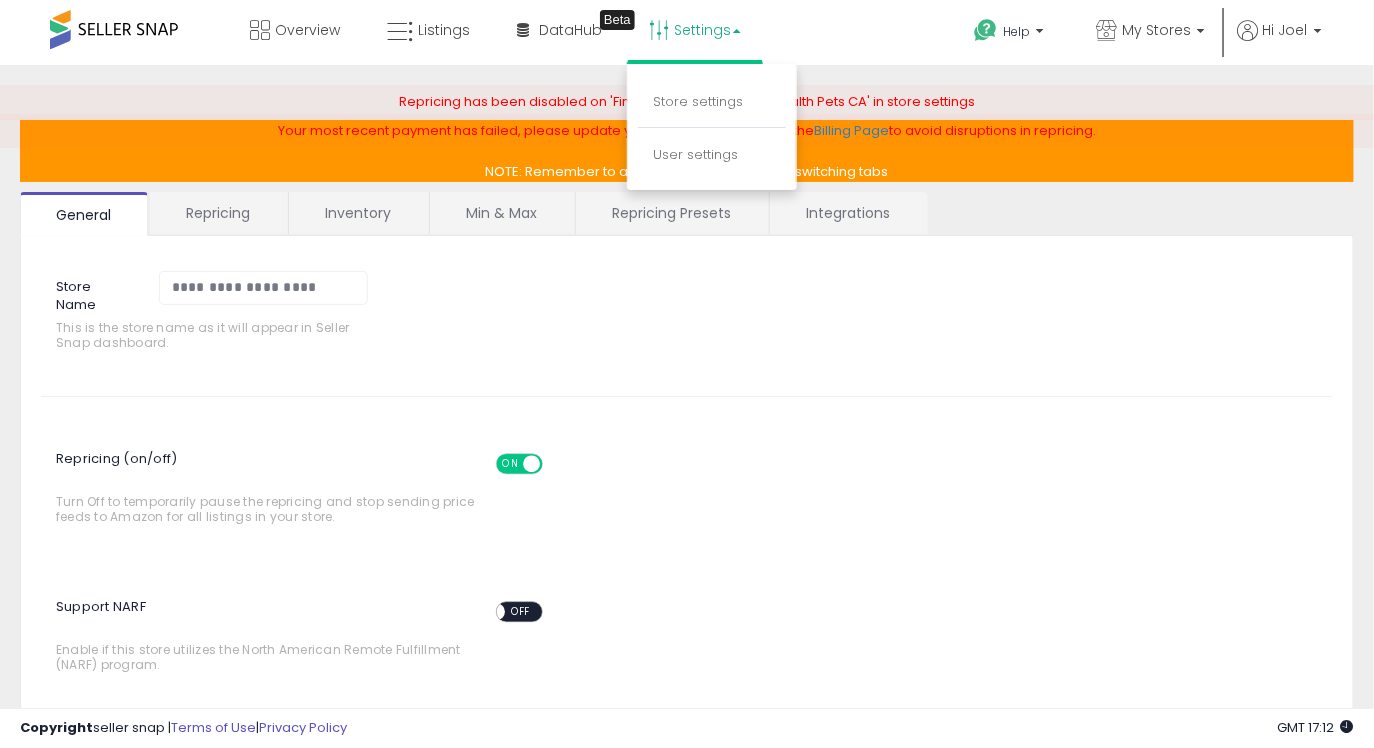 click on "Help
Contact Support
Search Knowledge Hub
Request a Feature
Hi Joel" at bounding box center [1117, 42] 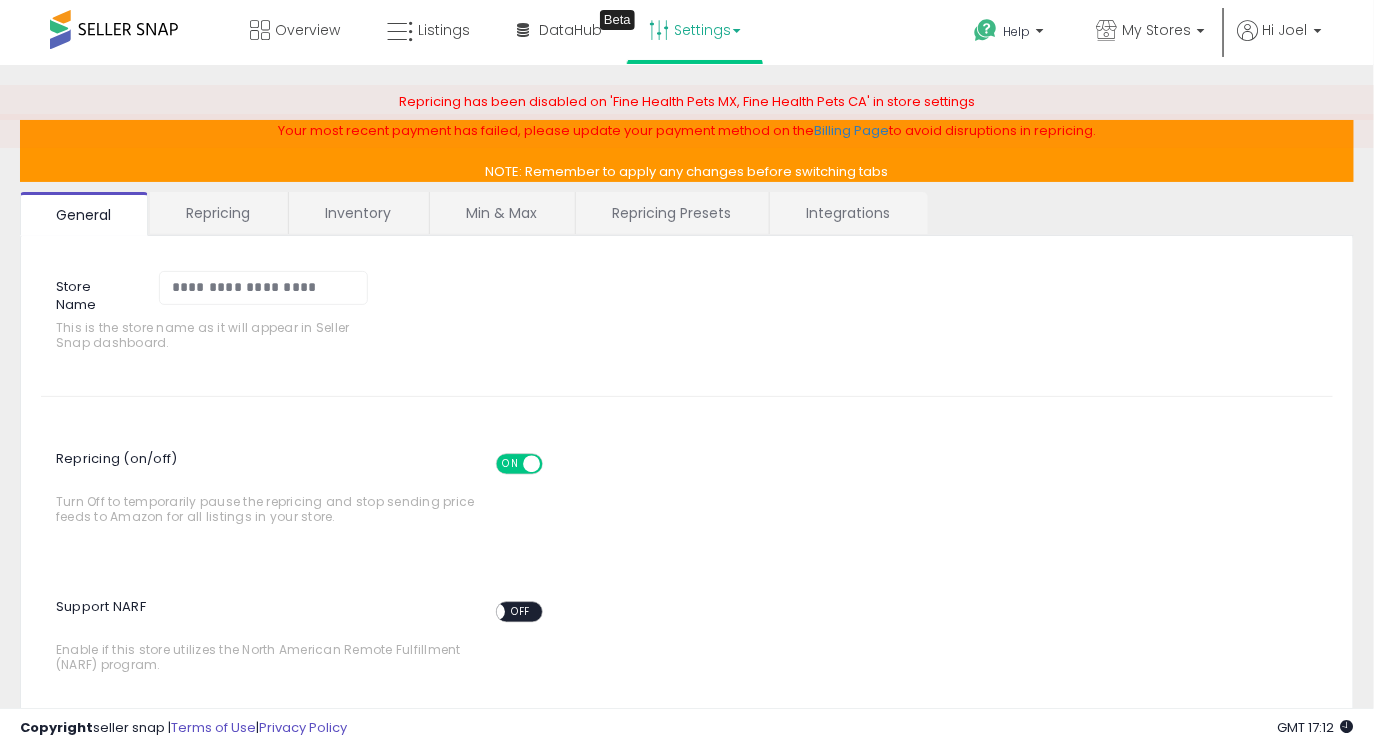 click on "Settings" at bounding box center (695, 30) 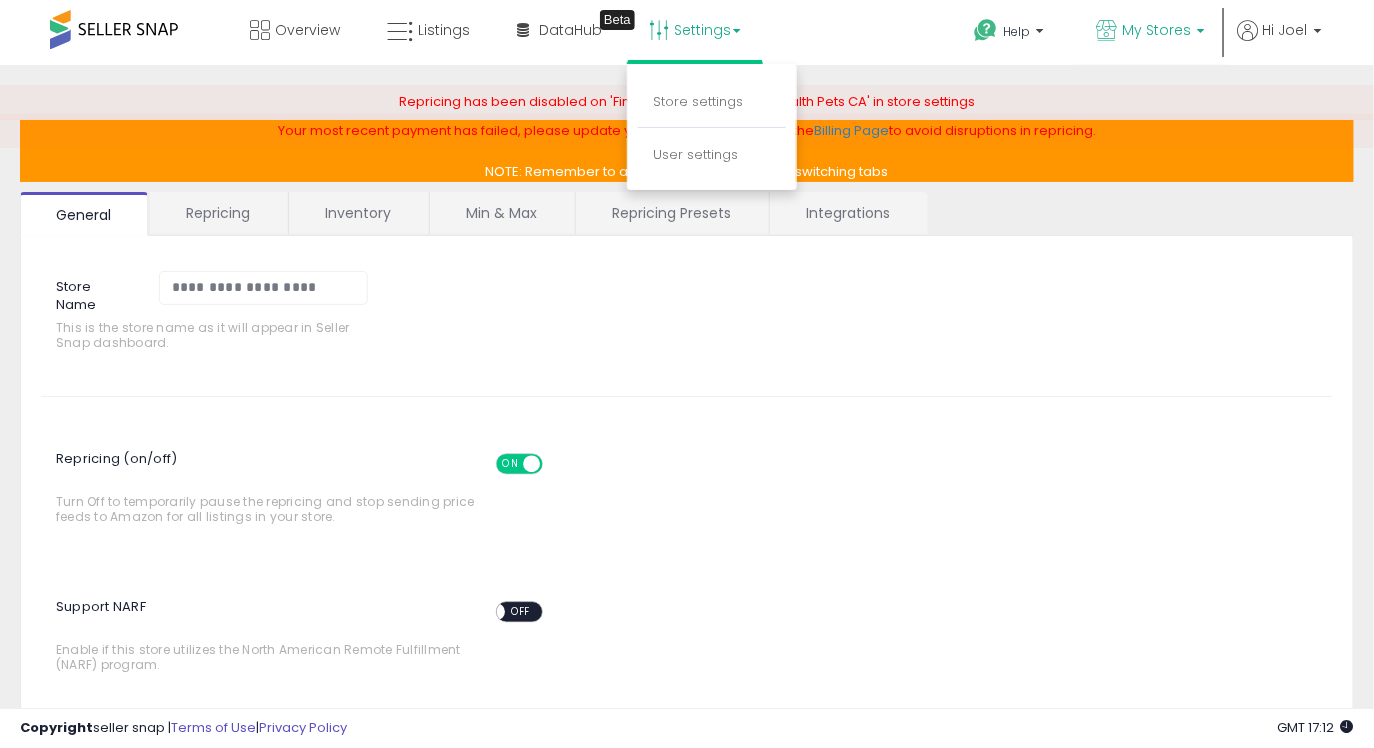 click on "My Stores" at bounding box center [1156, 30] 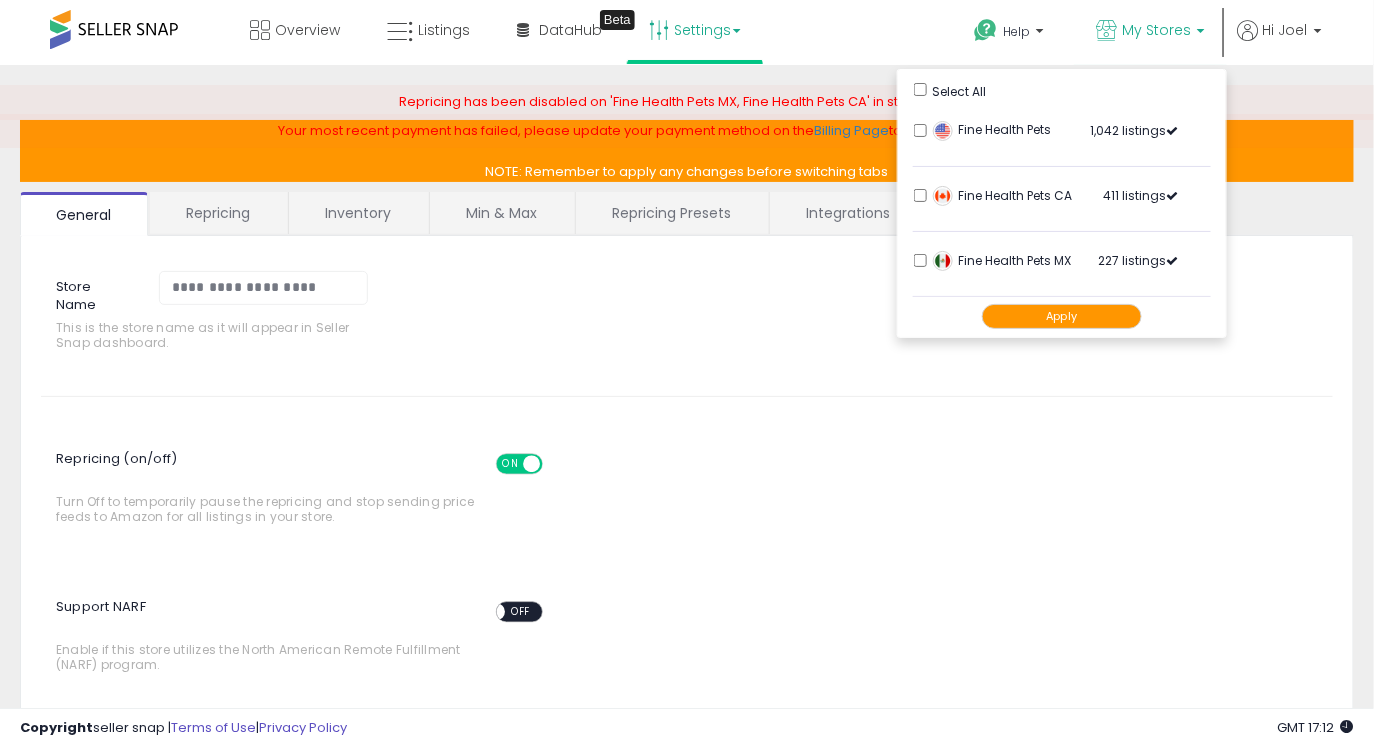 click on "Apply" at bounding box center [1062, 316] 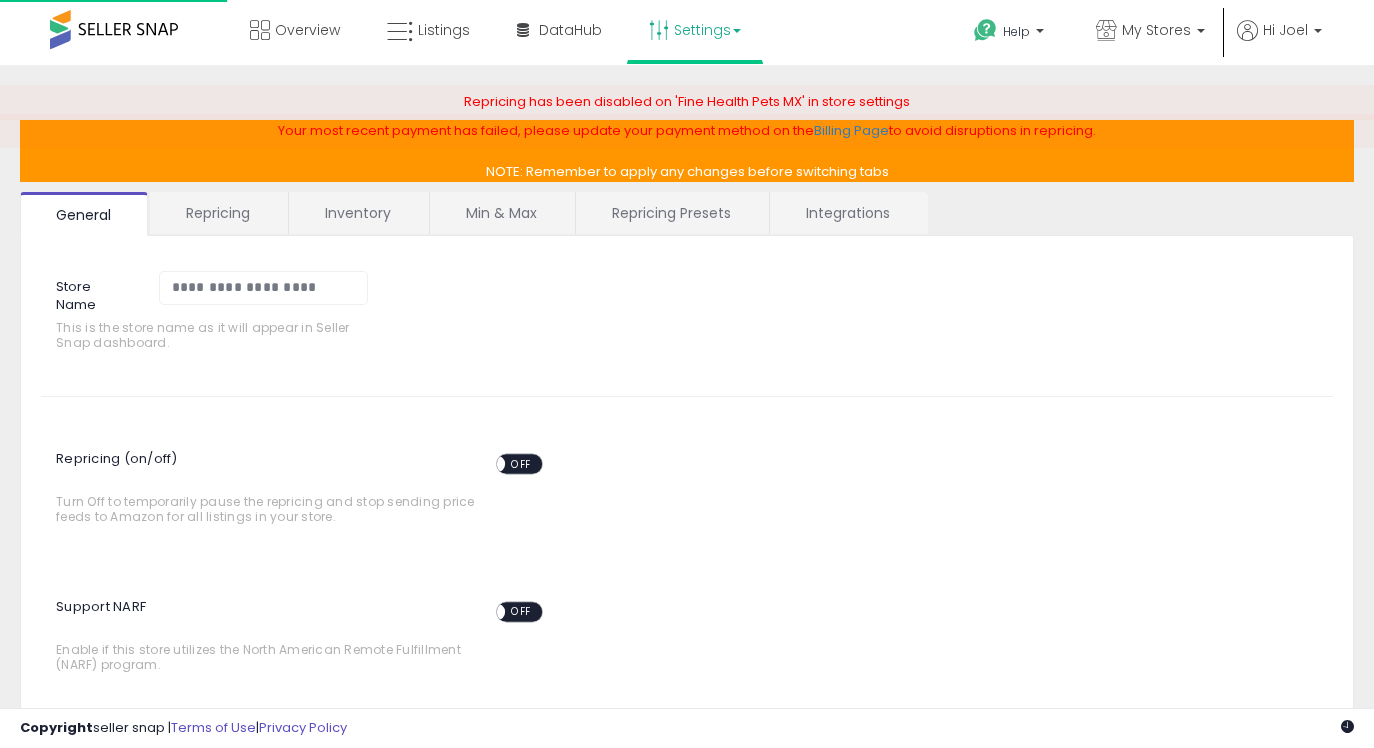 scroll, scrollTop: 0, scrollLeft: 0, axis: both 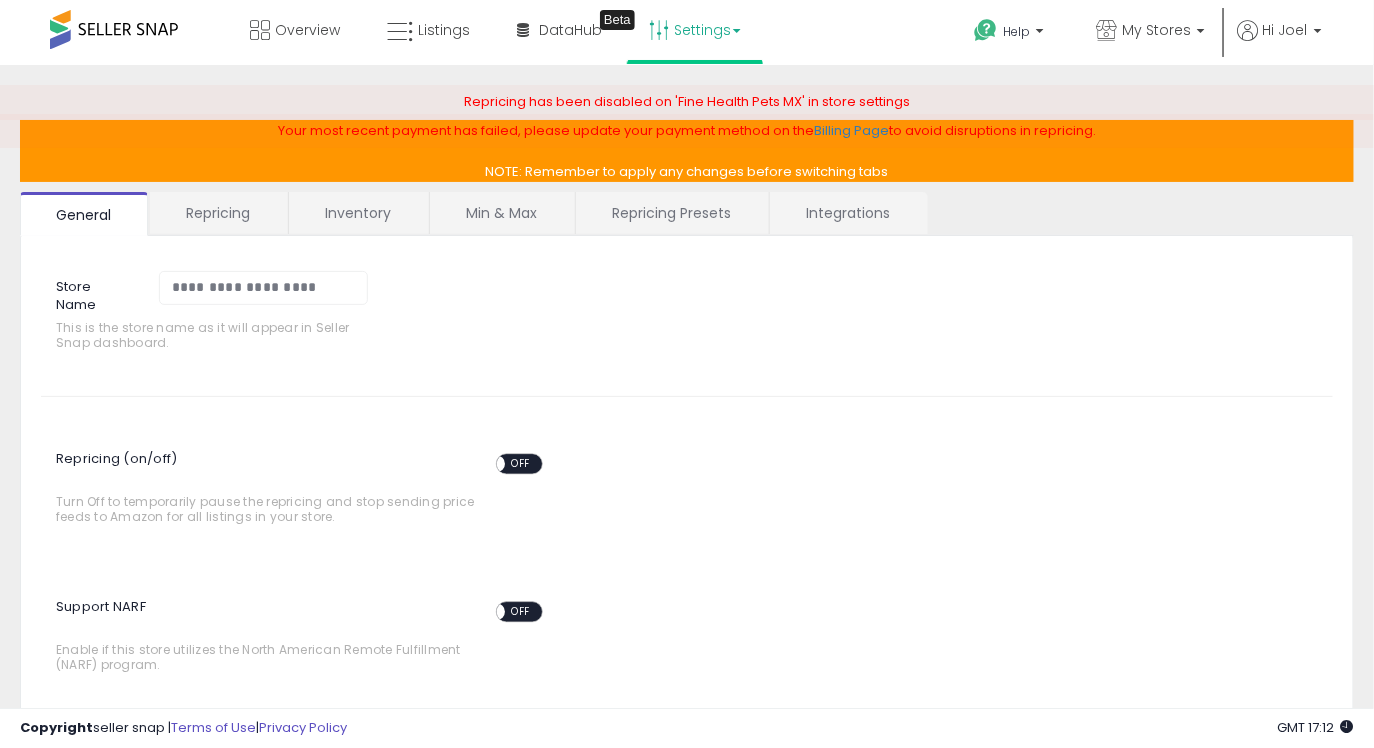 click on "Settings" at bounding box center (695, 30) 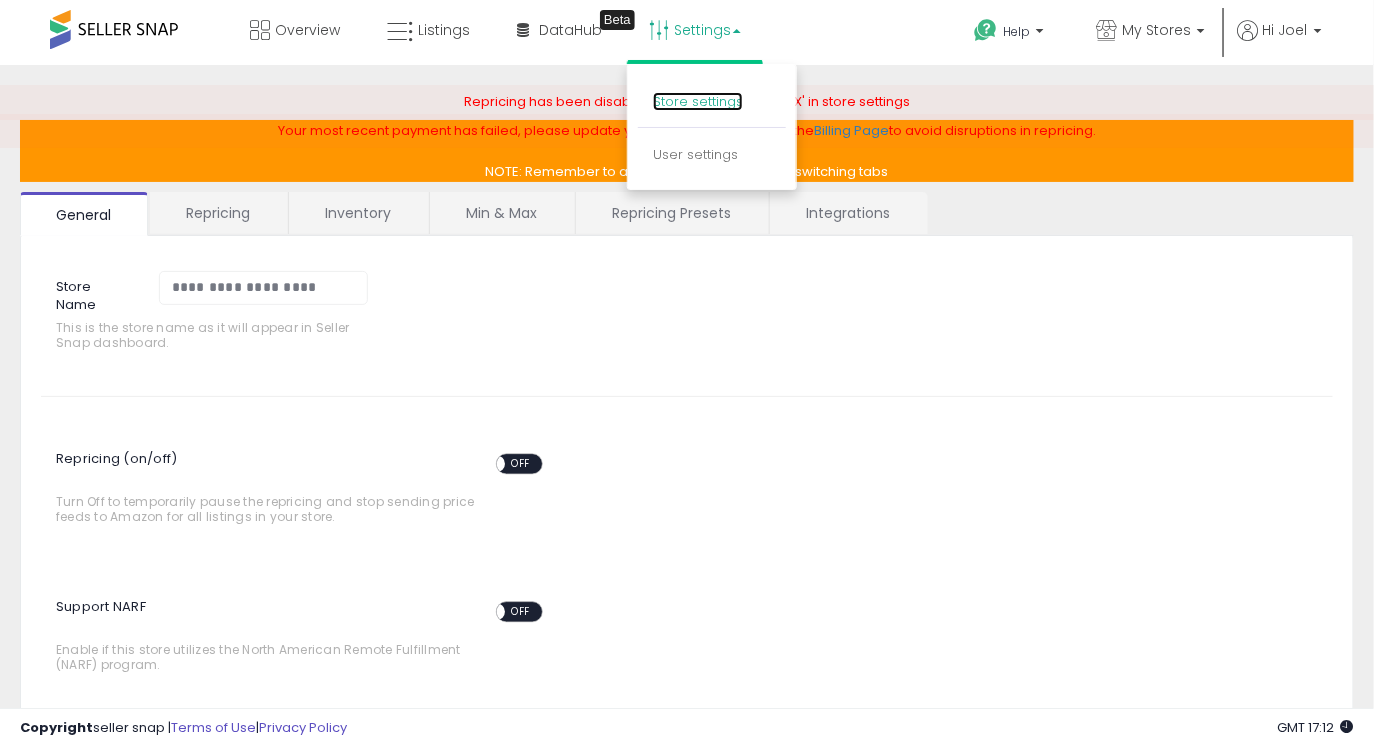 click on "Store
settings" at bounding box center (698, 101) 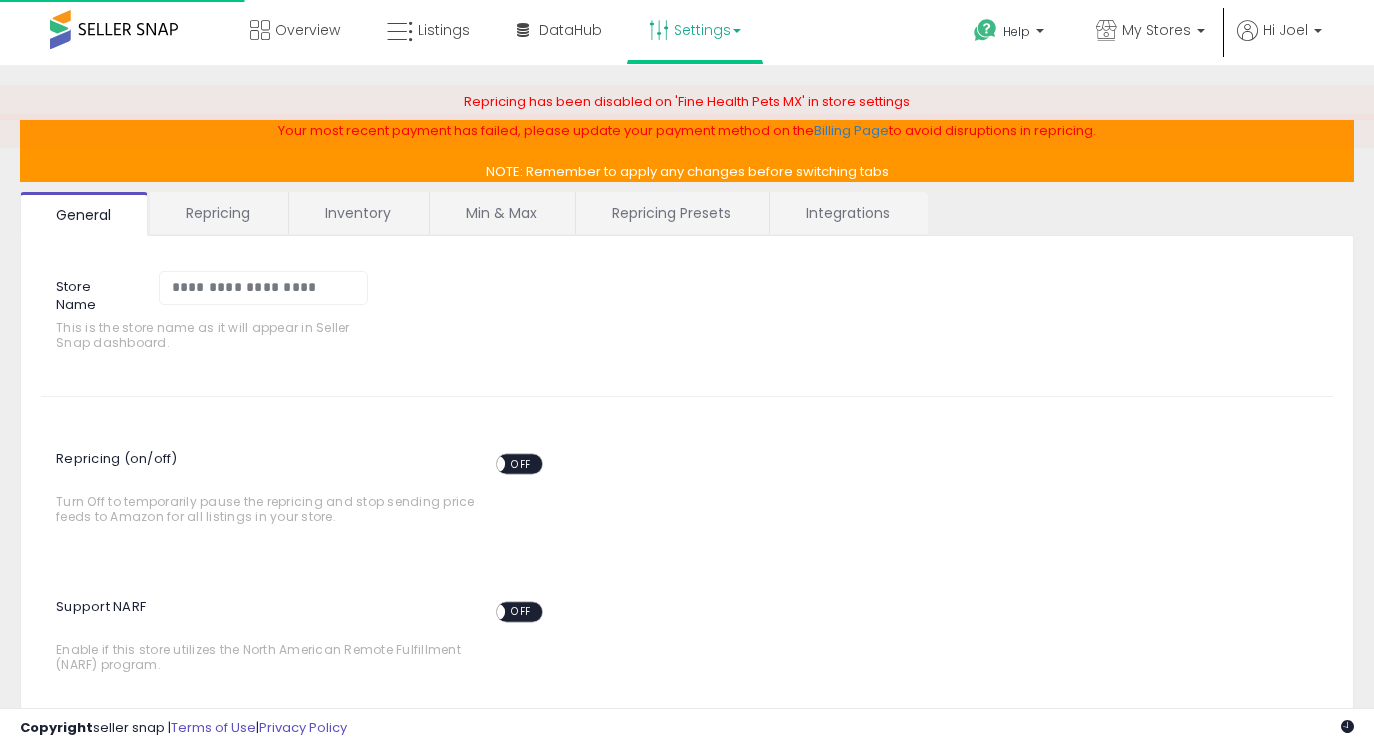 scroll, scrollTop: 0, scrollLeft: 0, axis: both 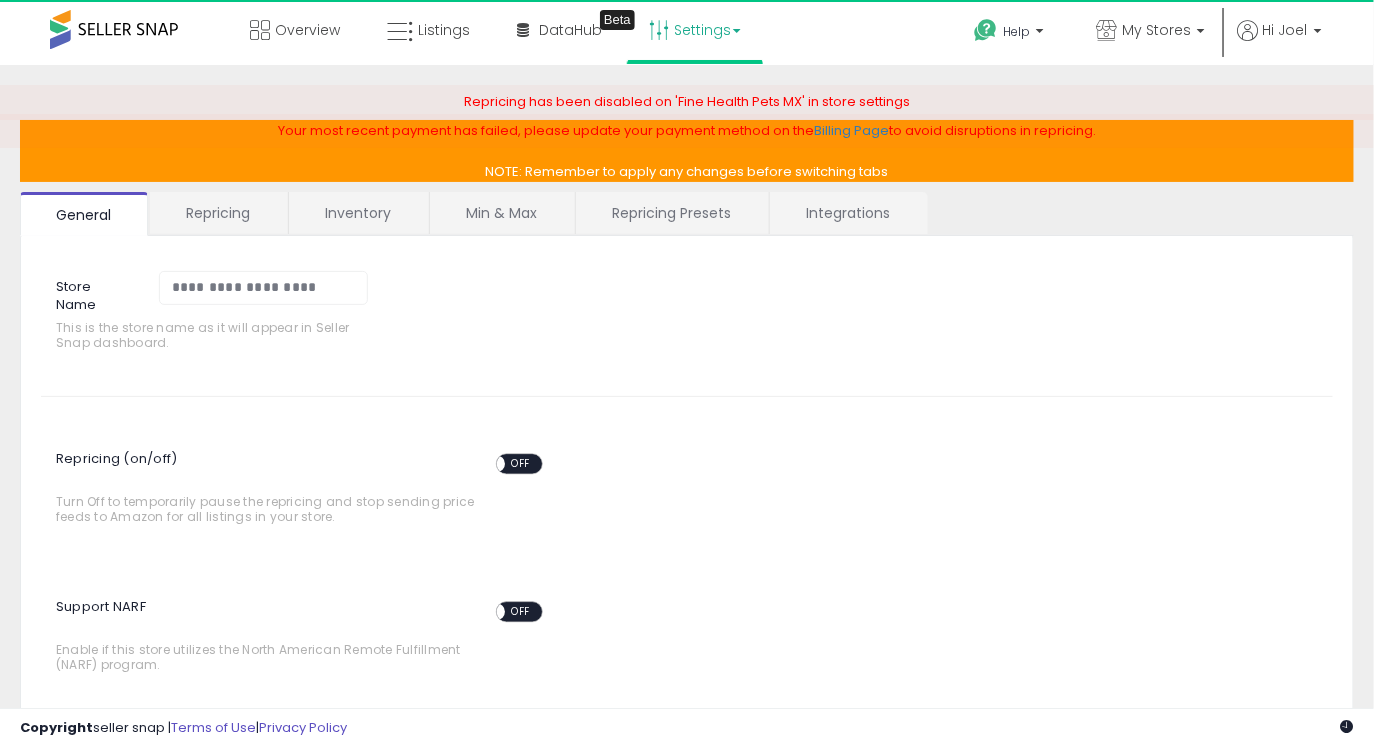 click on "Min & Max" at bounding box center (501, 213) 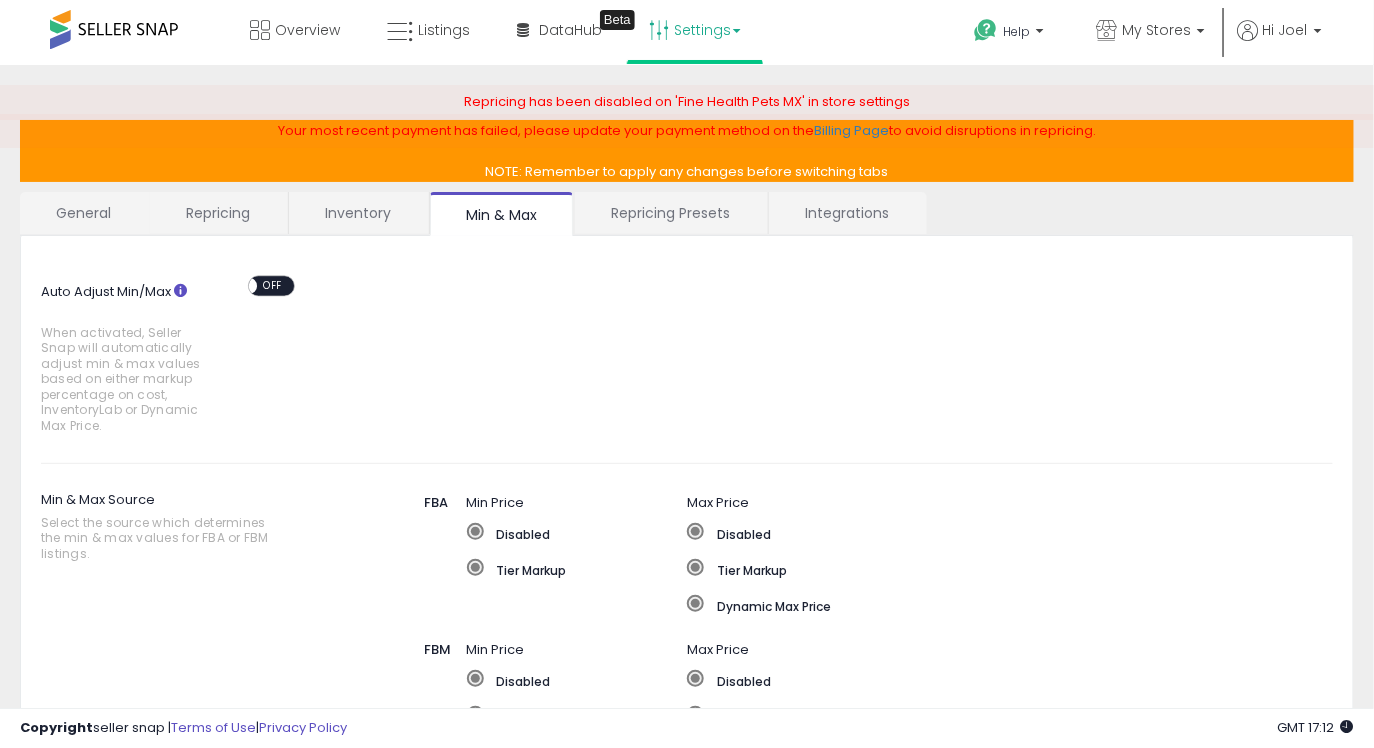 click on "General" at bounding box center (84, 213) 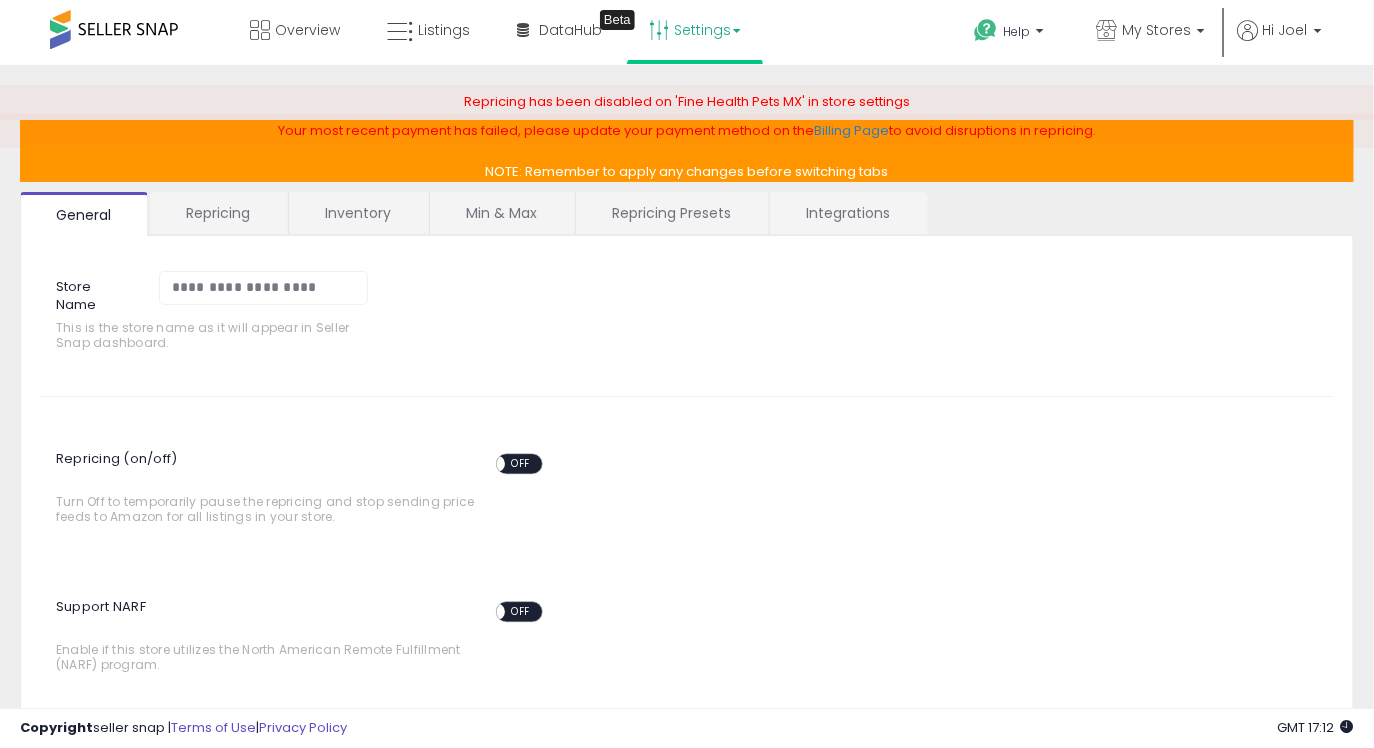 click at bounding box center (496, 463) 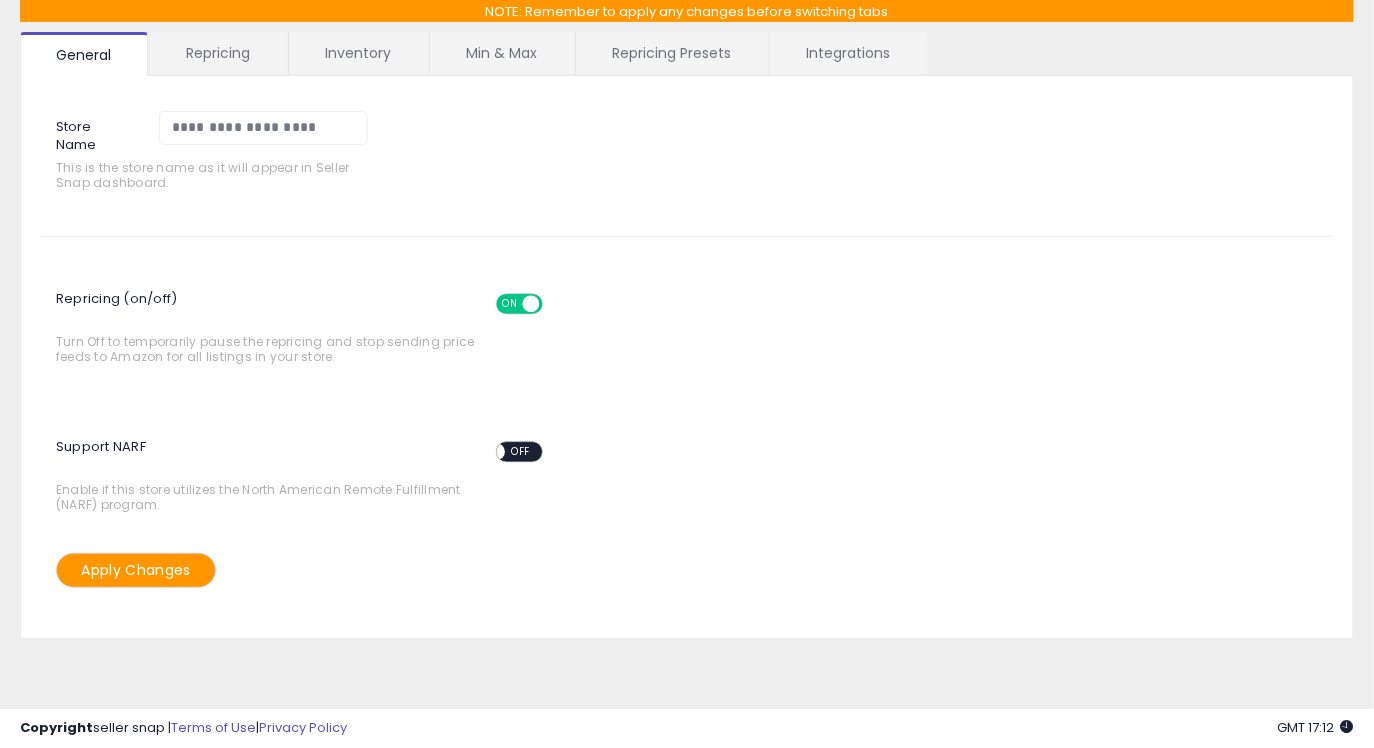 scroll, scrollTop: 104, scrollLeft: 0, axis: vertical 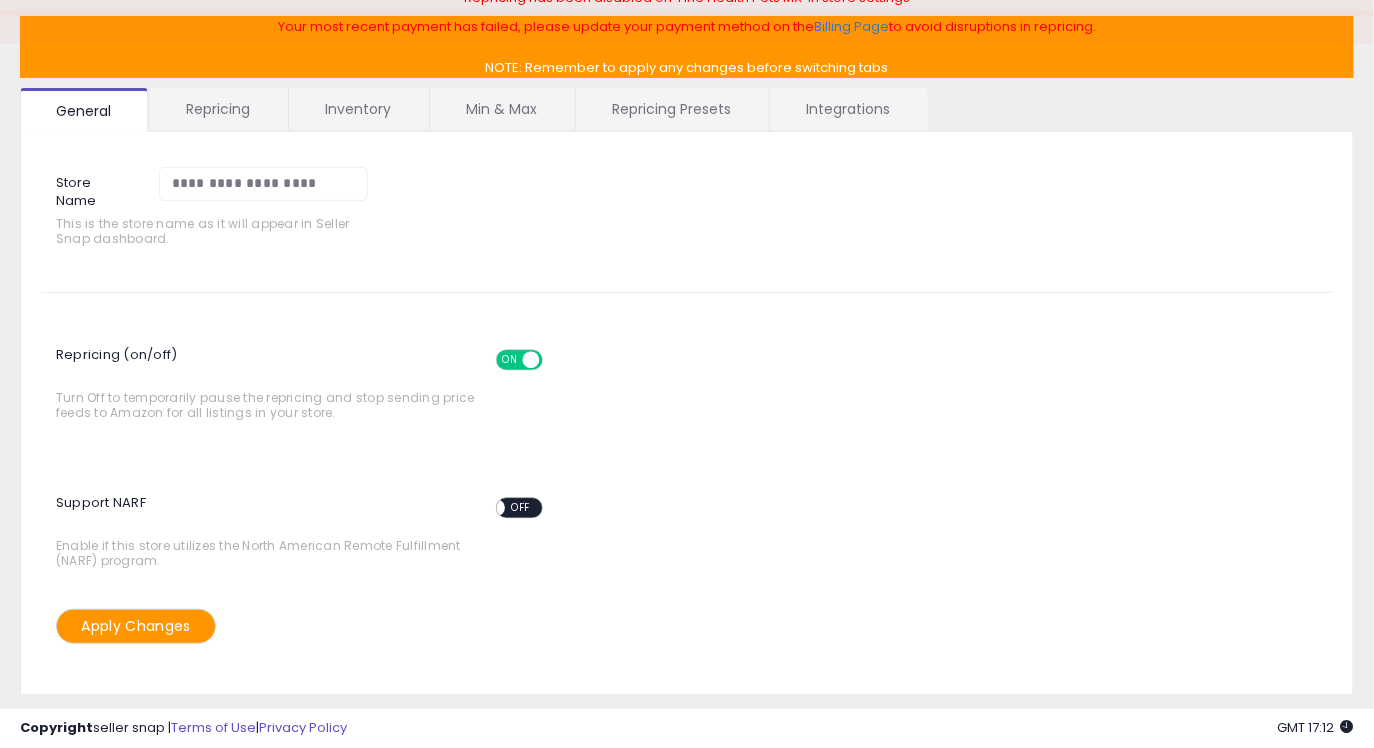 click on "Apply Changes" at bounding box center [136, 626] 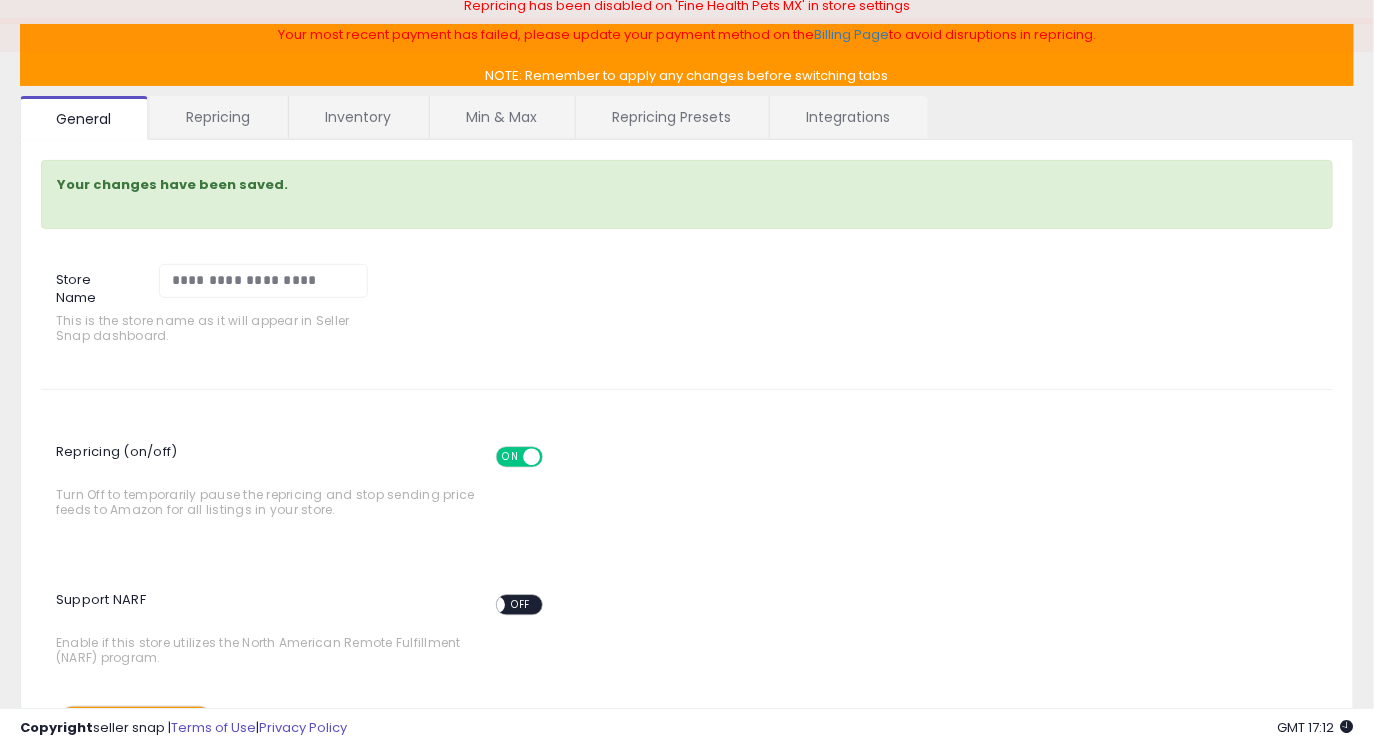 scroll, scrollTop: 0, scrollLeft: 0, axis: both 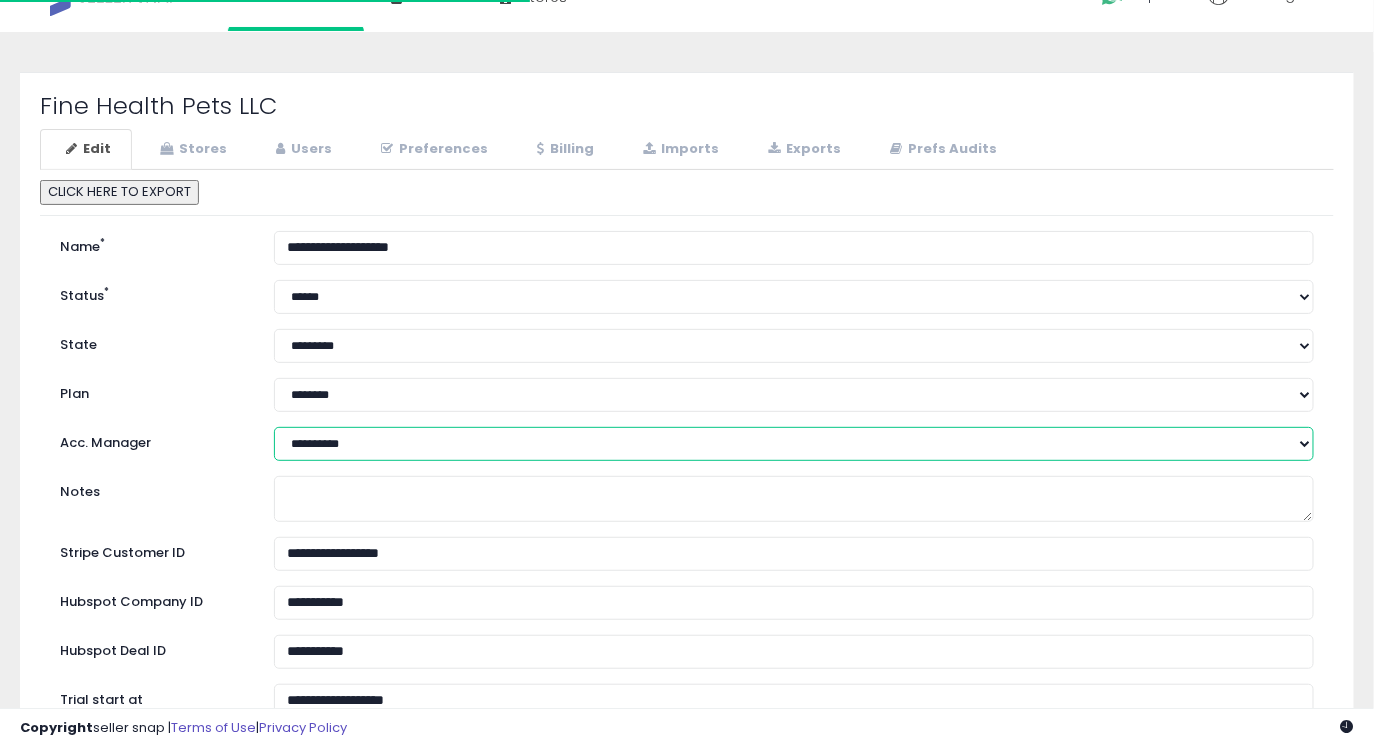 click on "**********" at bounding box center (794, 444) 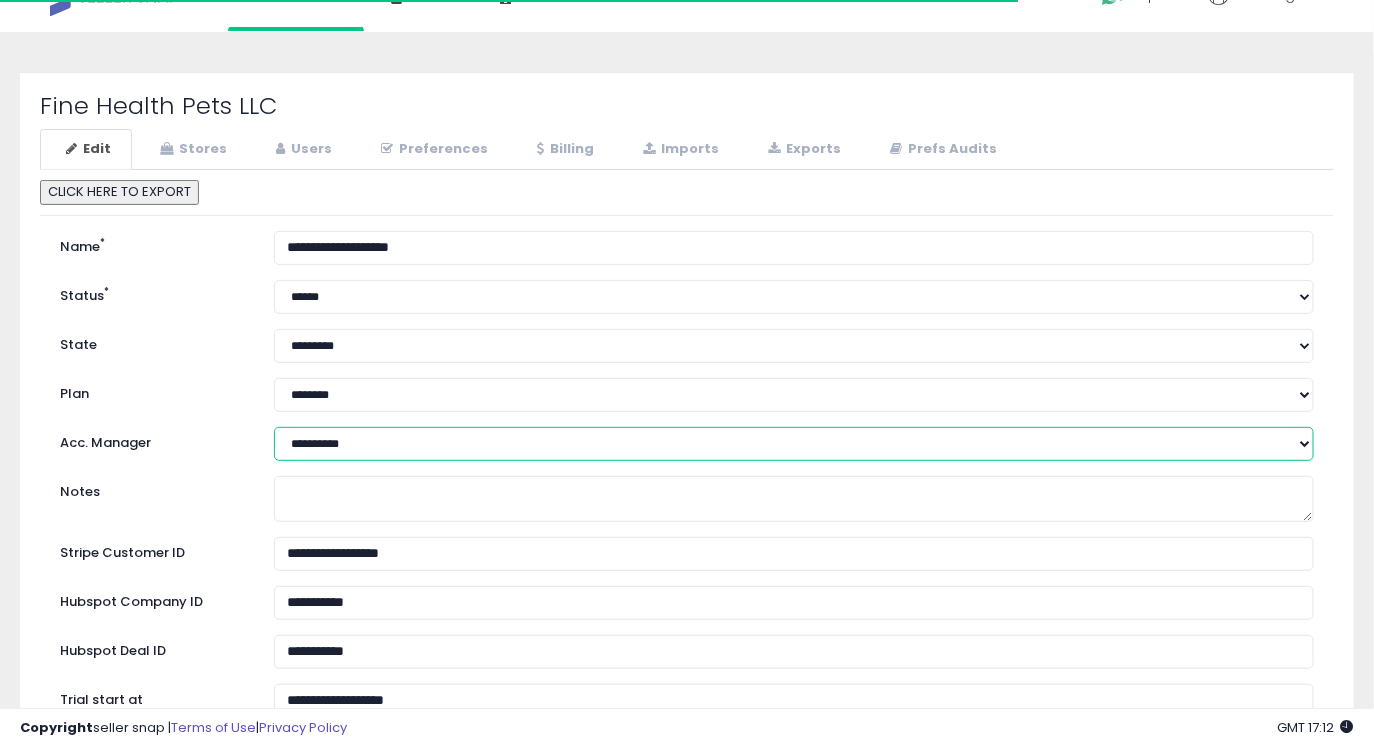 select on "**" 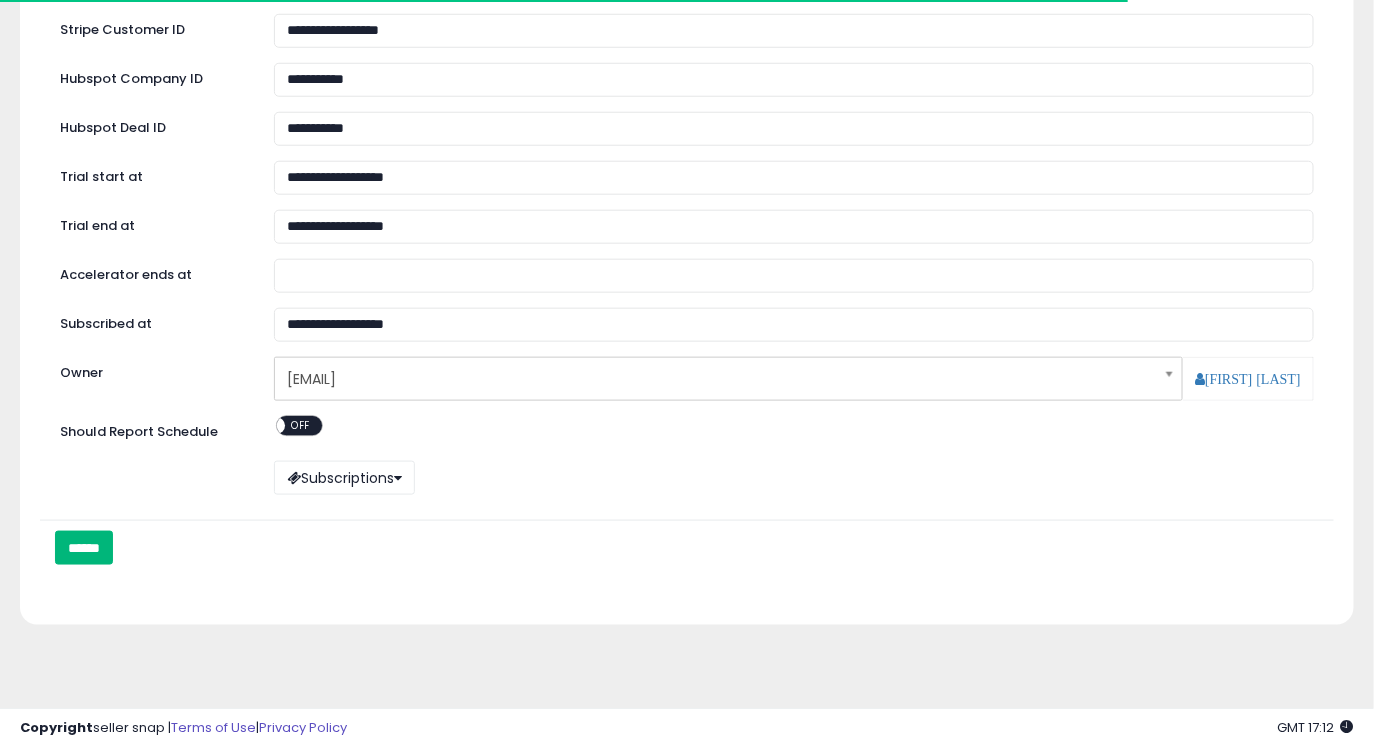 click on "******" at bounding box center (84, 548) 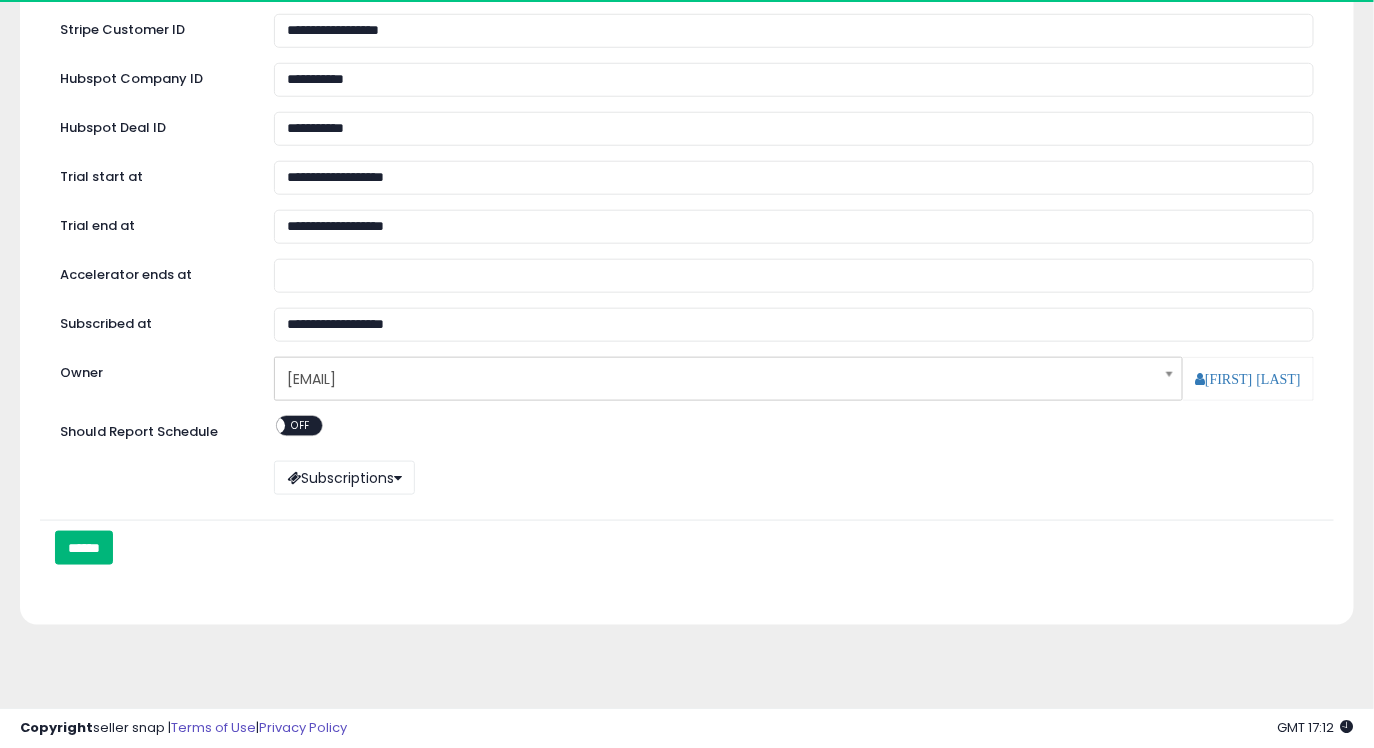 scroll, scrollTop: 20, scrollLeft: 0, axis: vertical 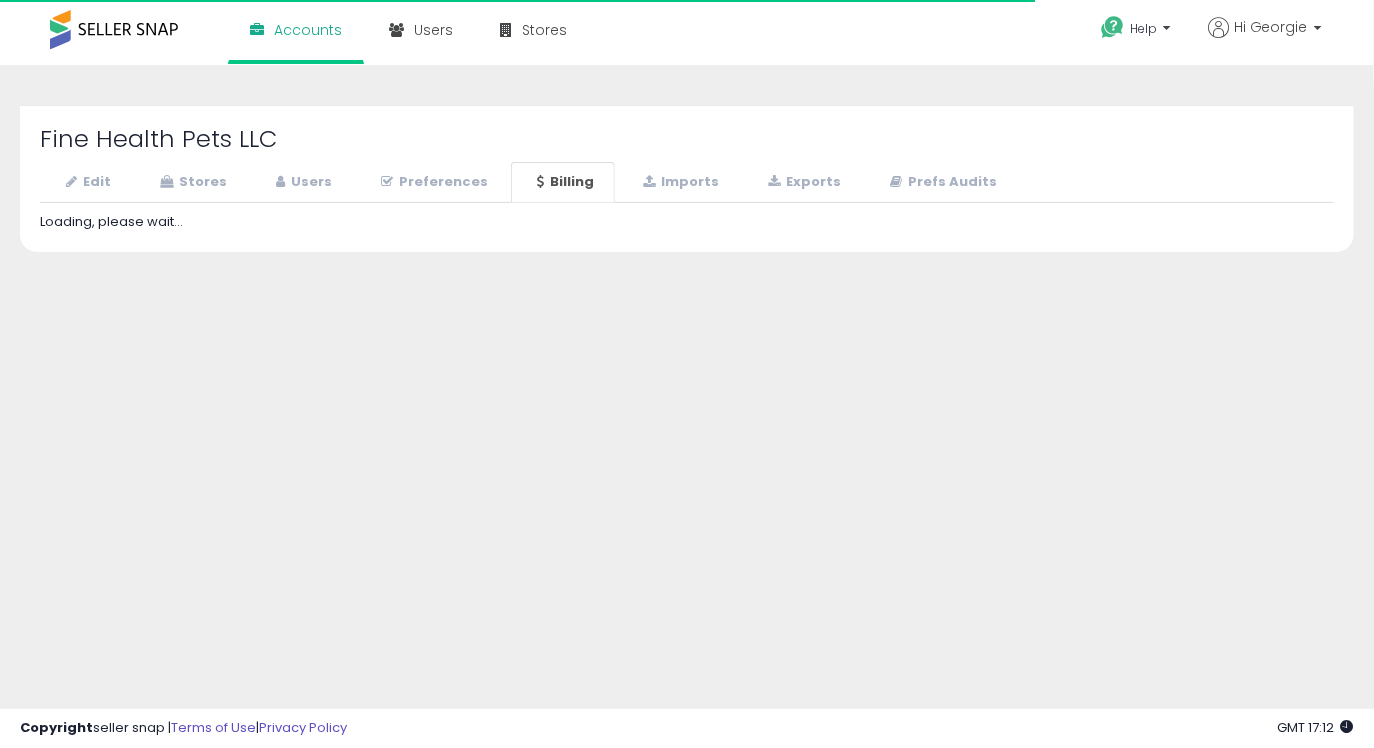 select on "**********" 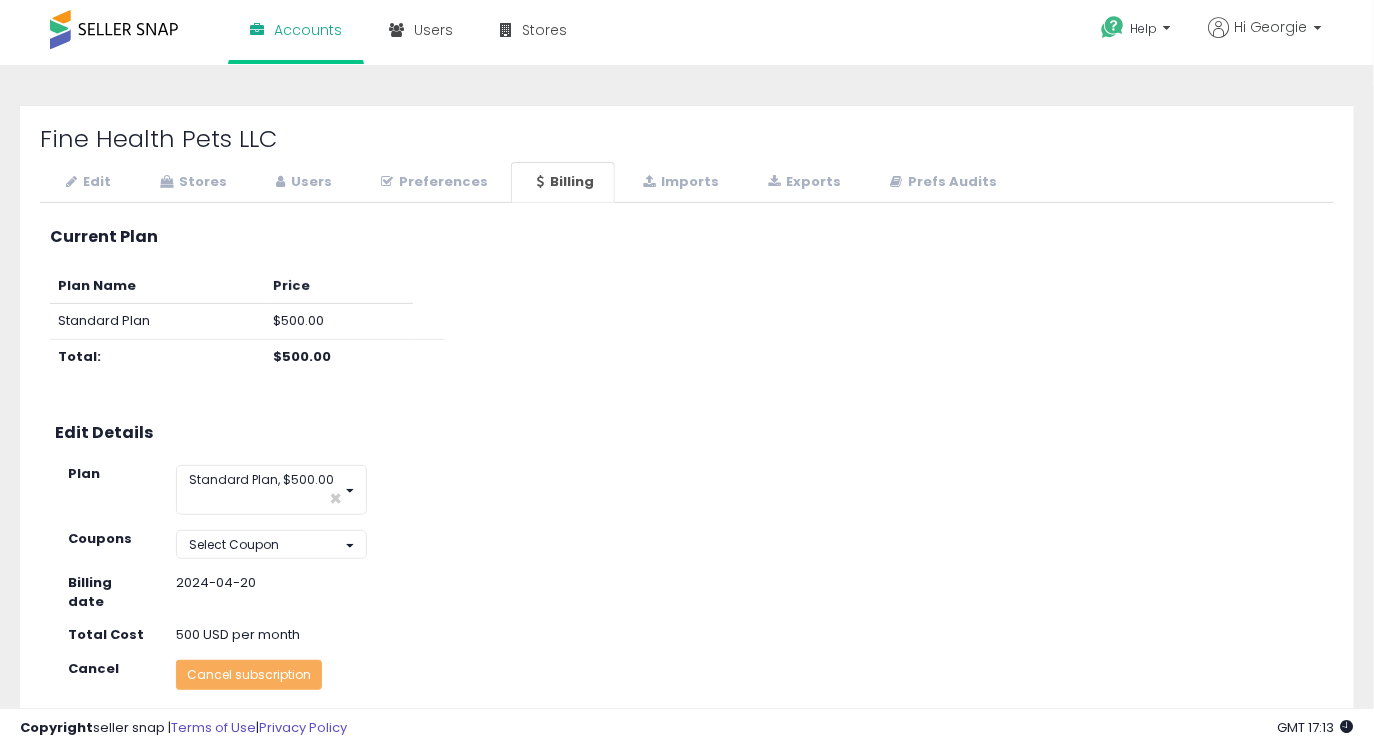 scroll, scrollTop: 31, scrollLeft: 0, axis: vertical 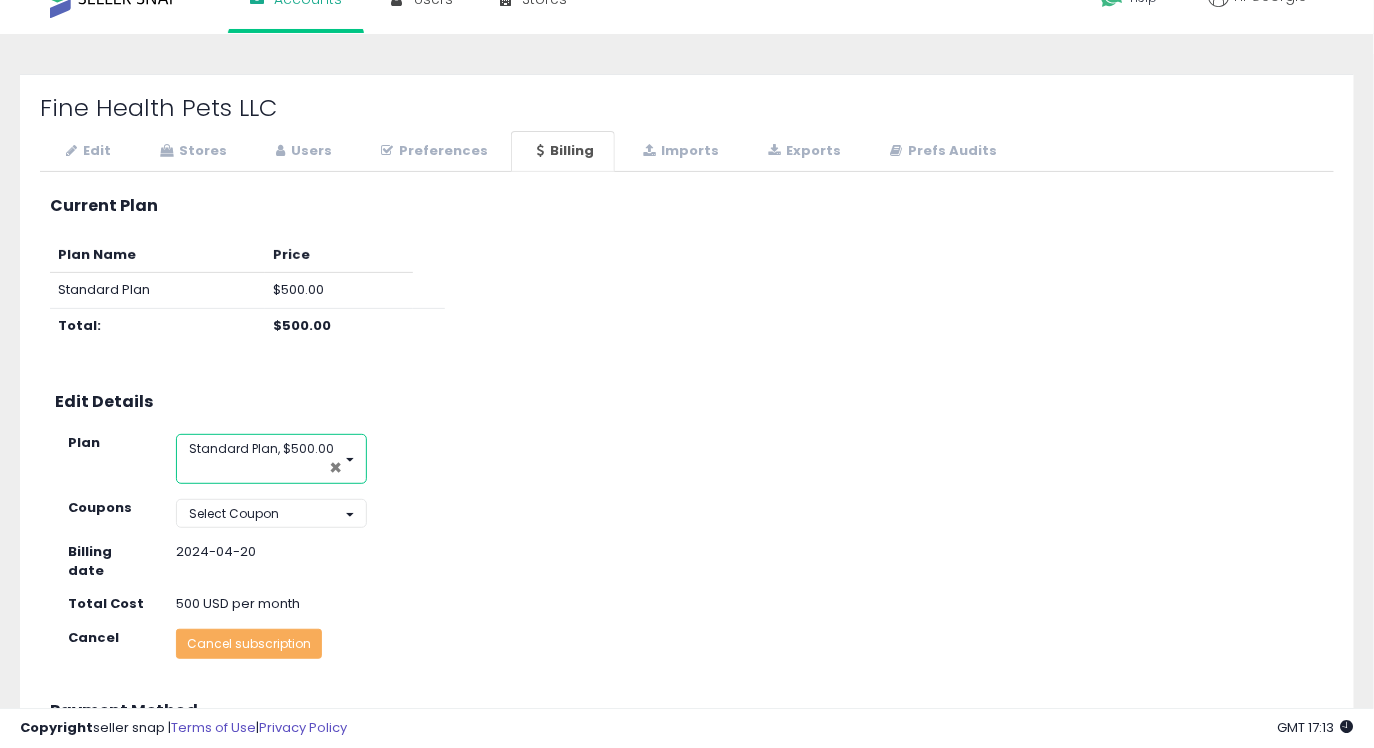 click on "×" at bounding box center (335, 467) 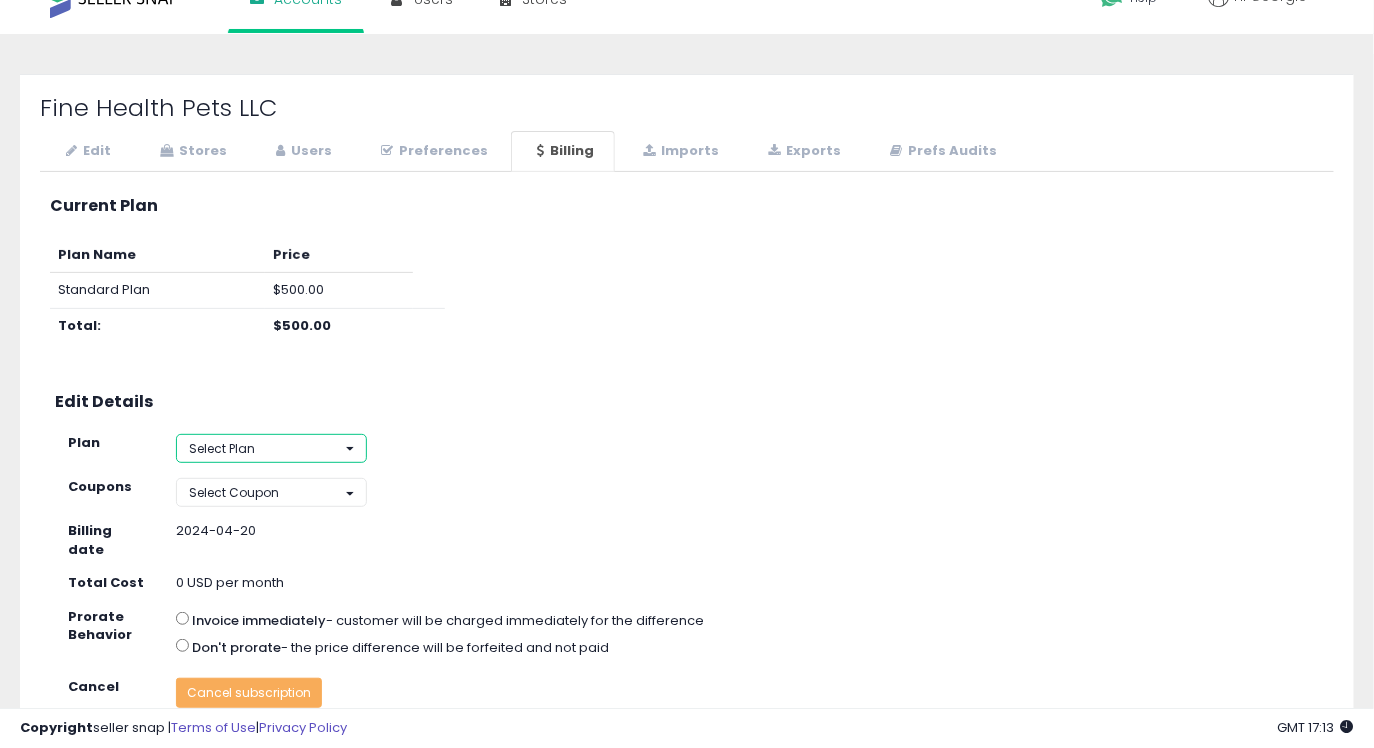 click on "Select Plan" at bounding box center [271, 448] 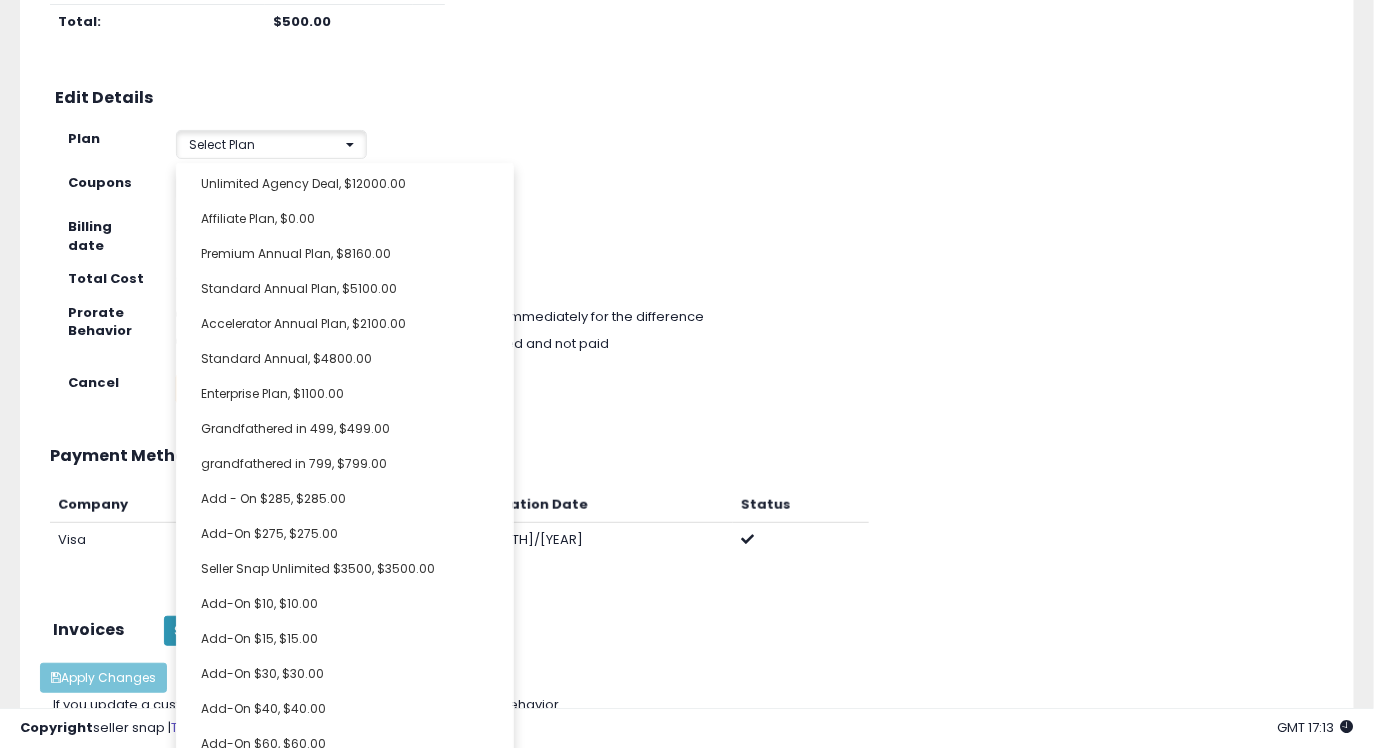 scroll, scrollTop: 412, scrollLeft: 0, axis: vertical 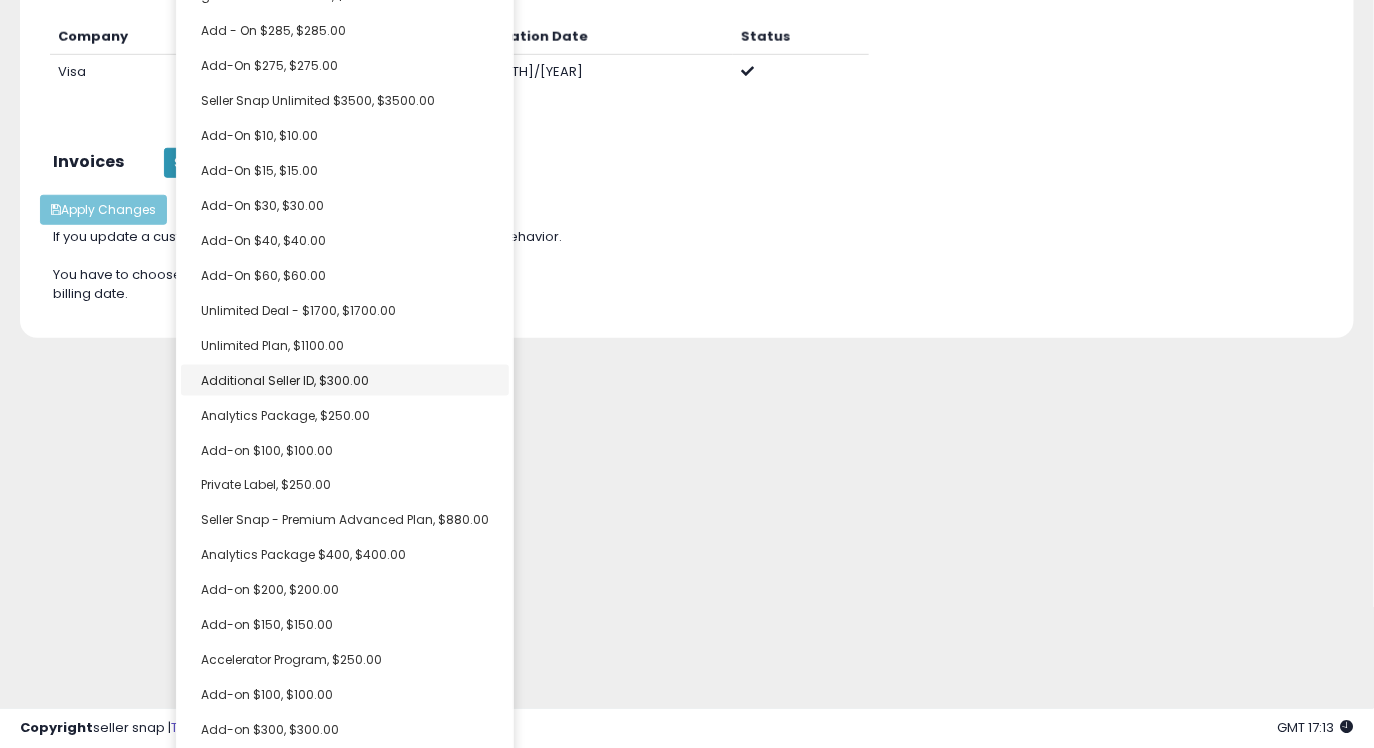 select on "**********" 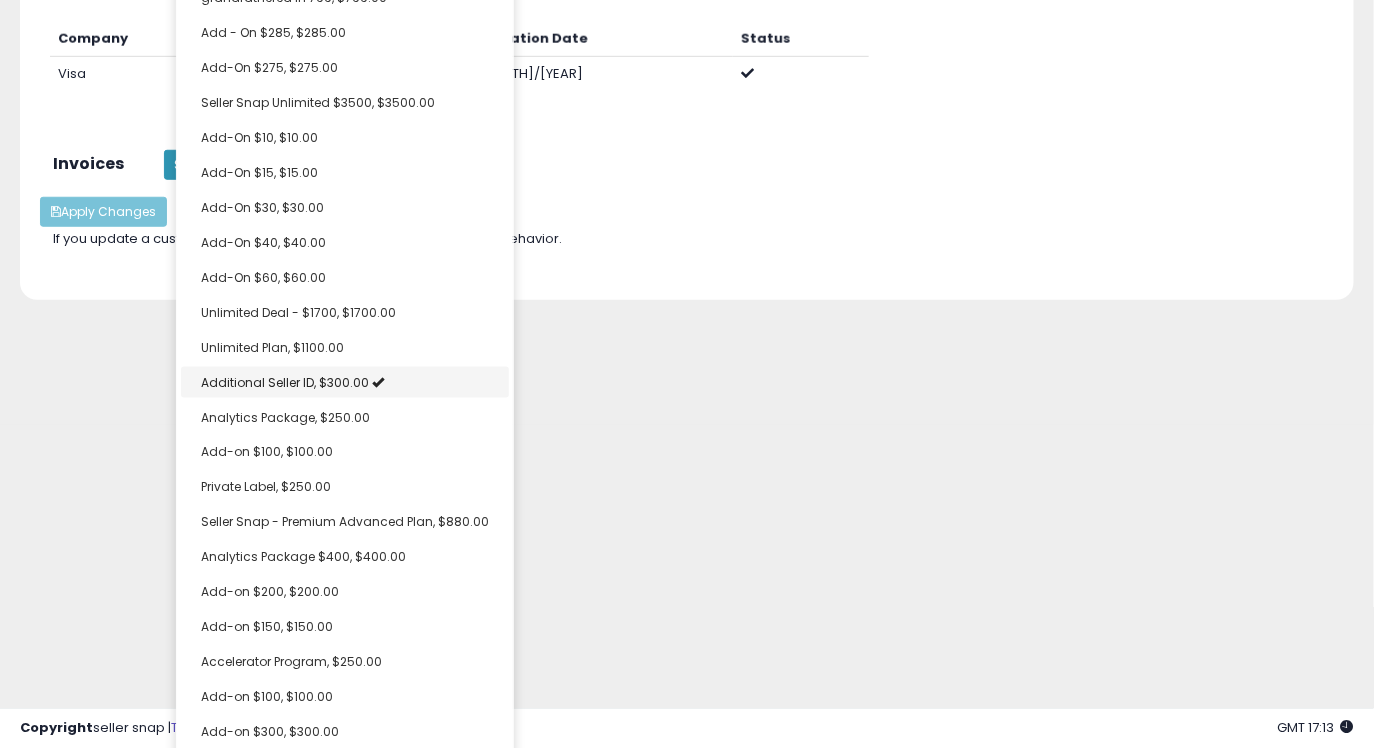 scroll, scrollTop: 431, scrollLeft: 0, axis: vertical 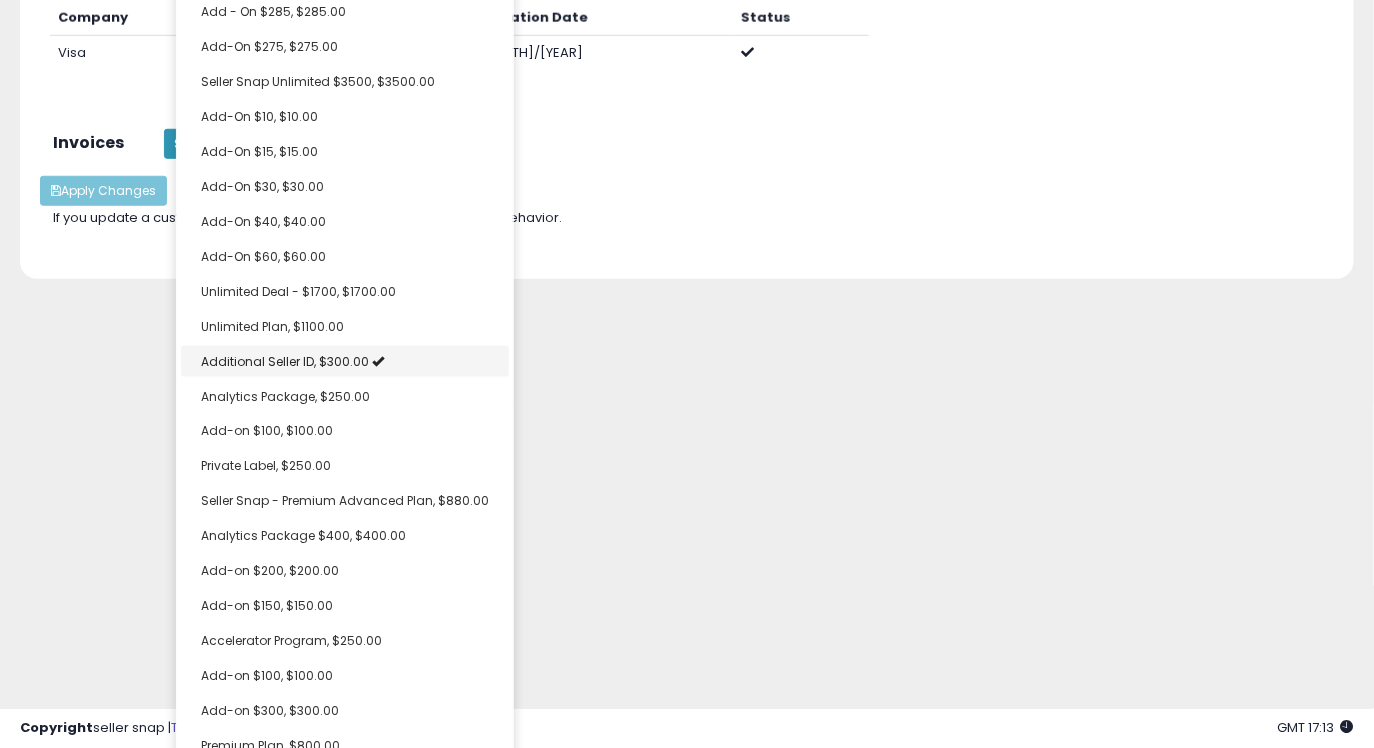 click on "Additional Seller ID, $300.00" at bounding box center [345, 361] 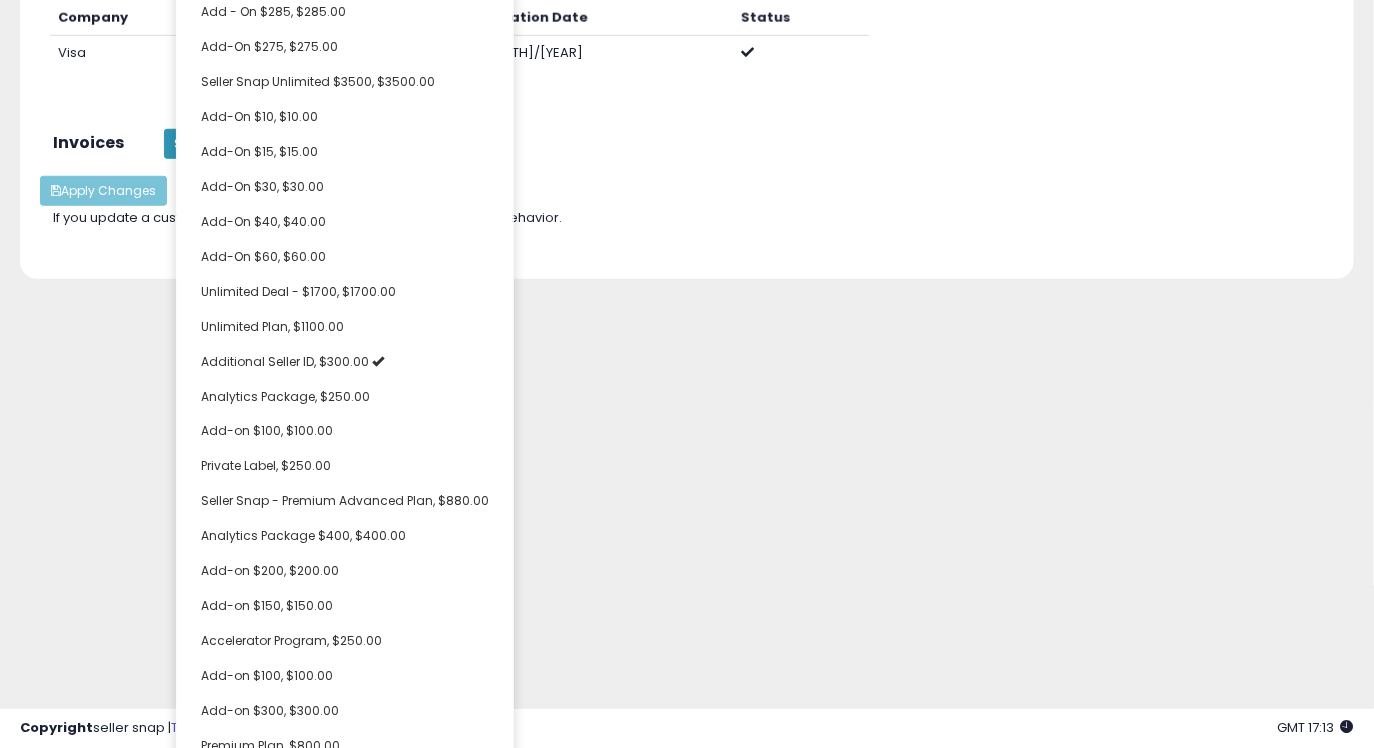 click on "**********" at bounding box center (687, -187) 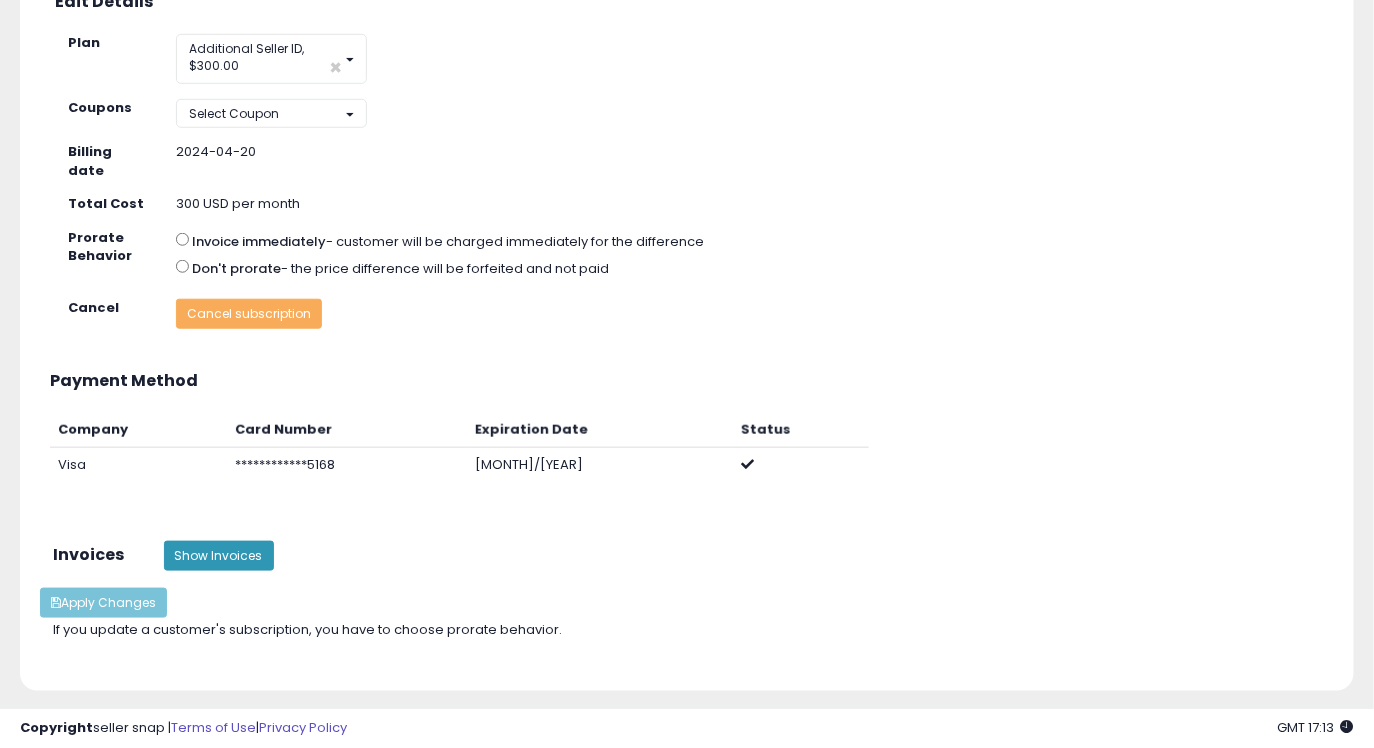 scroll, scrollTop: 477, scrollLeft: 0, axis: vertical 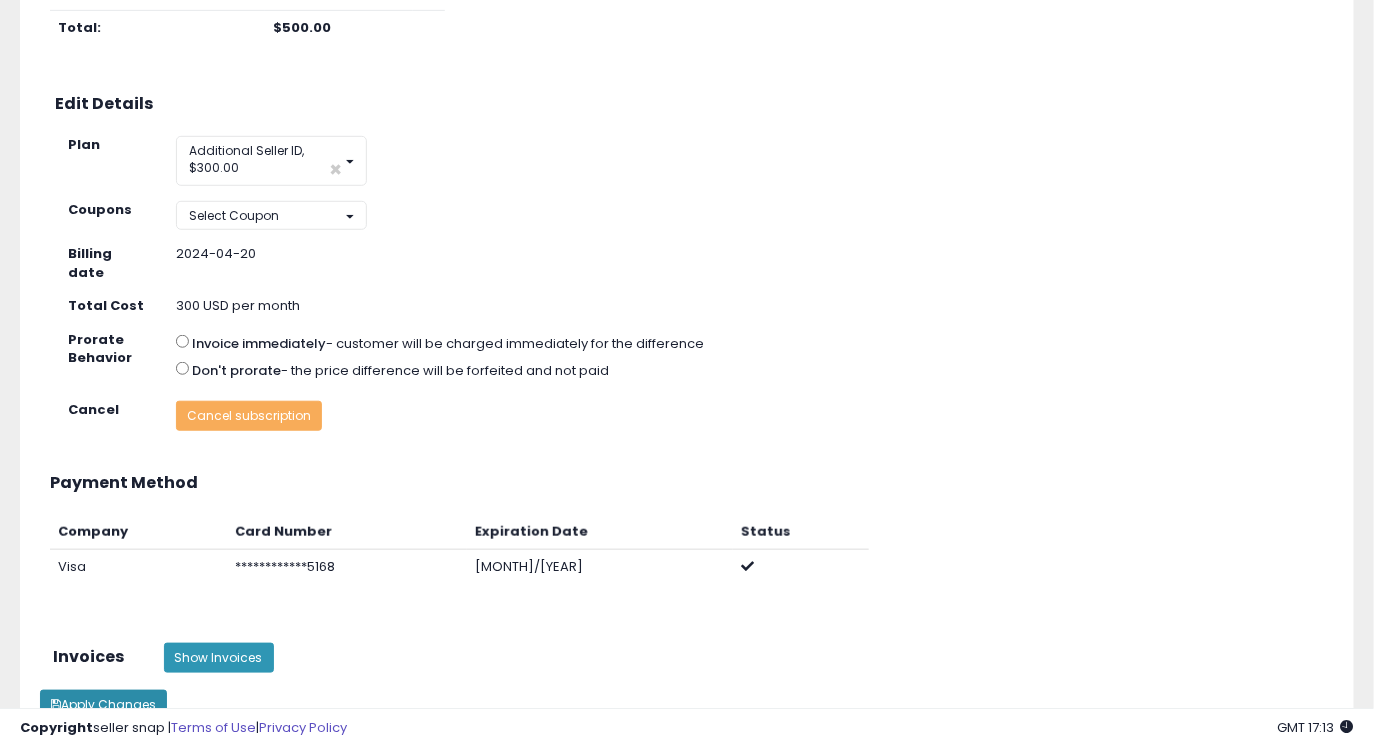 click on "Apply Changes" at bounding box center [103, 705] 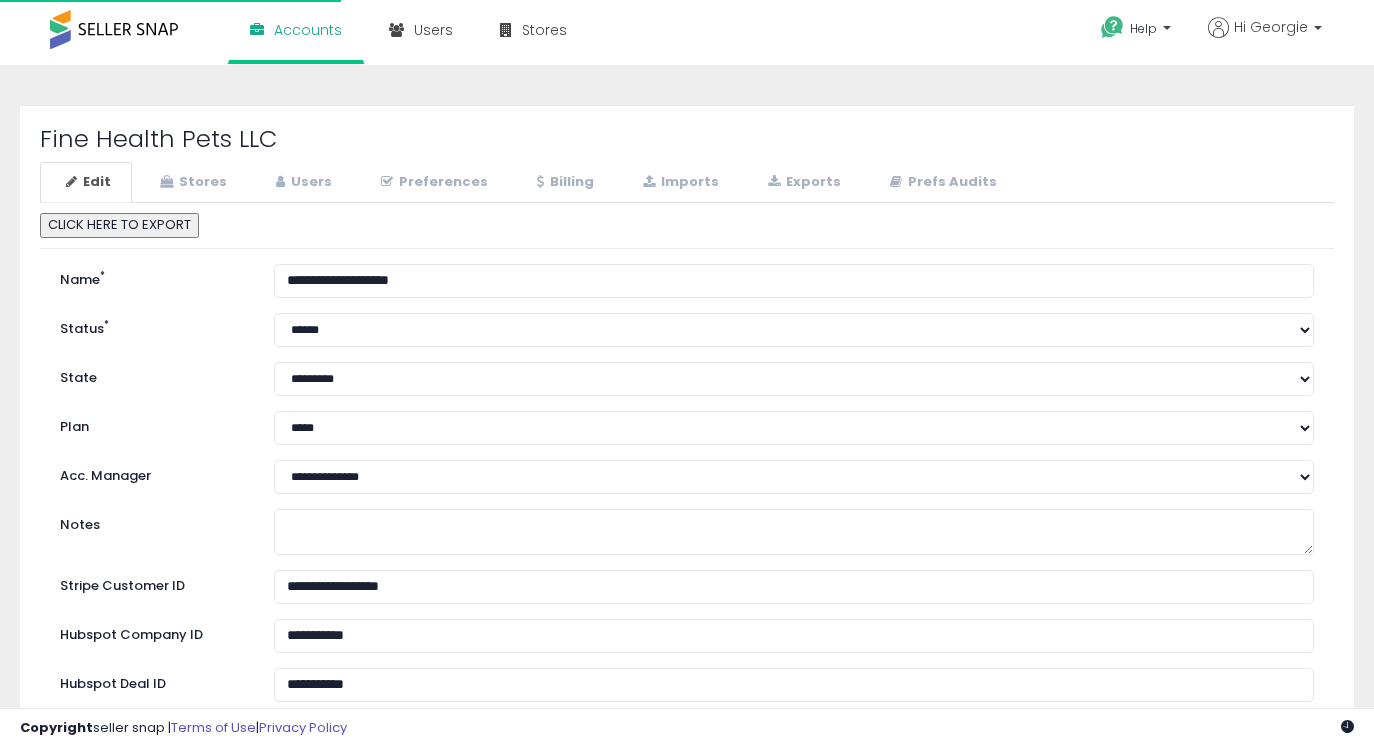 select on "**" 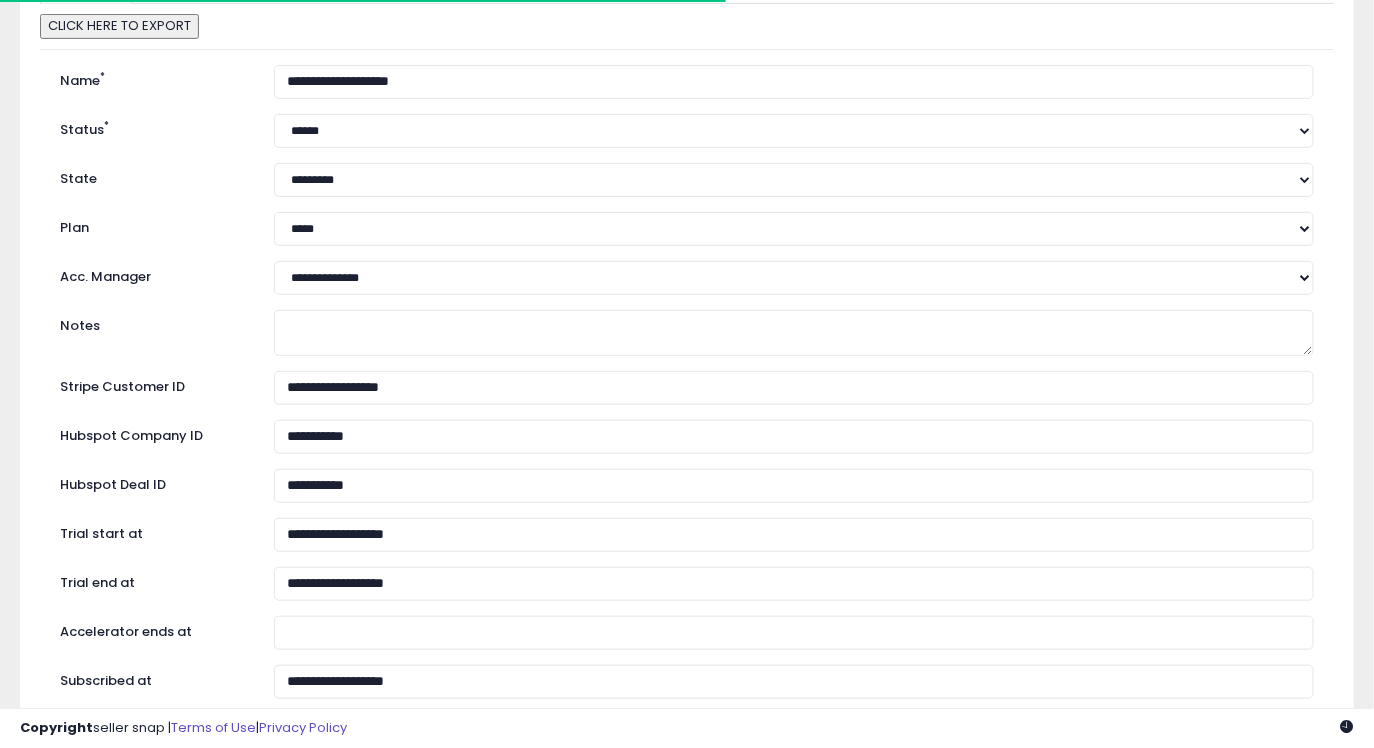 scroll, scrollTop: 0, scrollLeft: 0, axis: both 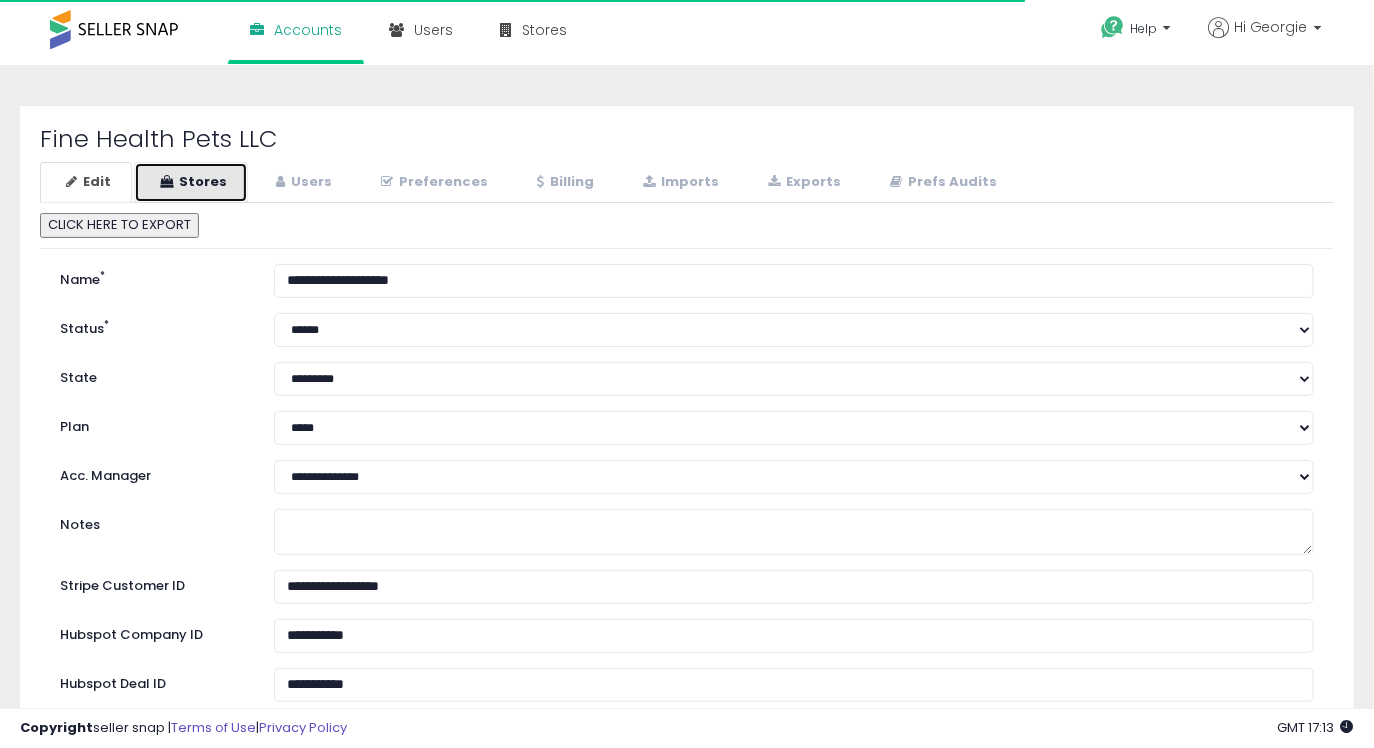 click on "Stores" at bounding box center [191, 182] 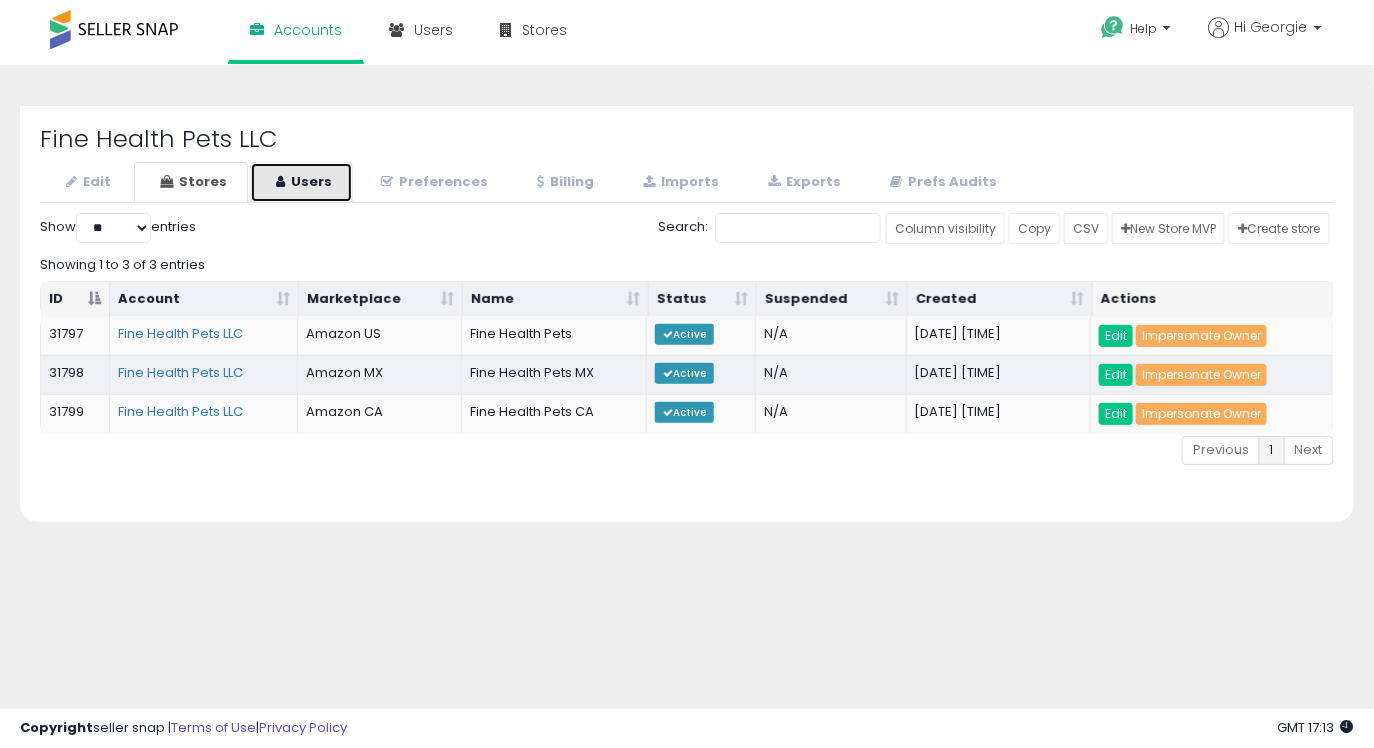 click on "Users" at bounding box center (301, 182) 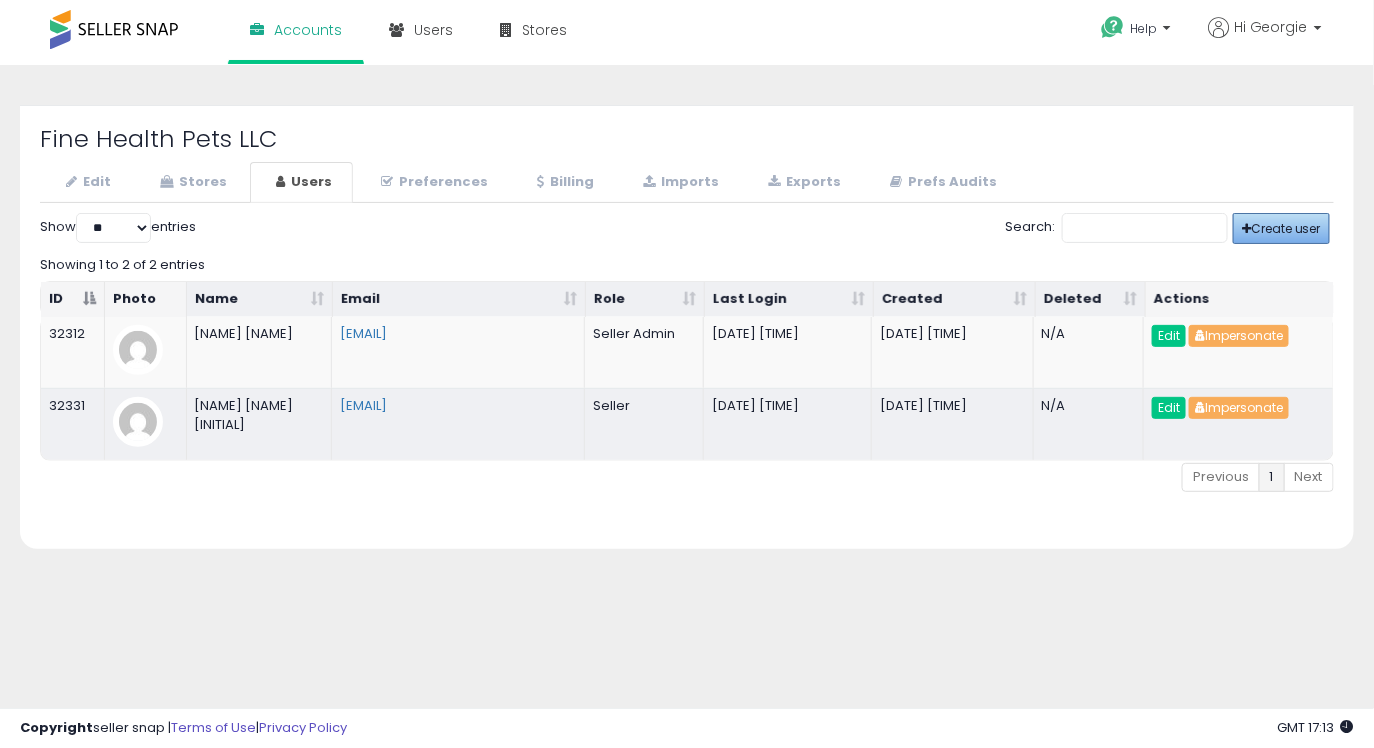 click on "Create user" at bounding box center (1281, 228) 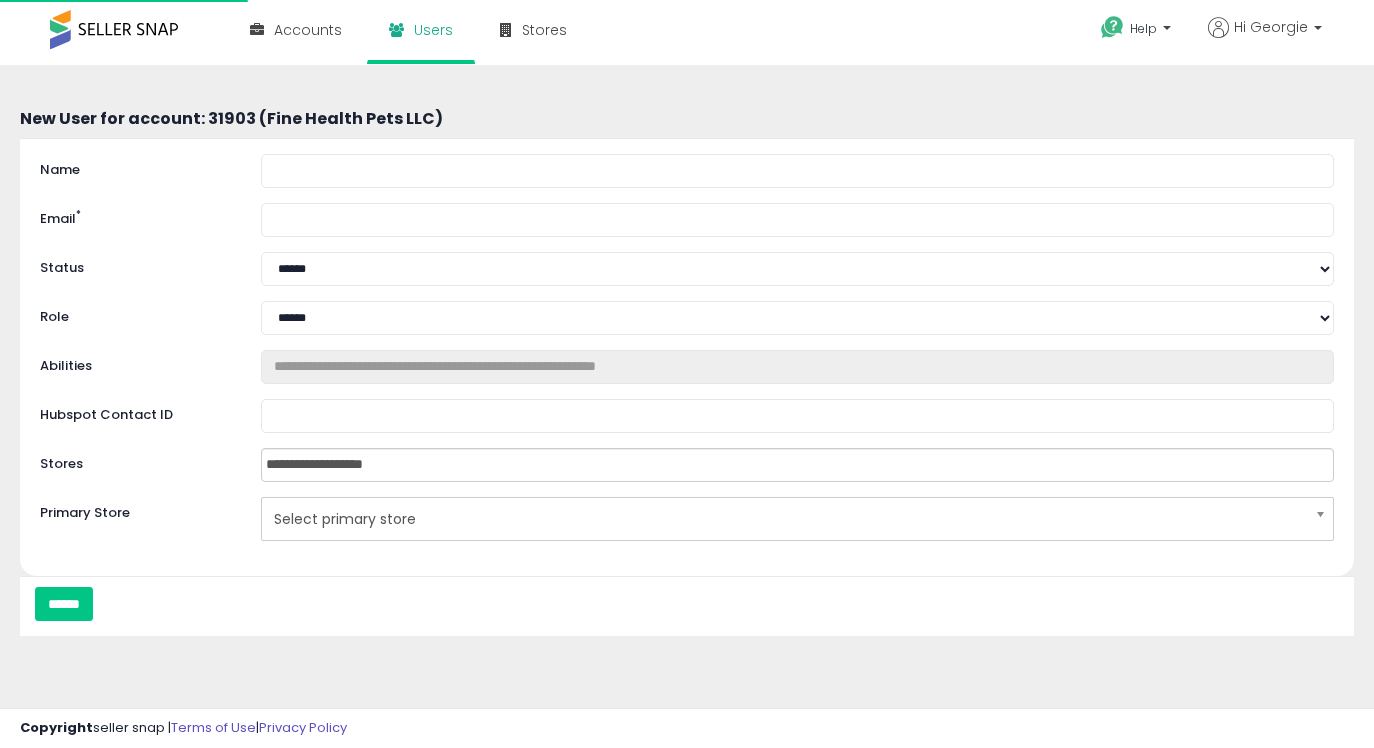scroll, scrollTop: 0, scrollLeft: 0, axis: both 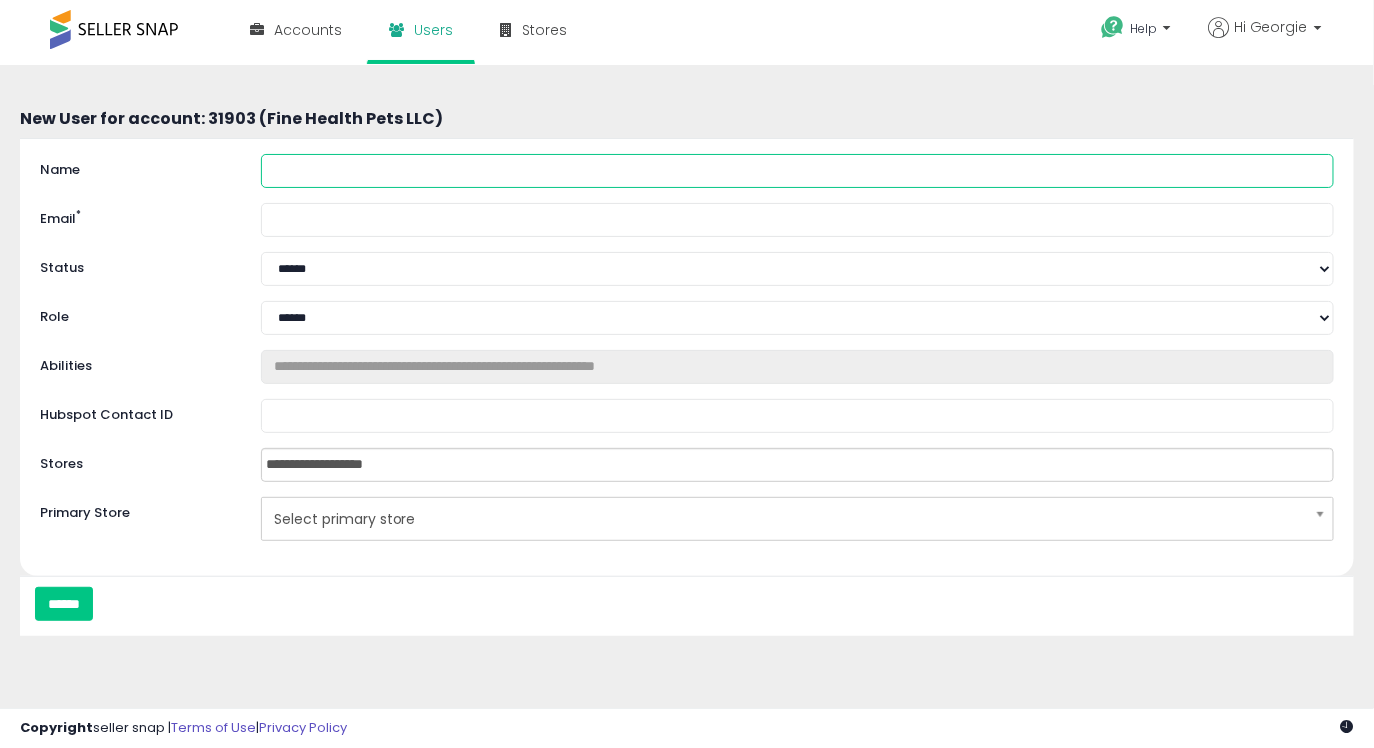 click on "Name" at bounding box center (797, 171) 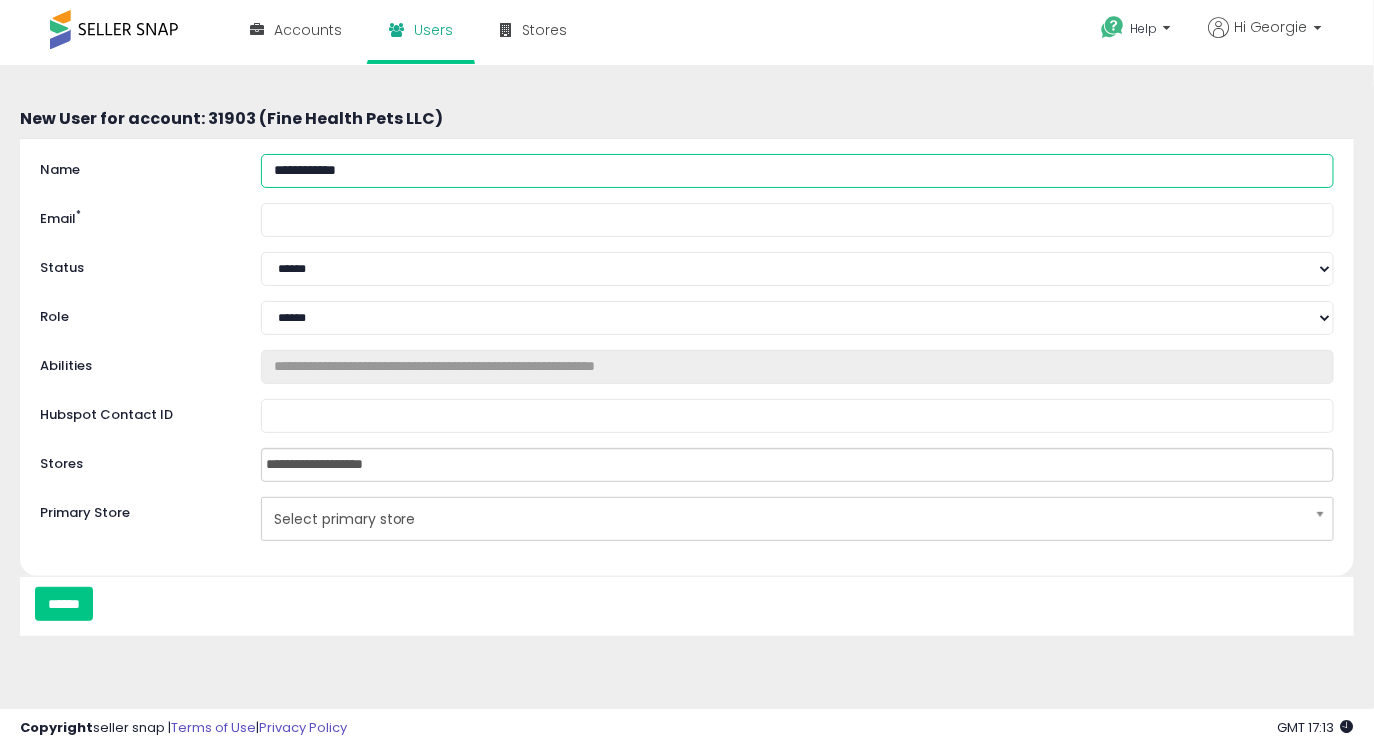 type on "**********" 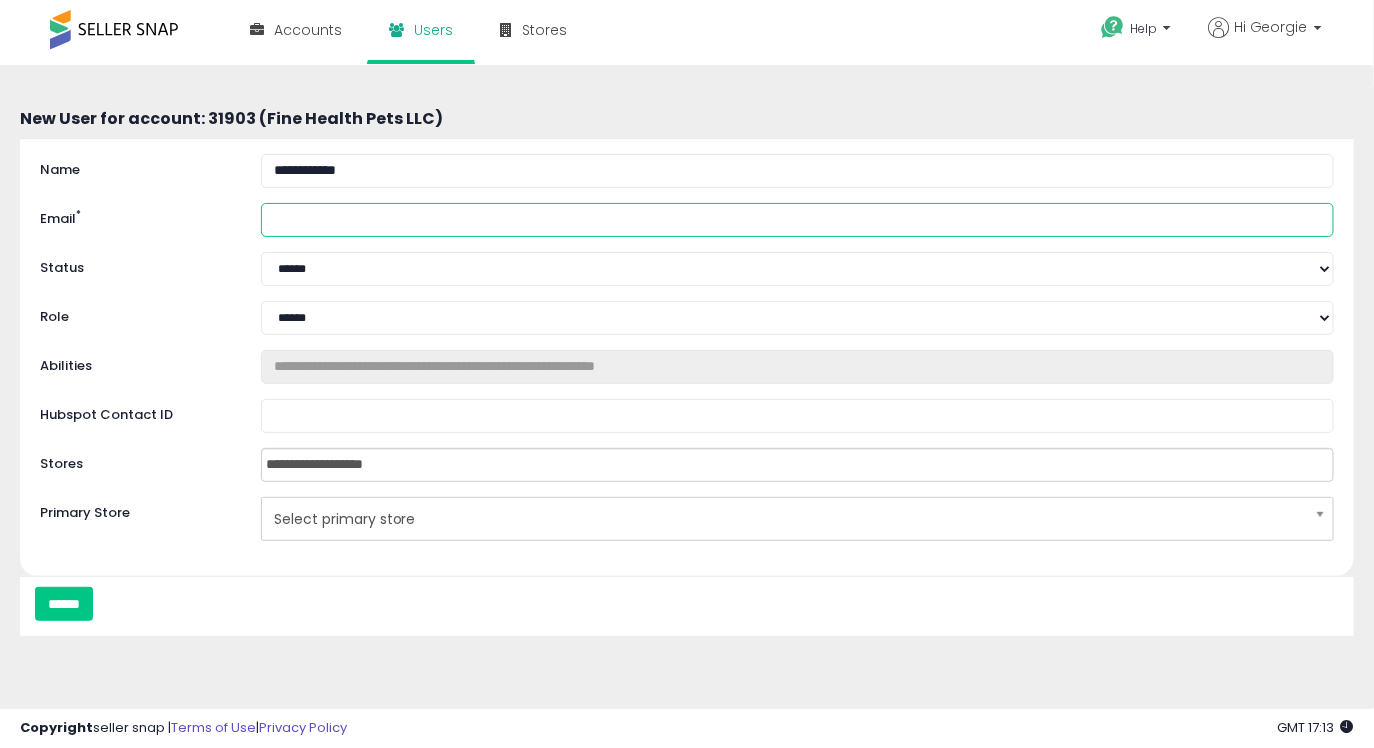 click on "Email *" at bounding box center (797, 220) 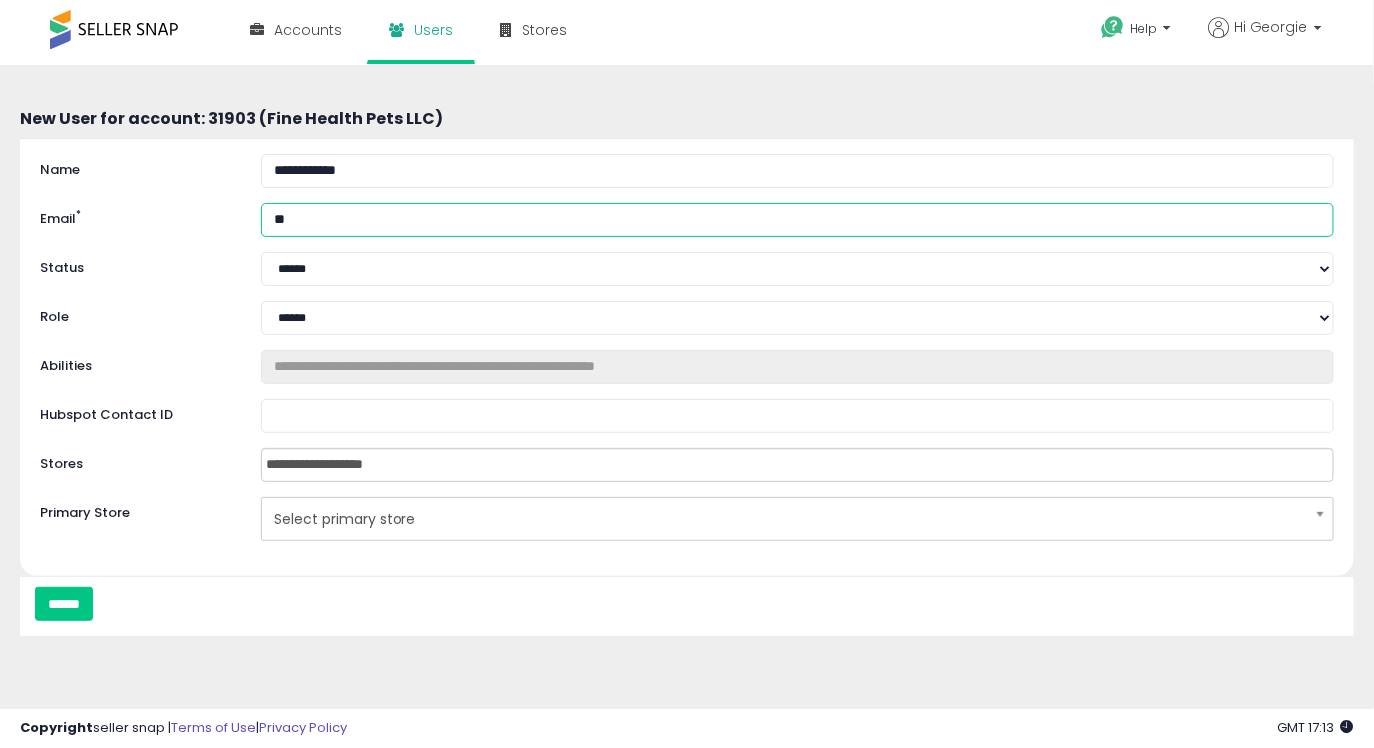 type on "*" 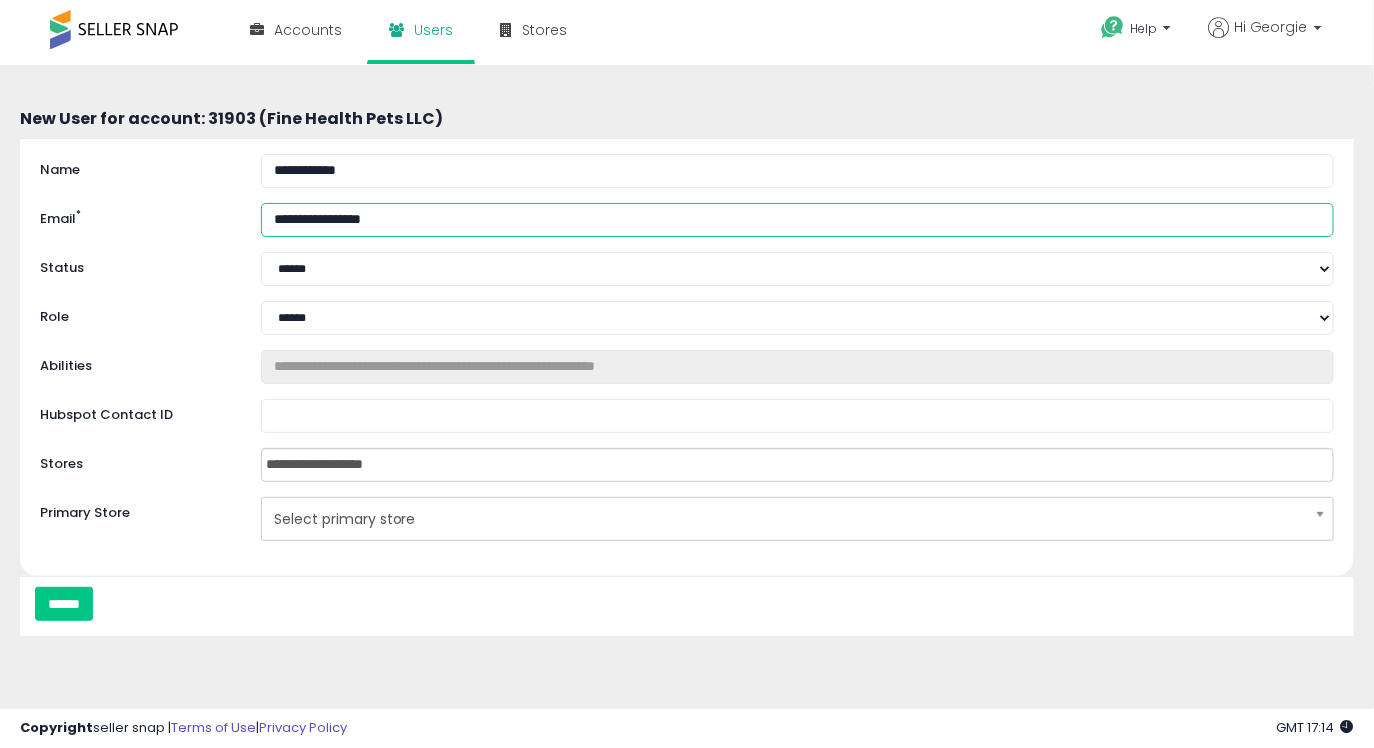 drag, startPoint x: 478, startPoint y: 225, endPoint x: 243, endPoint y: 219, distance: 235.07658 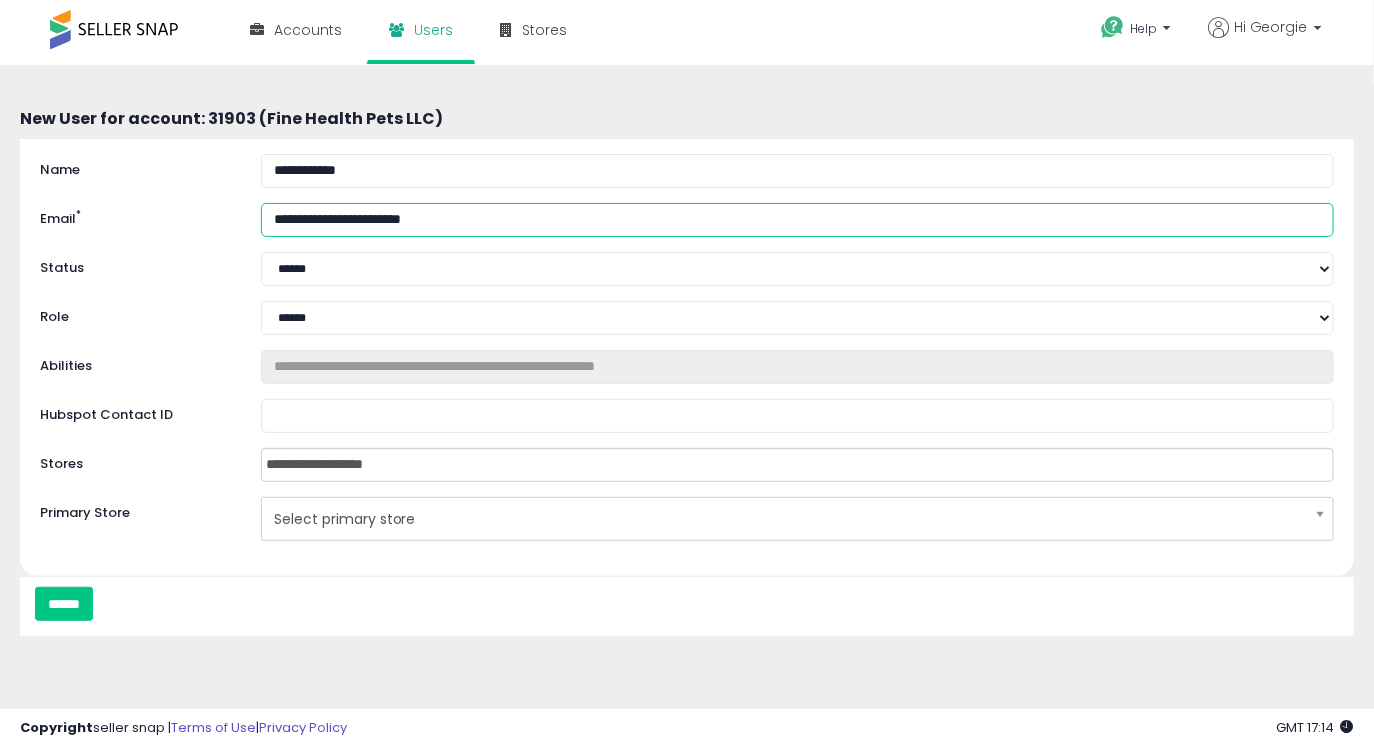 type on "**********" 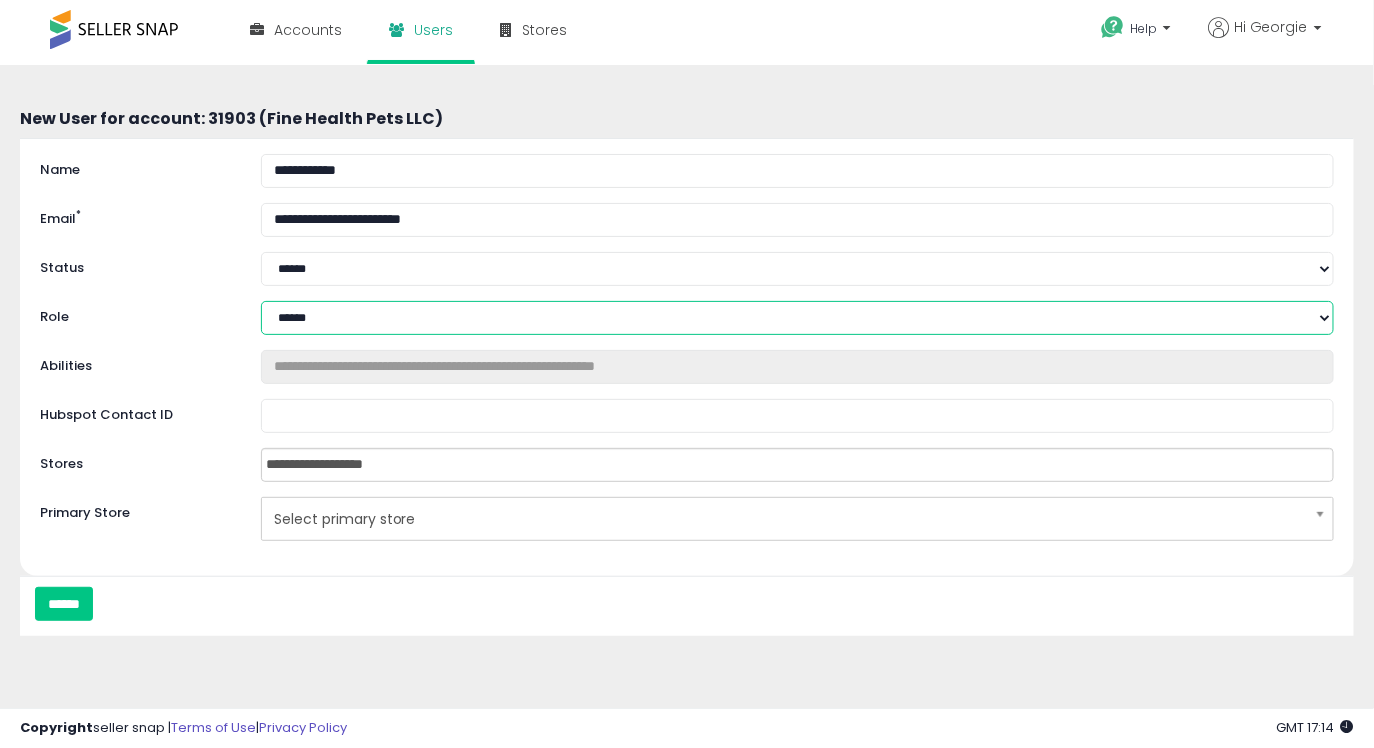 click on "**********" at bounding box center [797, 318] 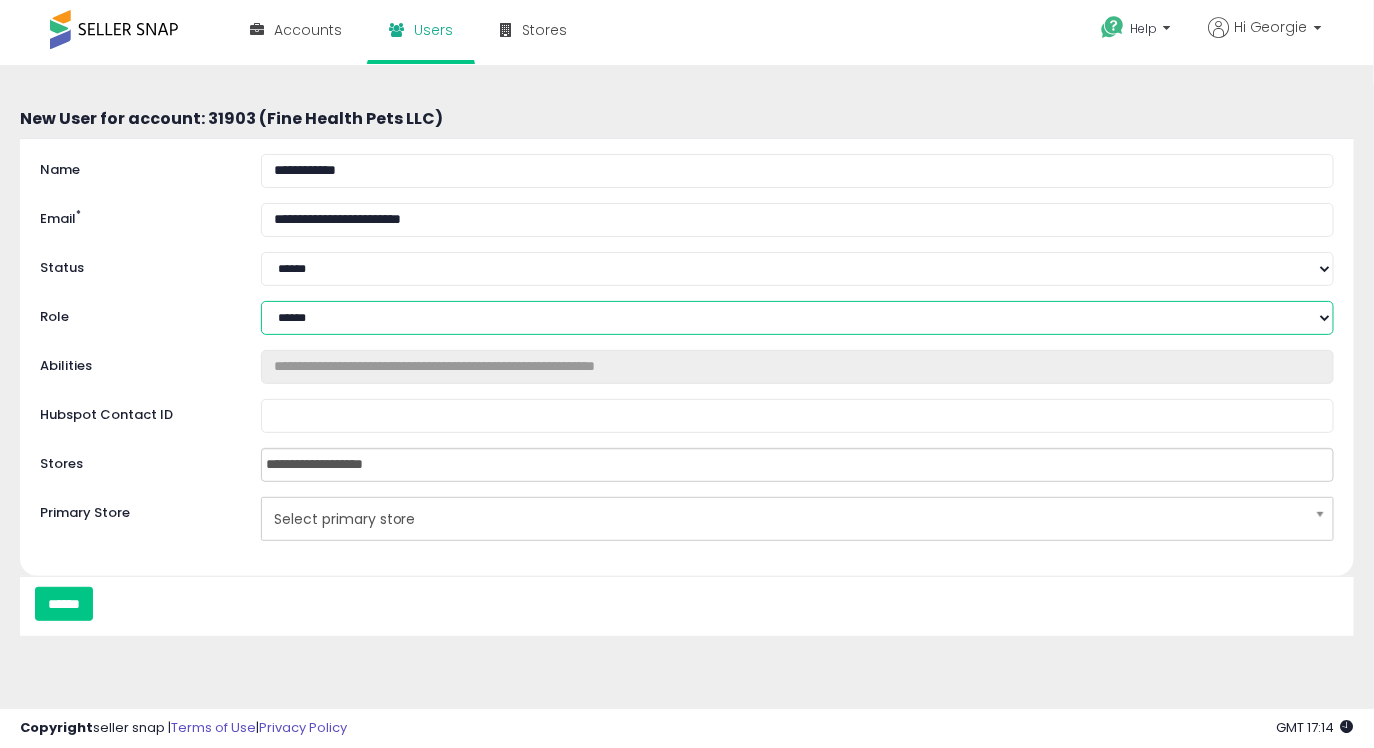 select on "**********" 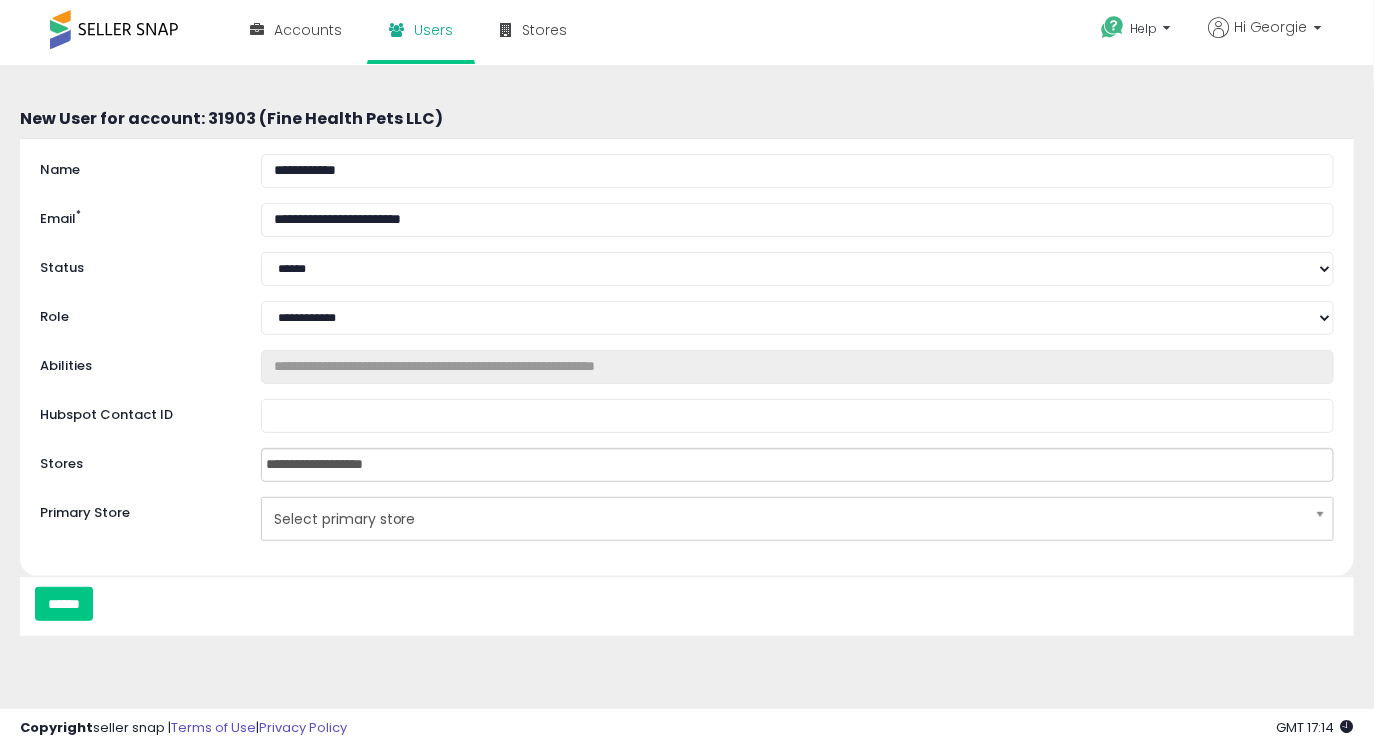 click on "**********" at bounding box center (687, 357) 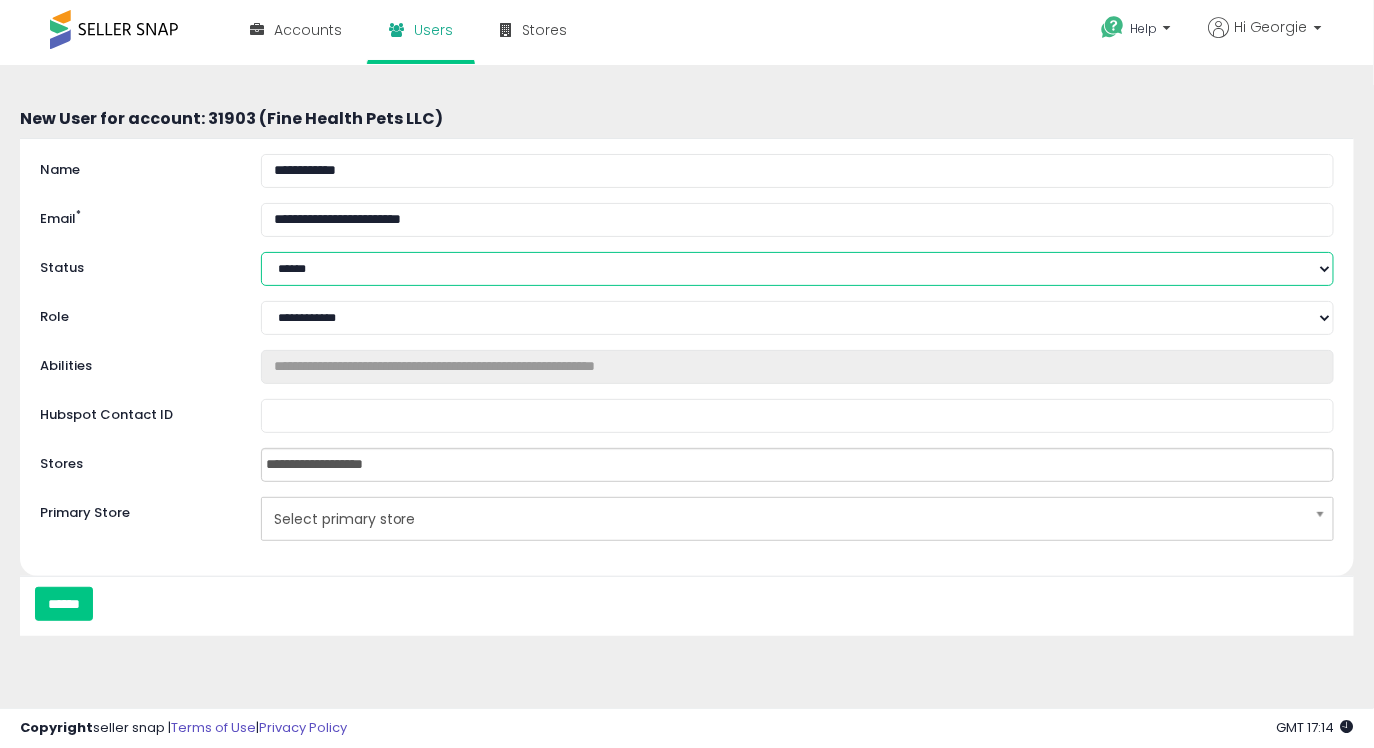 click on "****** ******* ********* ******" at bounding box center [797, 269] 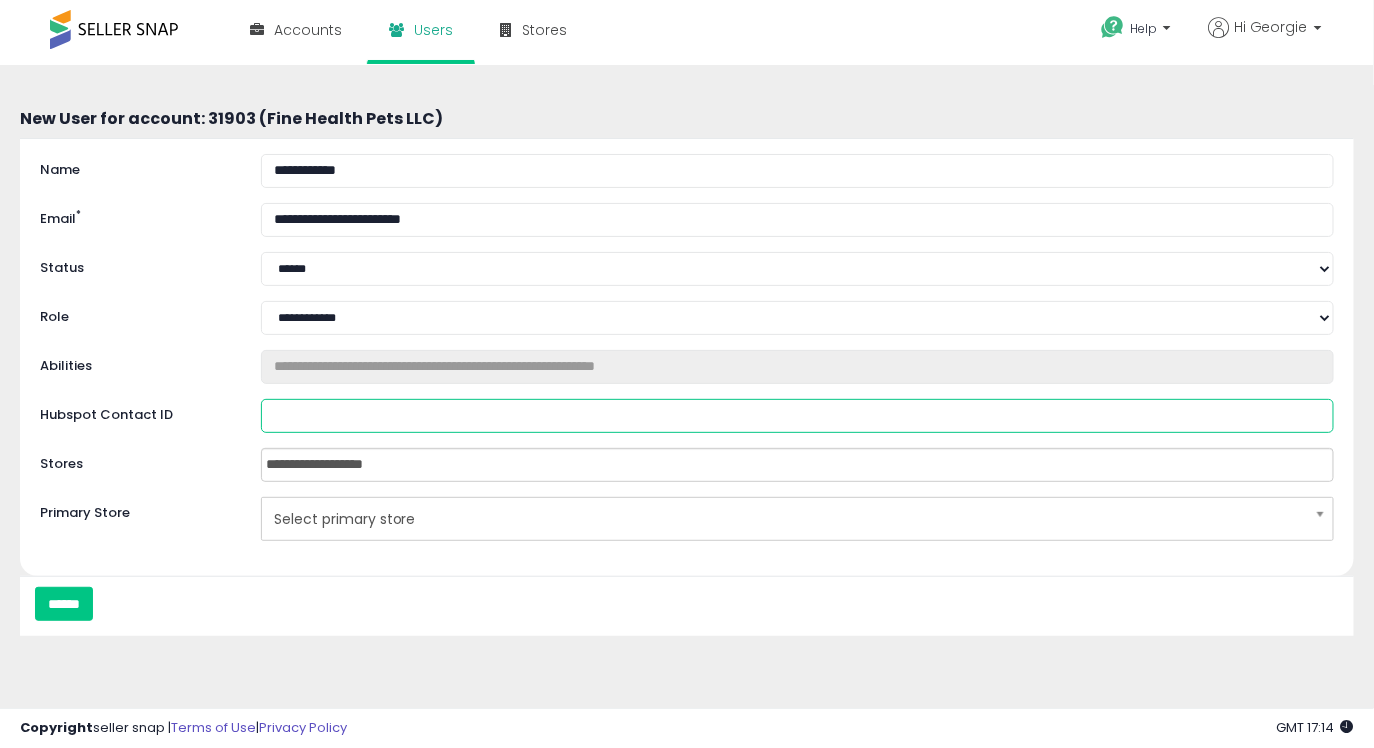 click on "Hubspot Contact ID" at bounding box center (797, 416) 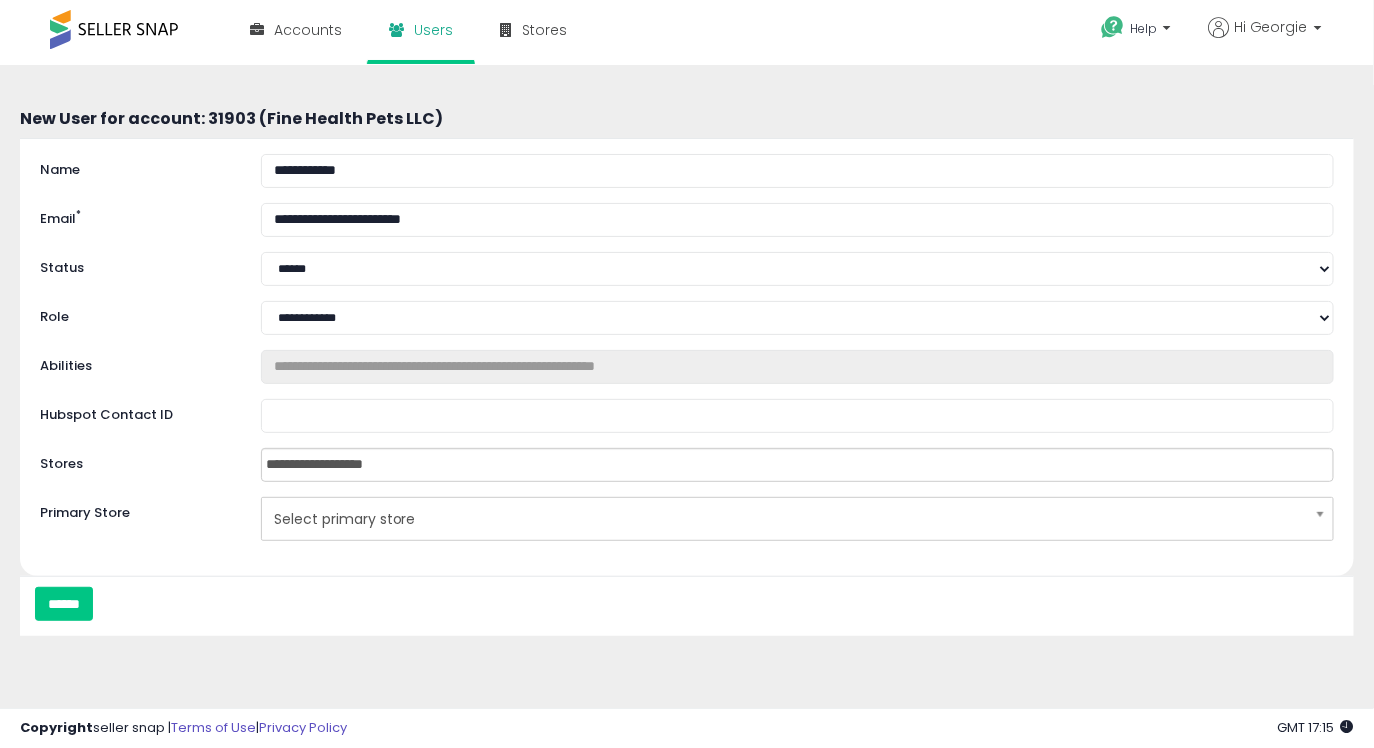 type 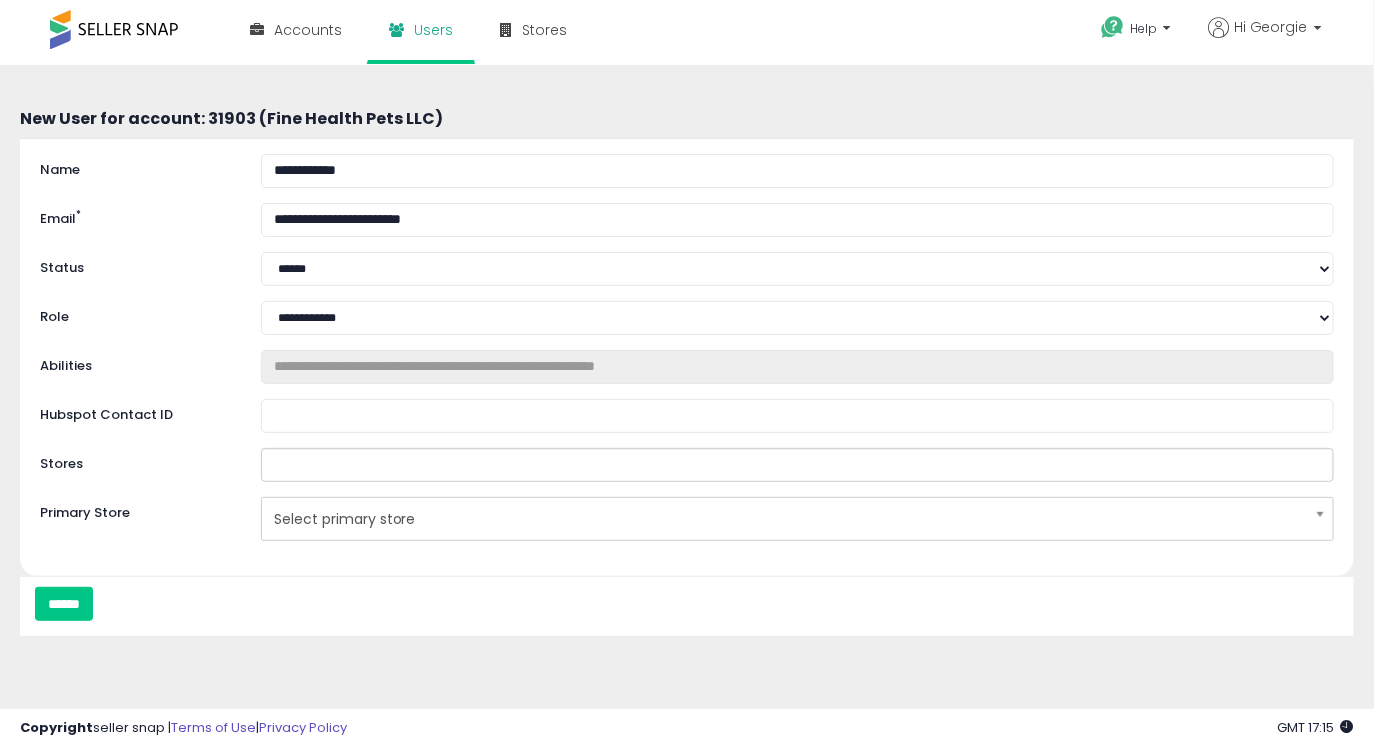 click at bounding box center (351, 465) 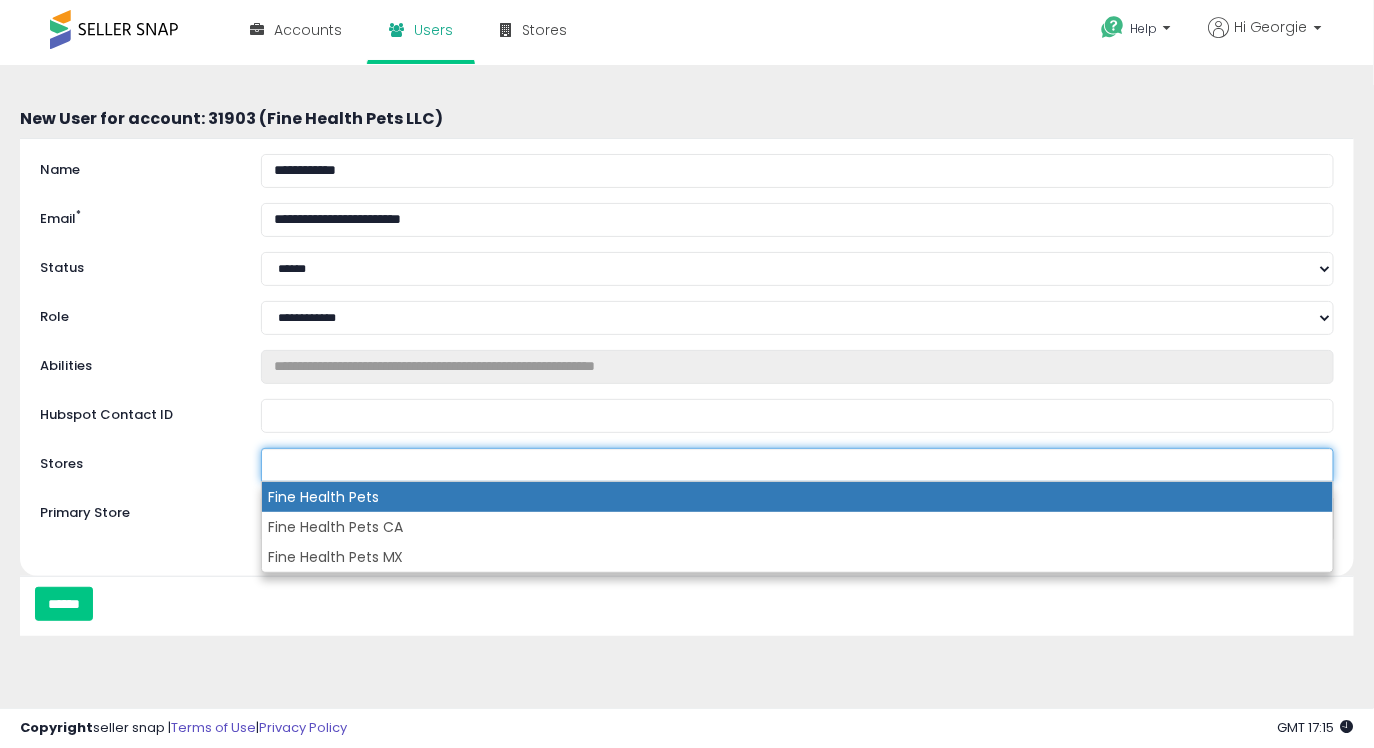 click on "Fine Health Pets" at bounding box center [797, 497] 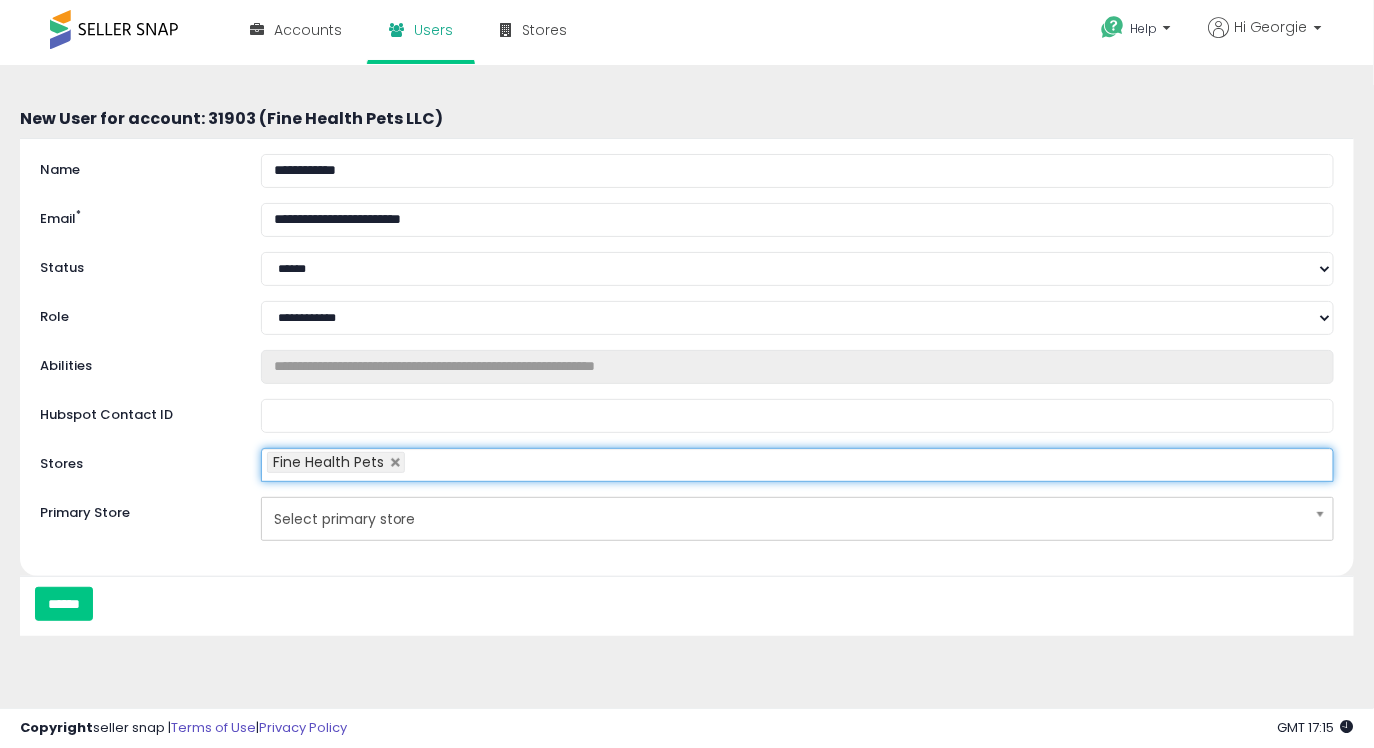 click at bounding box center (421, 465) 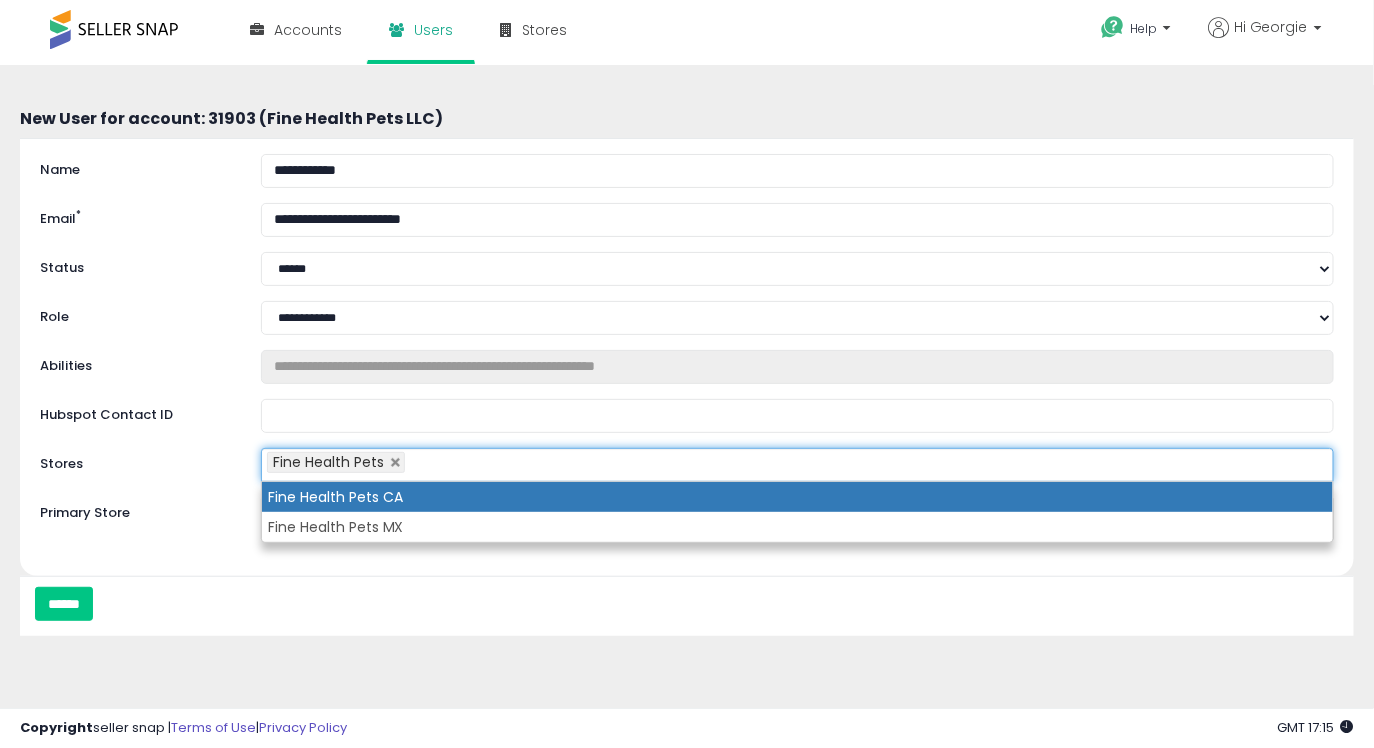 click on "Fine Health Pets	CA" at bounding box center (797, 497) 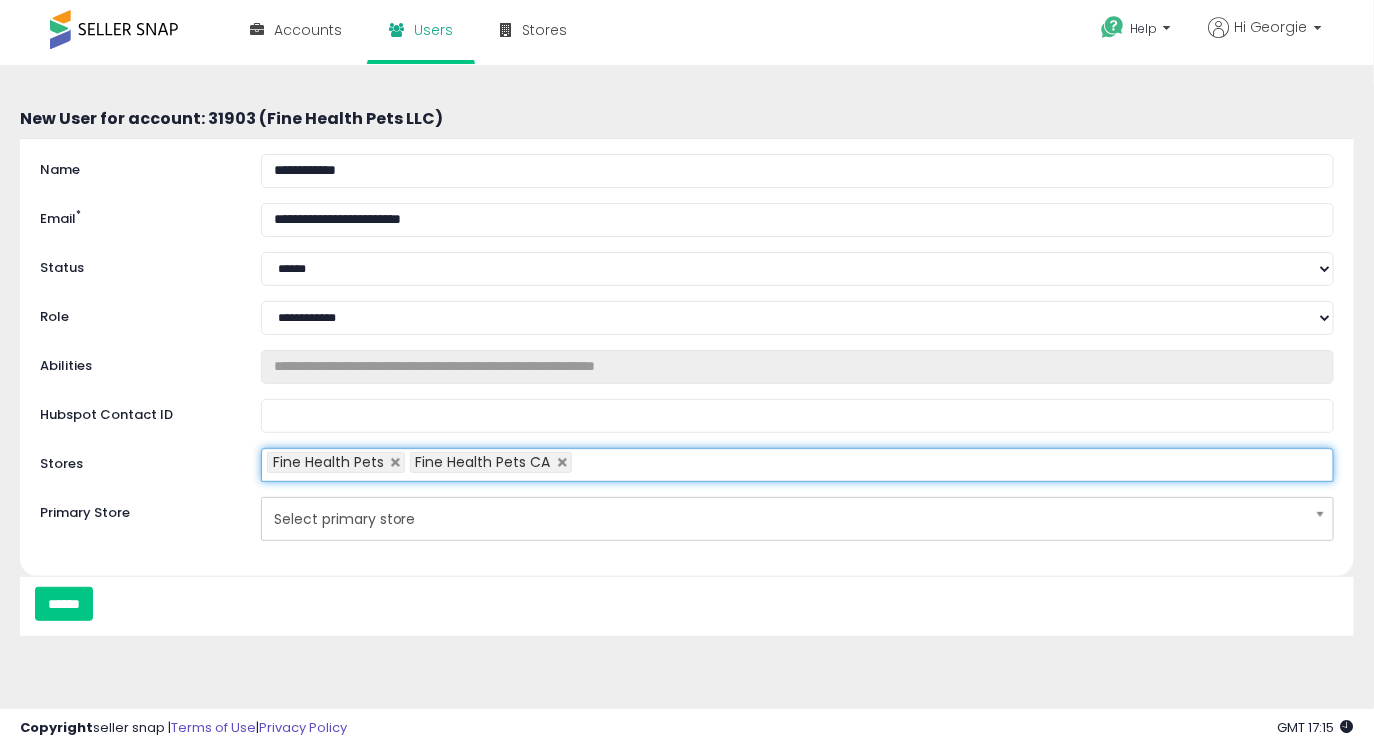 click at bounding box center (588, 465) 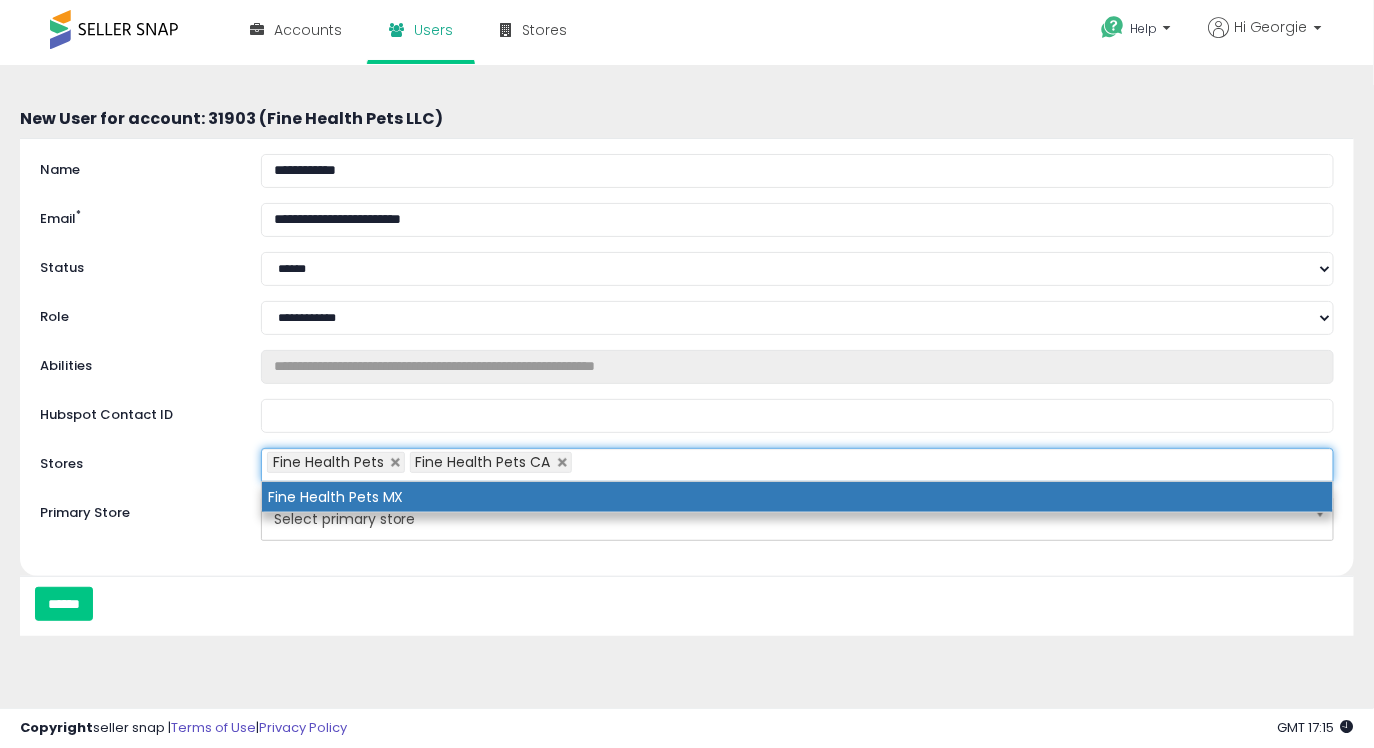 click on "Fine Health Pets	MX" at bounding box center (797, 497) 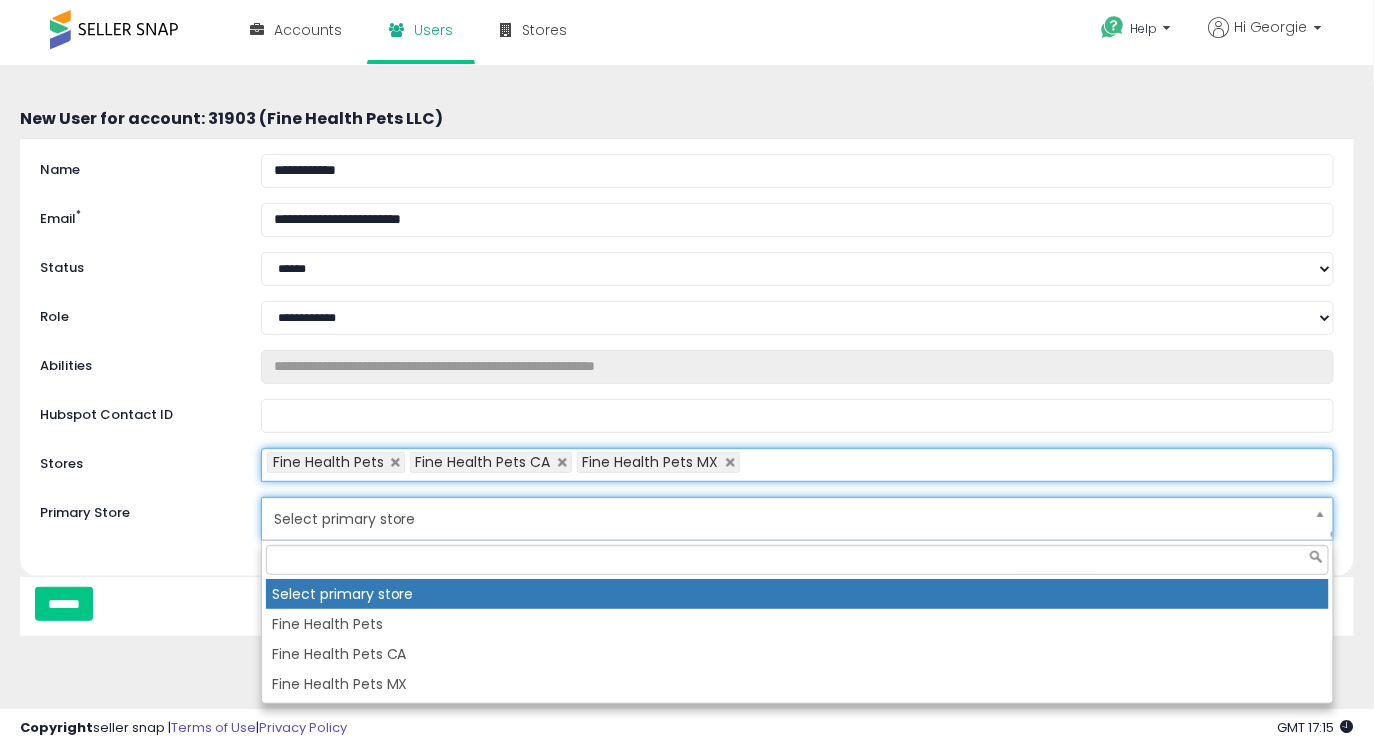 click on "Select primary store" at bounding box center [784, 519] 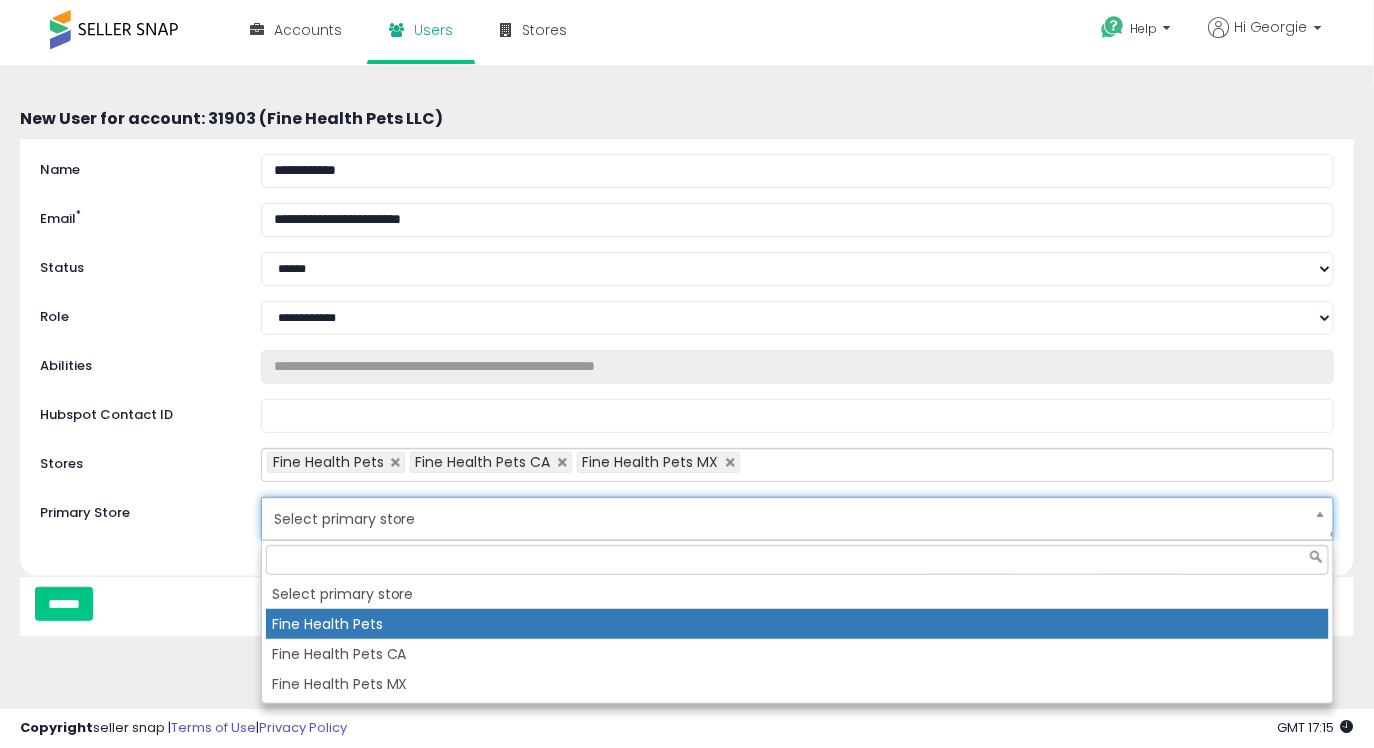 click on "Fine Health Pets" at bounding box center [797, 624] 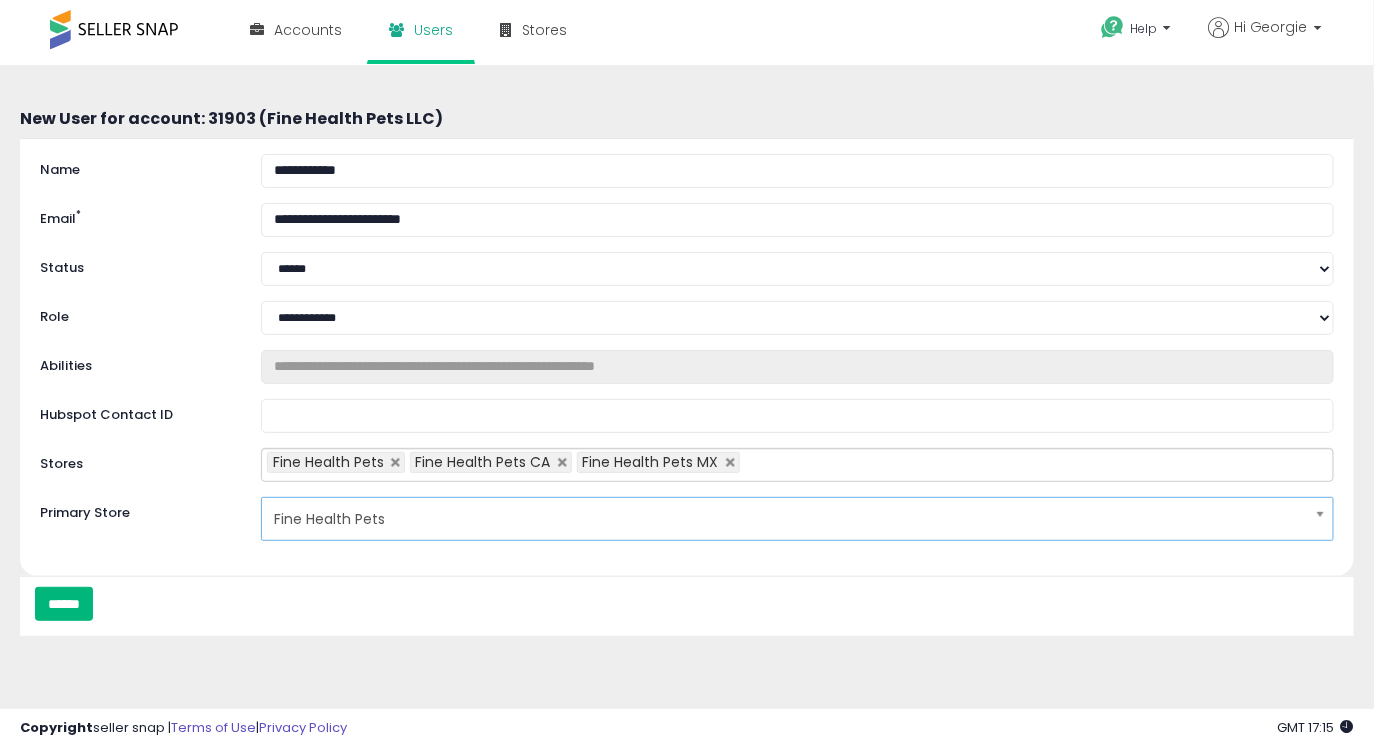 click on "******" at bounding box center (64, 604) 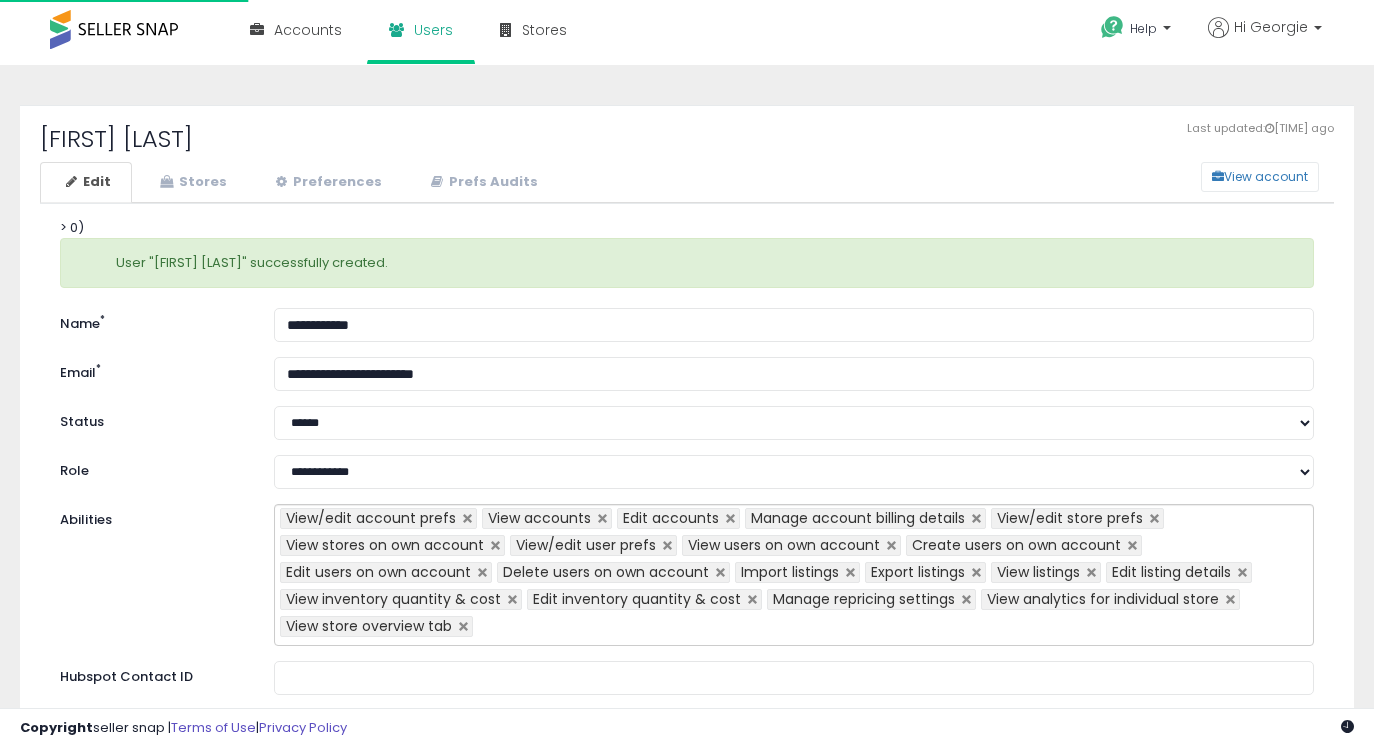 scroll, scrollTop: 0, scrollLeft: 0, axis: both 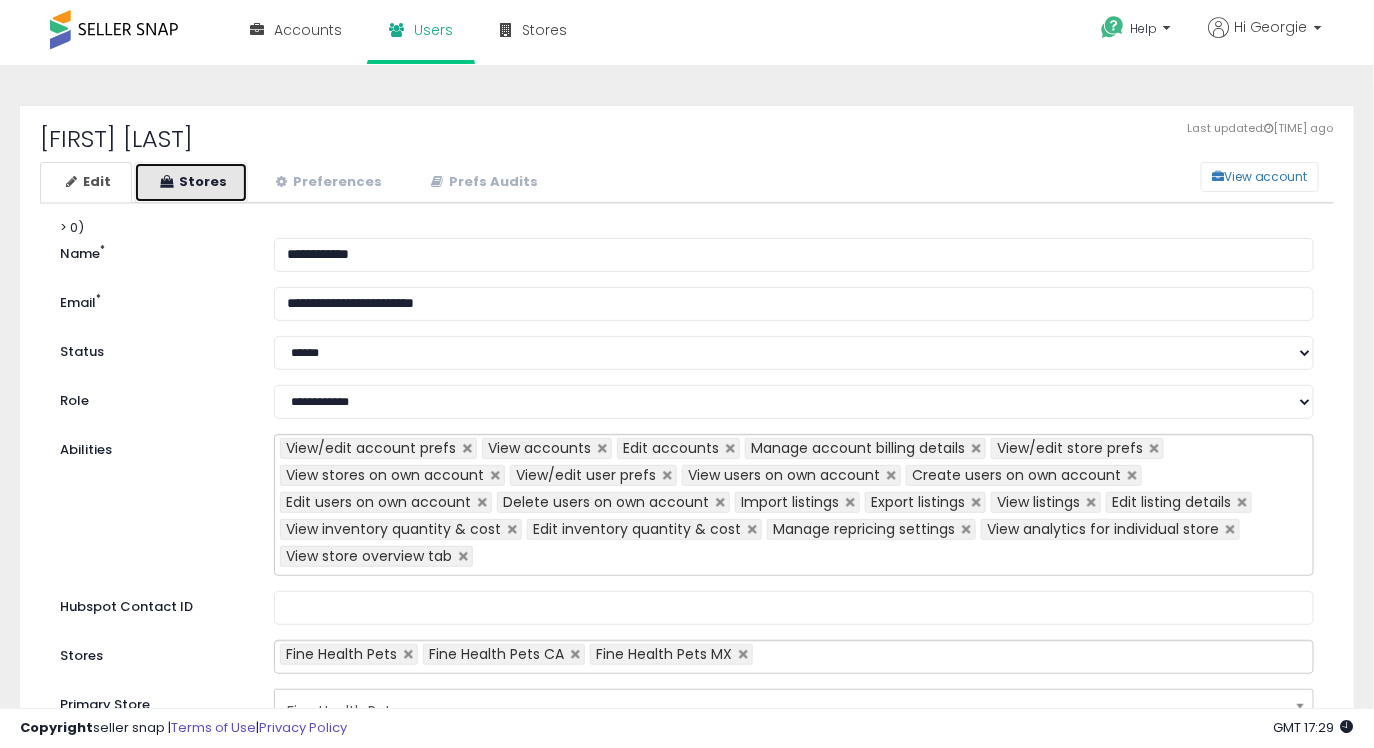 click on "Stores" at bounding box center (191, 182) 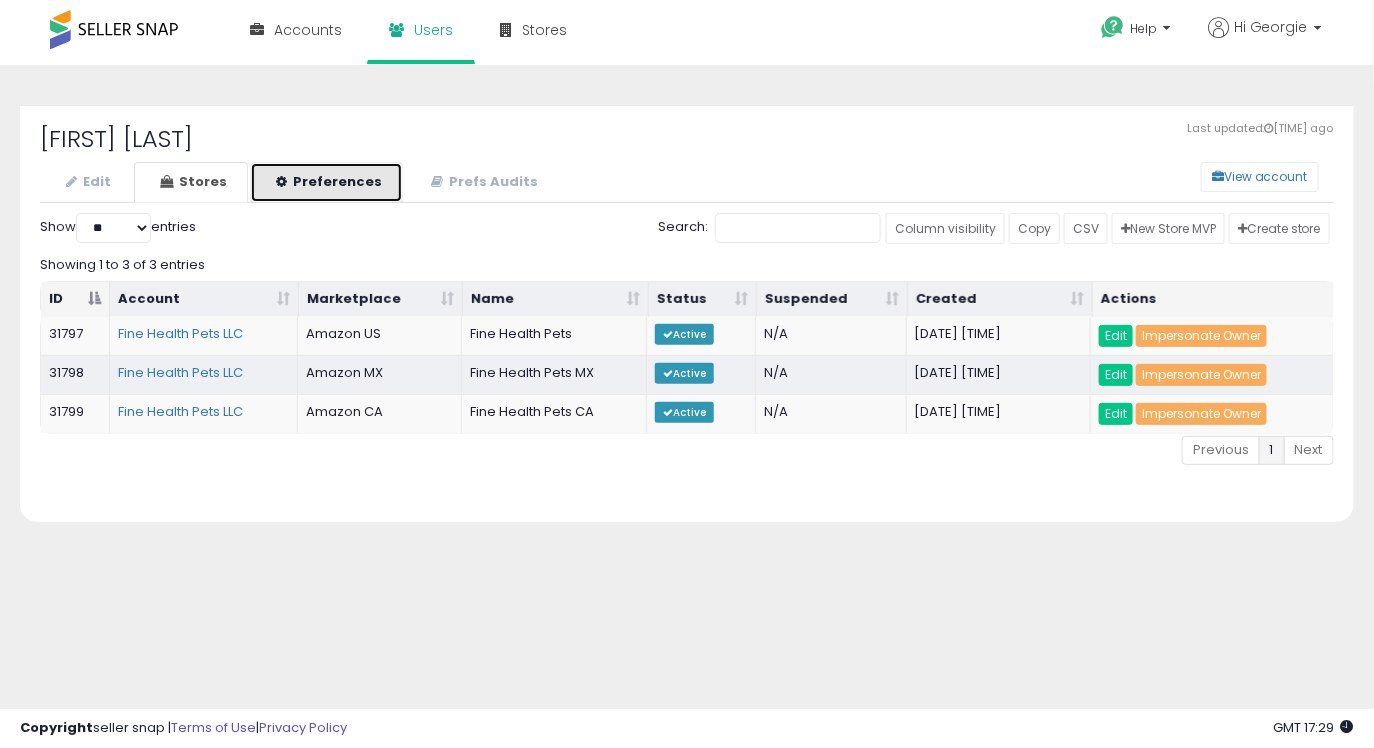 click on "Preferences" at bounding box center [326, 182] 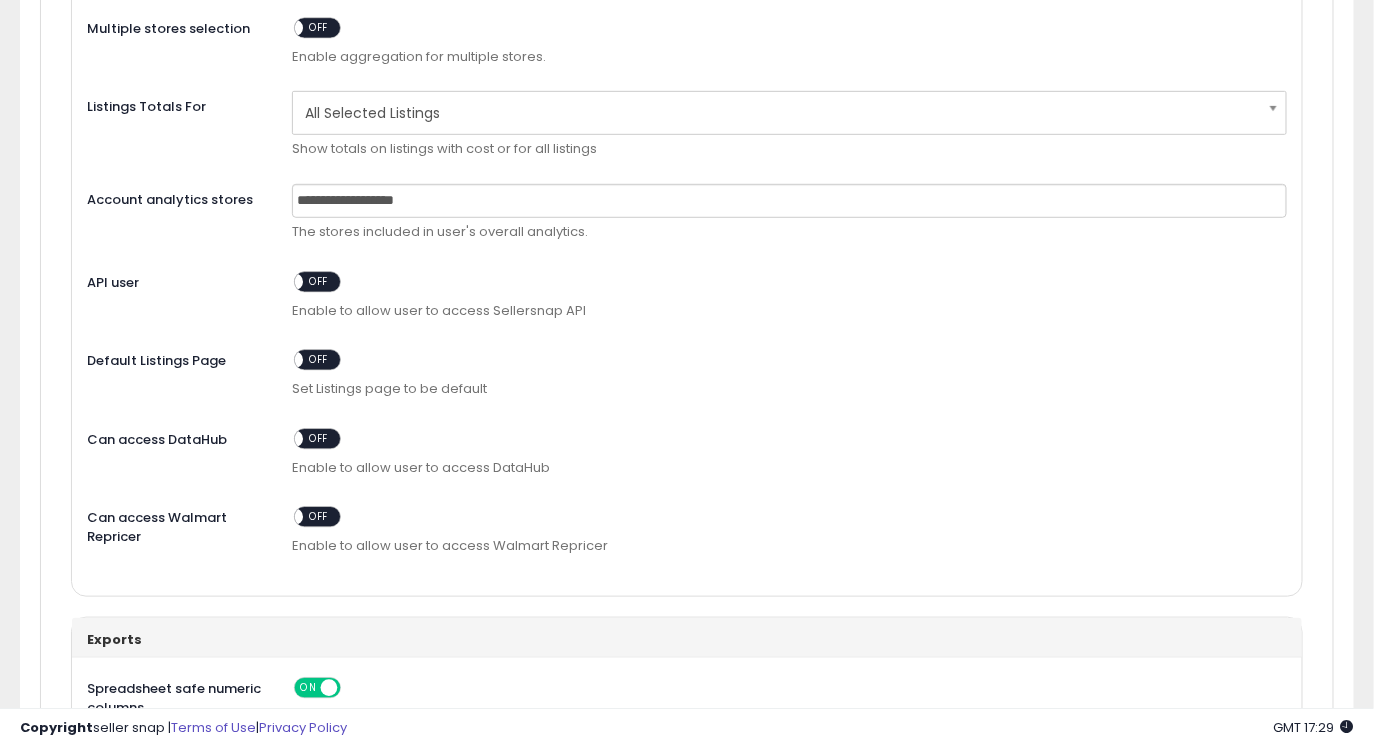 scroll, scrollTop: 0, scrollLeft: 0, axis: both 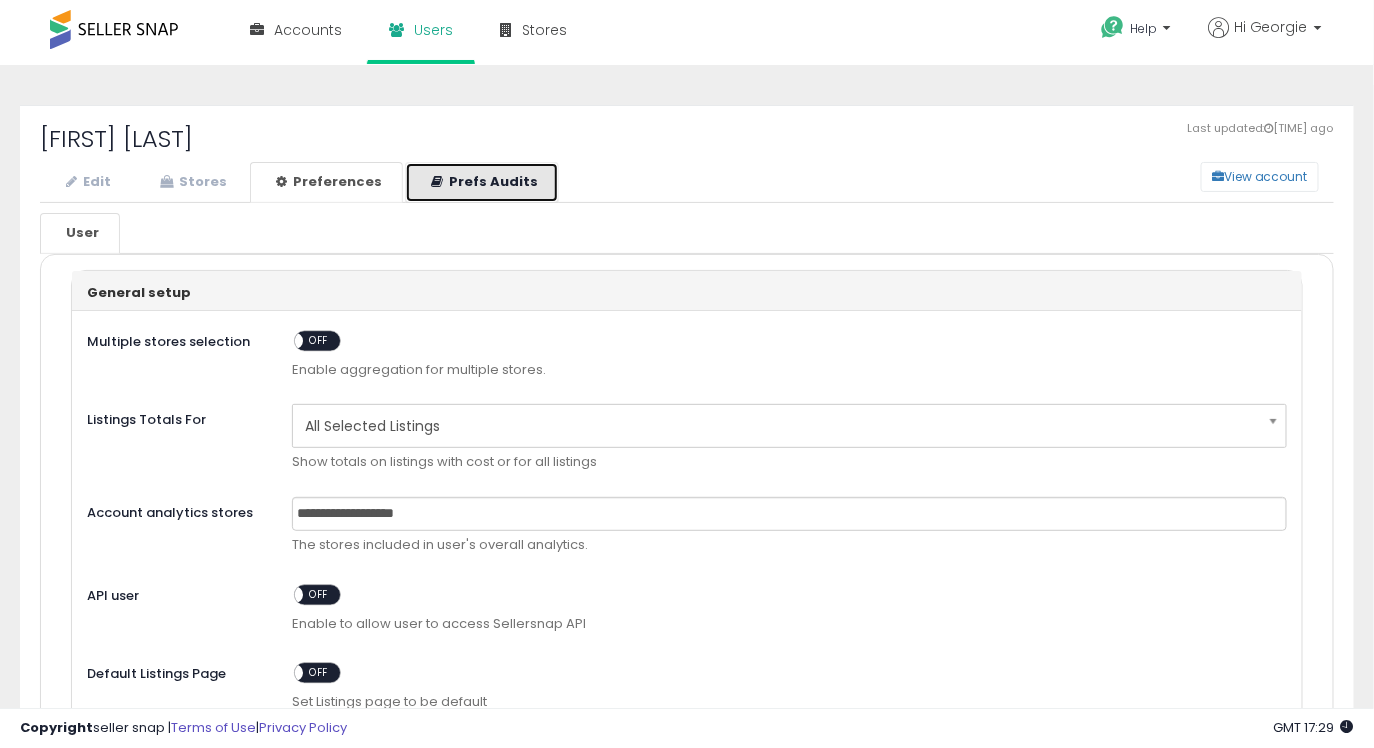 click on "Prefs Audits" at bounding box center (482, 182) 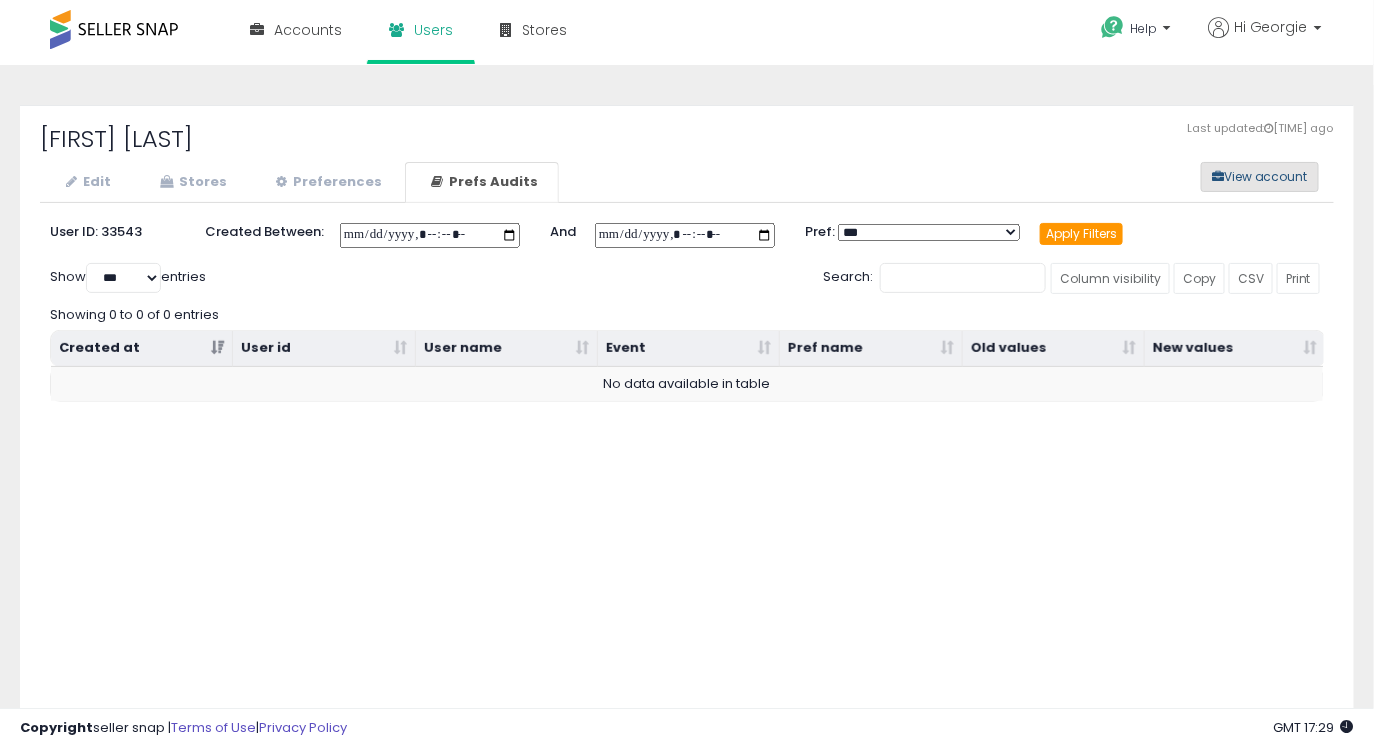 click on "View account" at bounding box center (1260, 177) 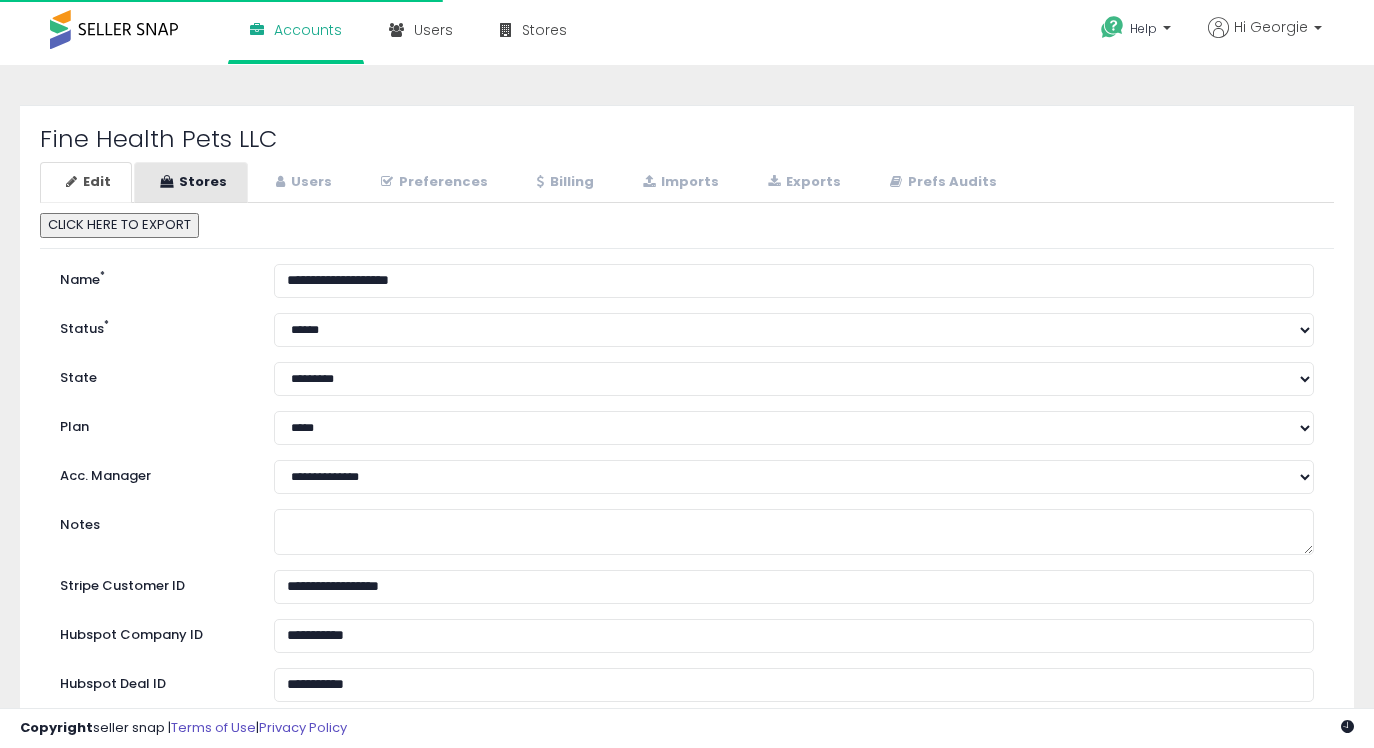 scroll, scrollTop: 0, scrollLeft: 0, axis: both 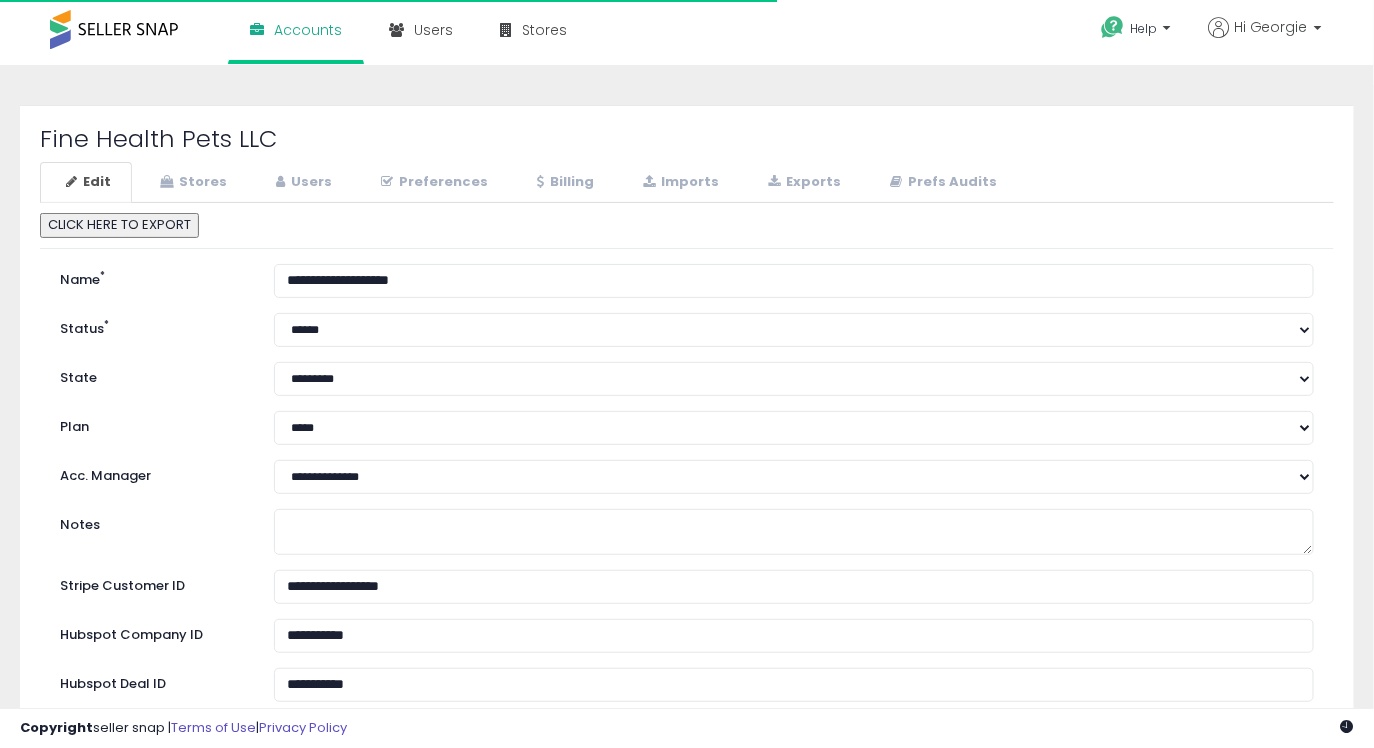 click on "Edit
Stores
Users
Preferences
Billing" at bounding box center [687, 649] 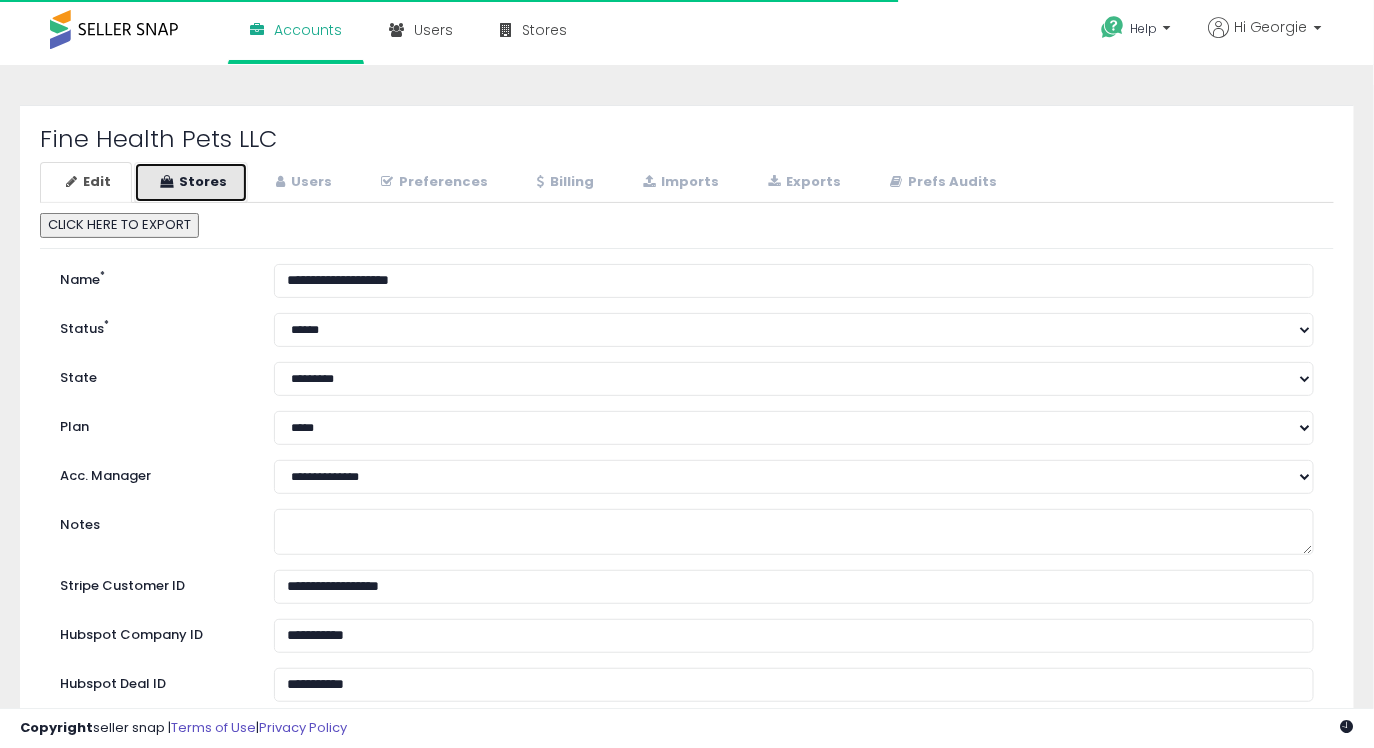 click on "Stores" at bounding box center (191, 182) 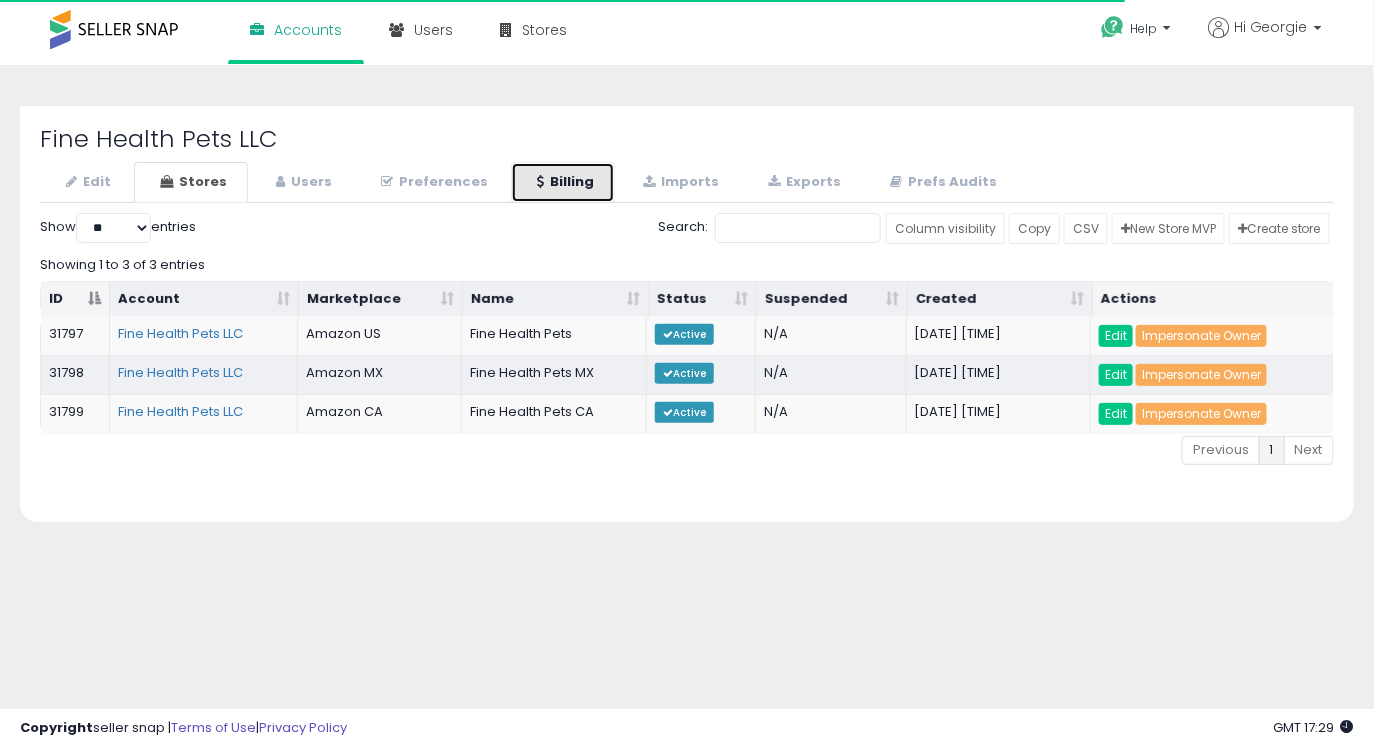 click on "Billing" at bounding box center (563, 182) 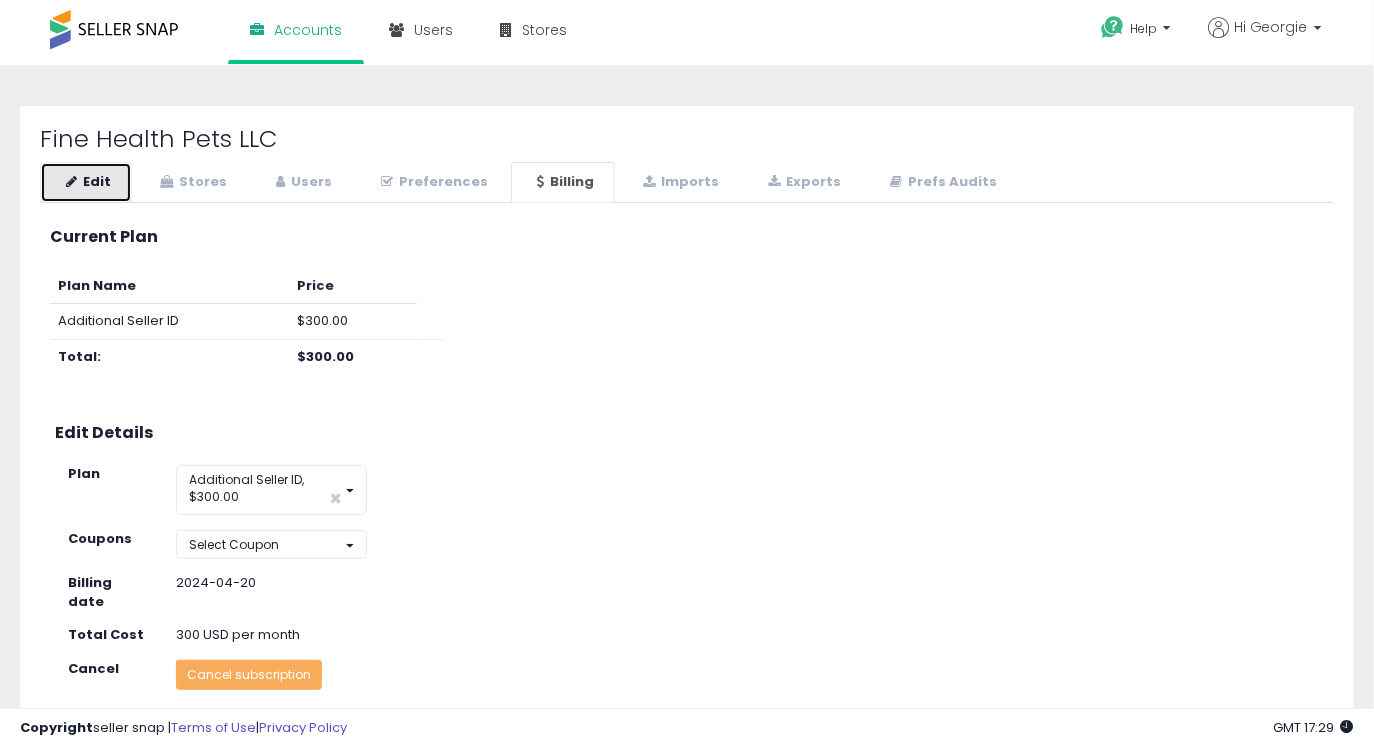 click on "Edit" at bounding box center (86, 182) 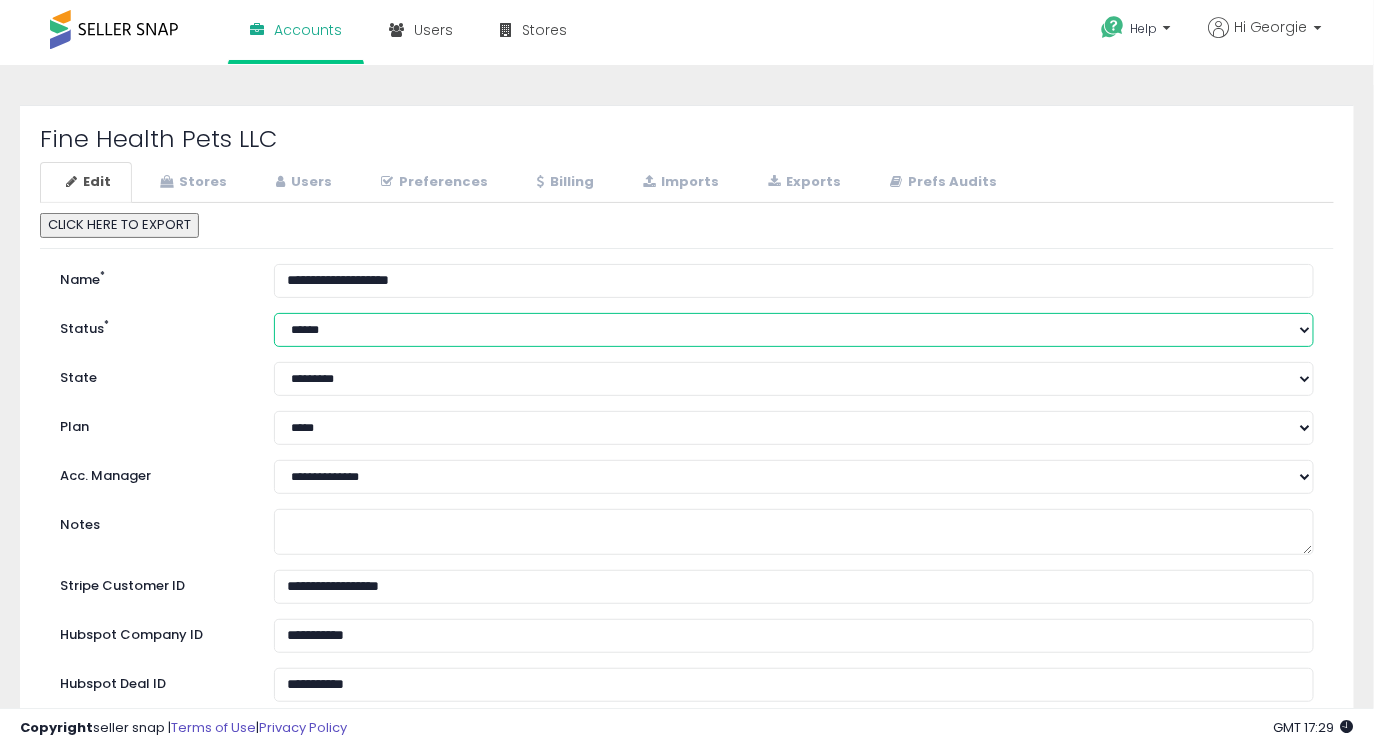 click on "****** ******** *********" at bounding box center [794, 330] 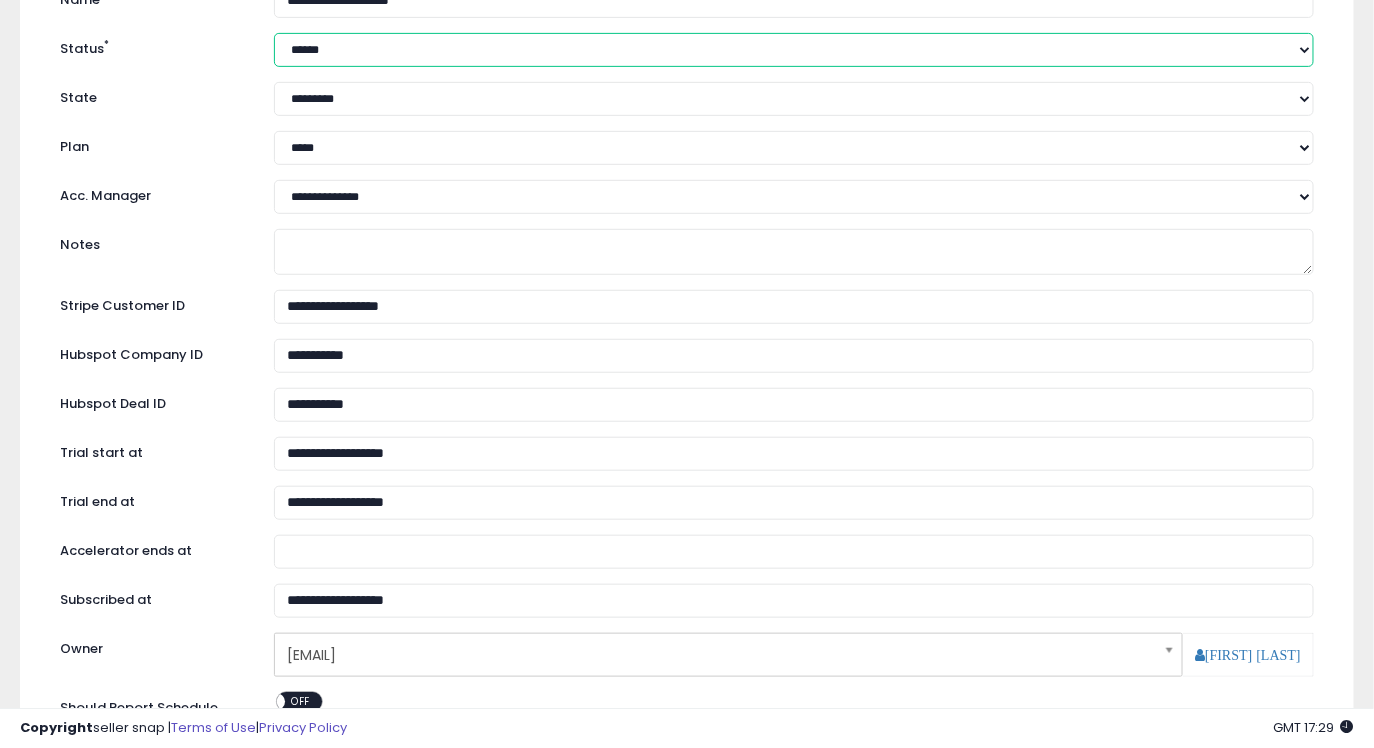 scroll, scrollTop: 0, scrollLeft: 0, axis: both 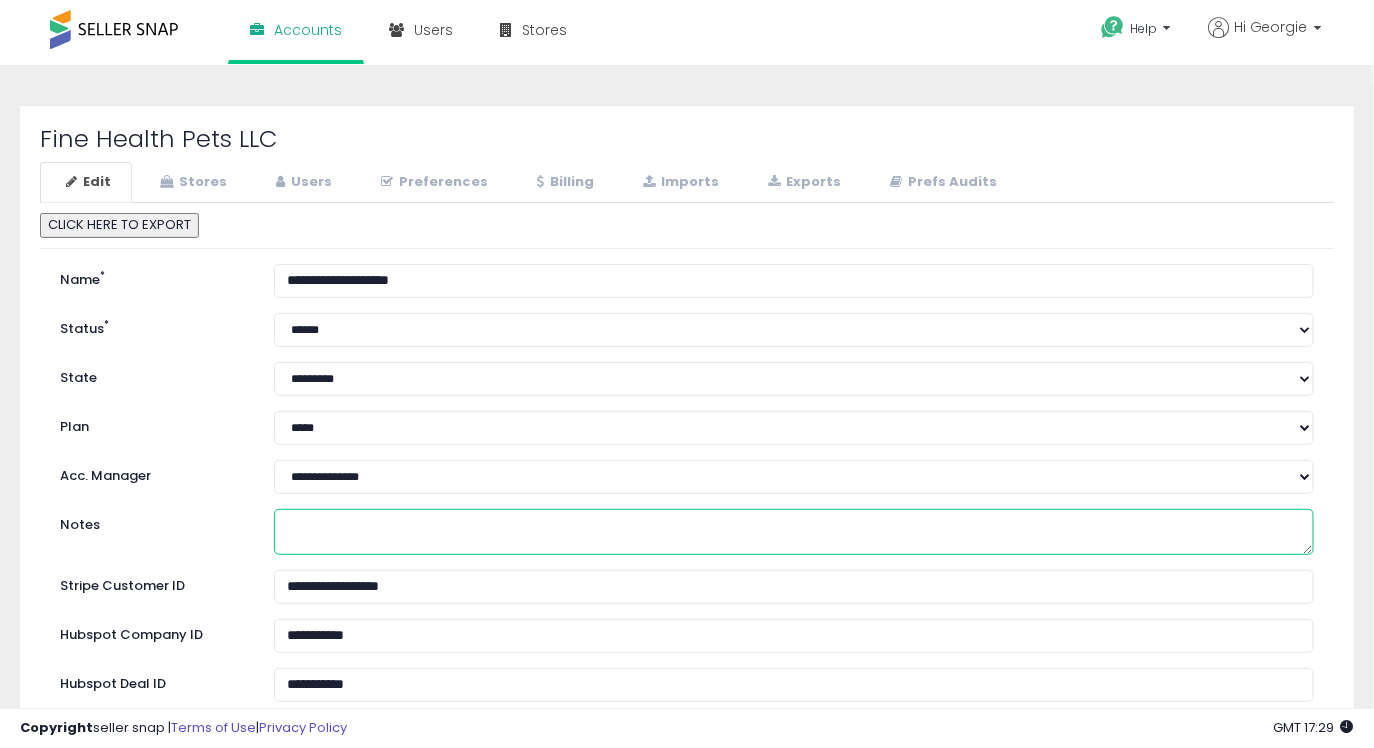 click on "Notes" at bounding box center (794, 532) 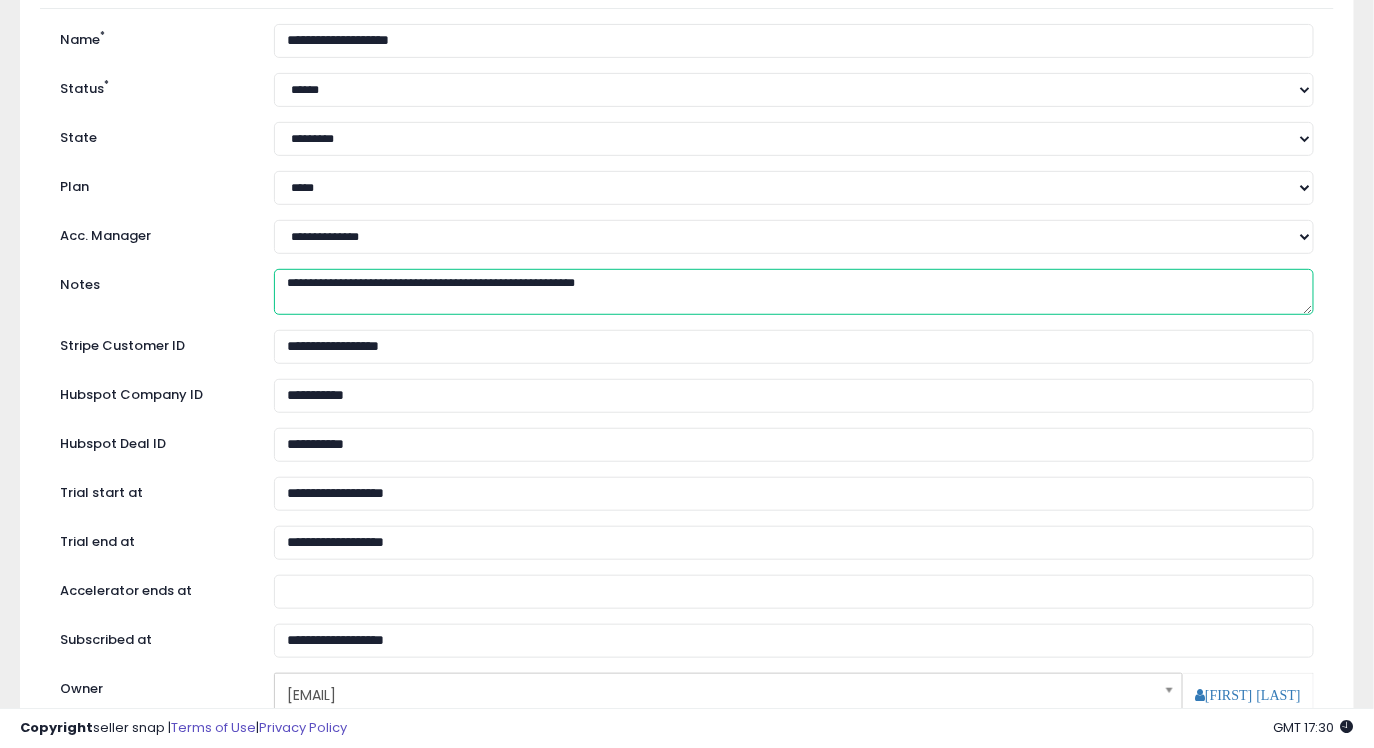 scroll, scrollTop: 556, scrollLeft: 0, axis: vertical 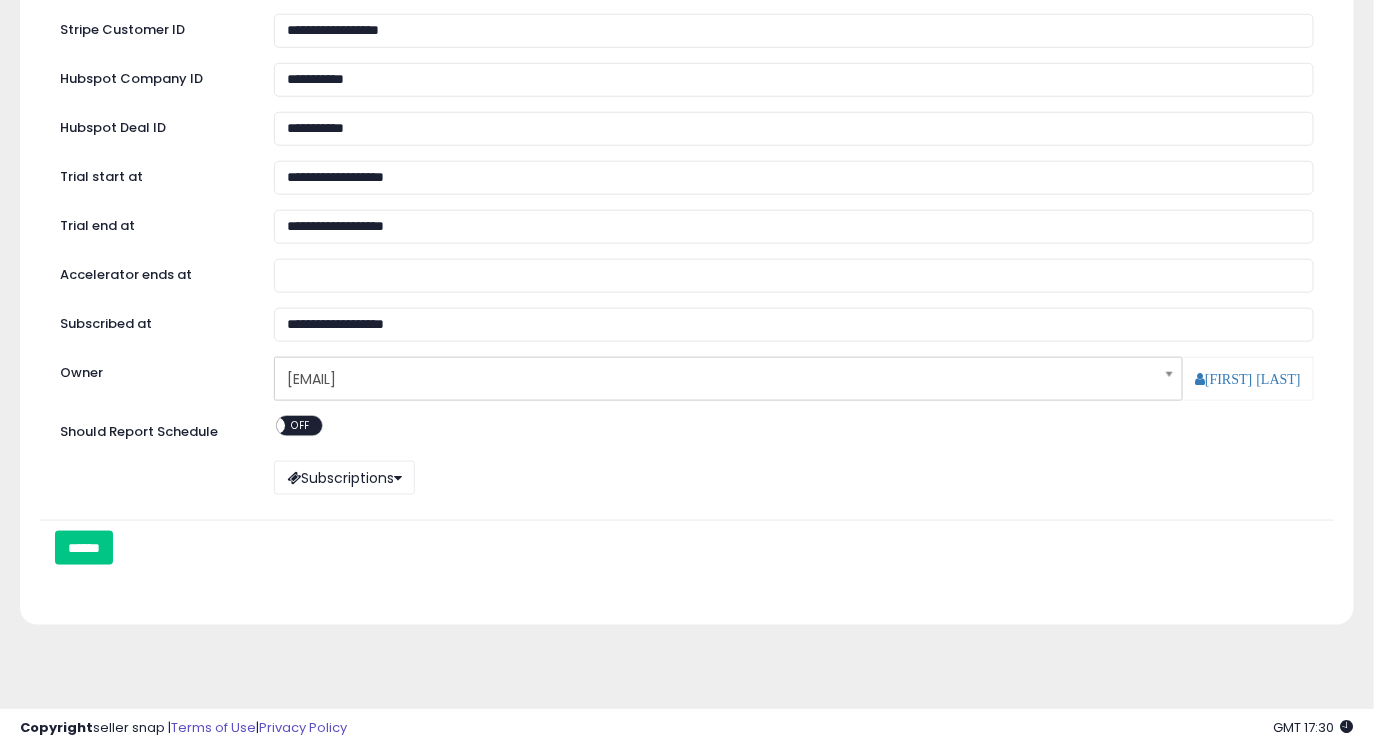 type on "**********" 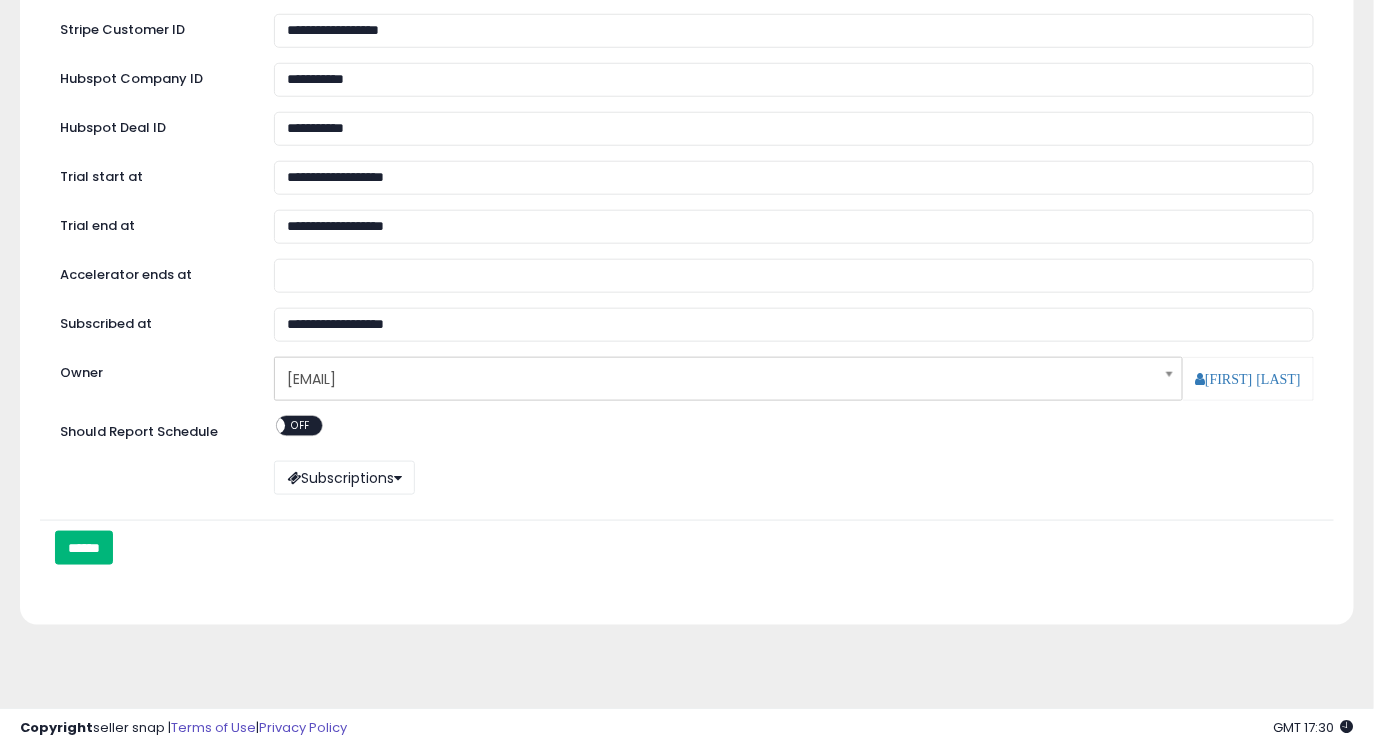 click on "******" at bounding box center [84, 548] 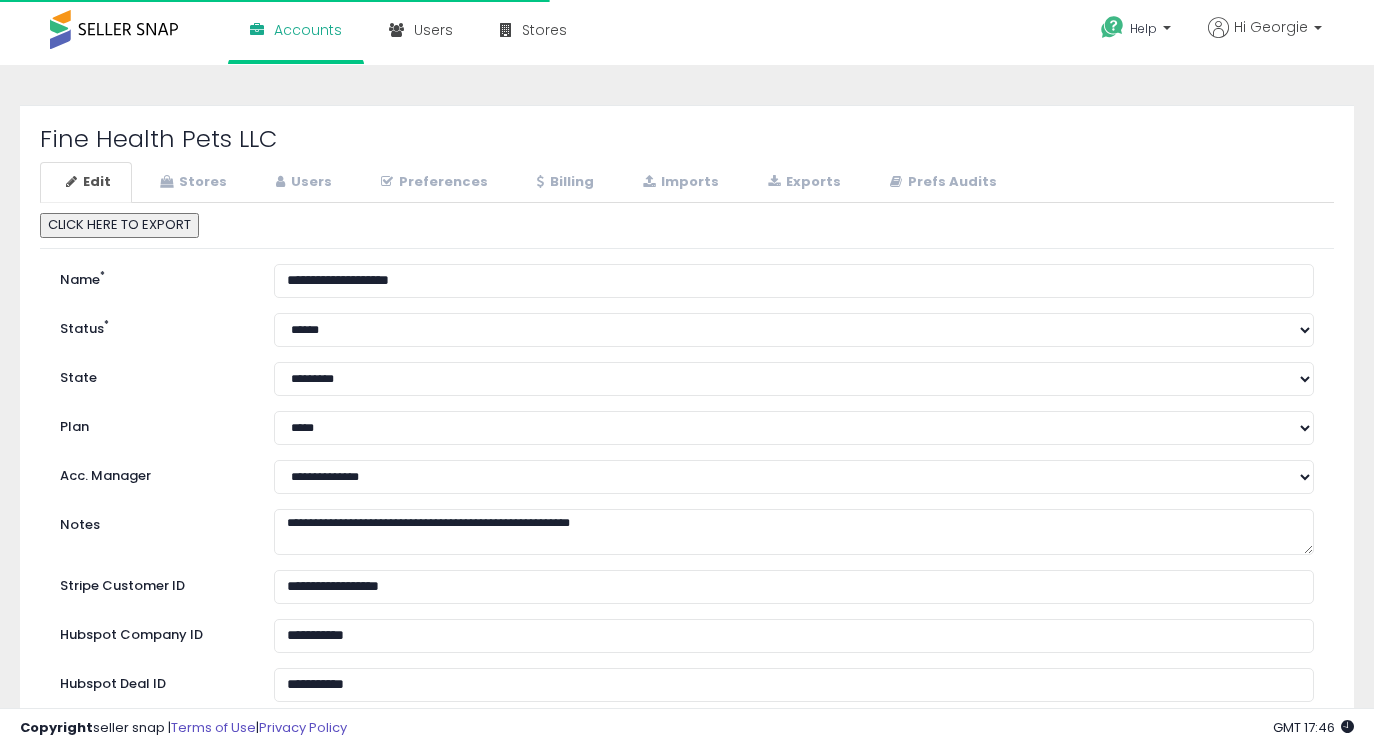 scroll, scrollTop: 0, scrollLeft: 0, axis: both 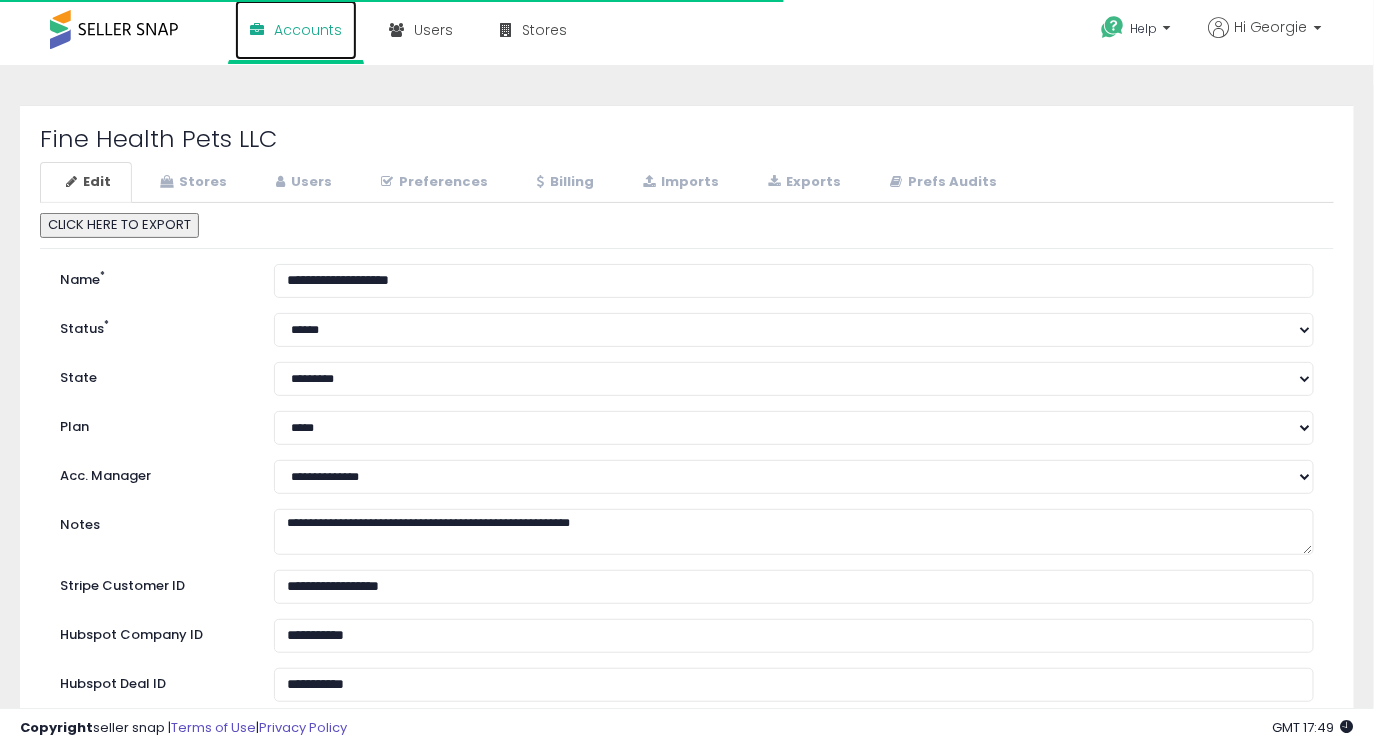 click on "Accounts" at bounding box center (308, 30) 